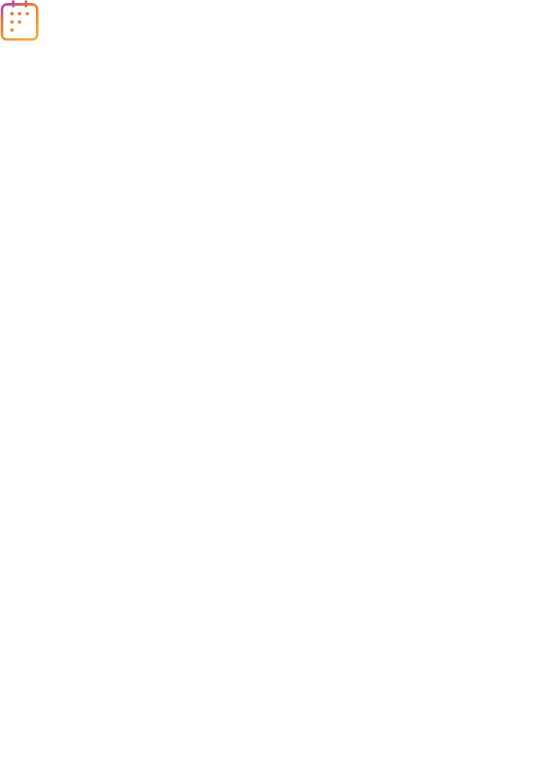 scroll, scrollTop: 0, scrollLeft: 0, axis: both 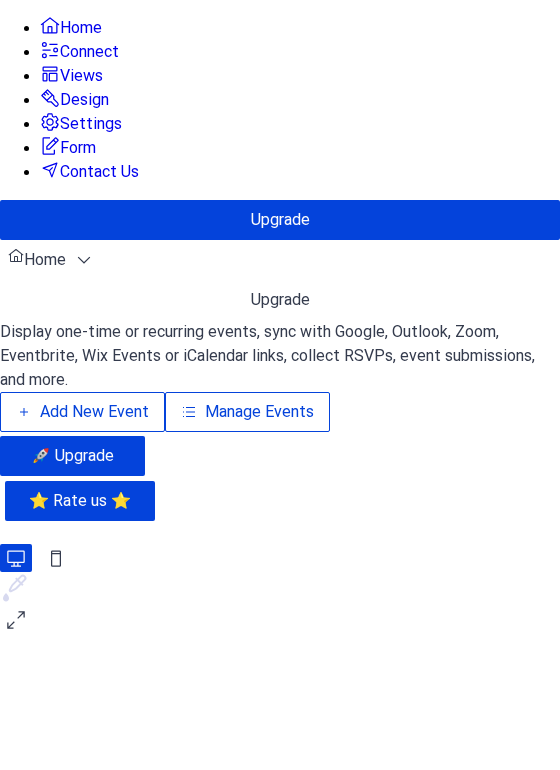 click on "Add New Event" at bounding box center (94, 412) 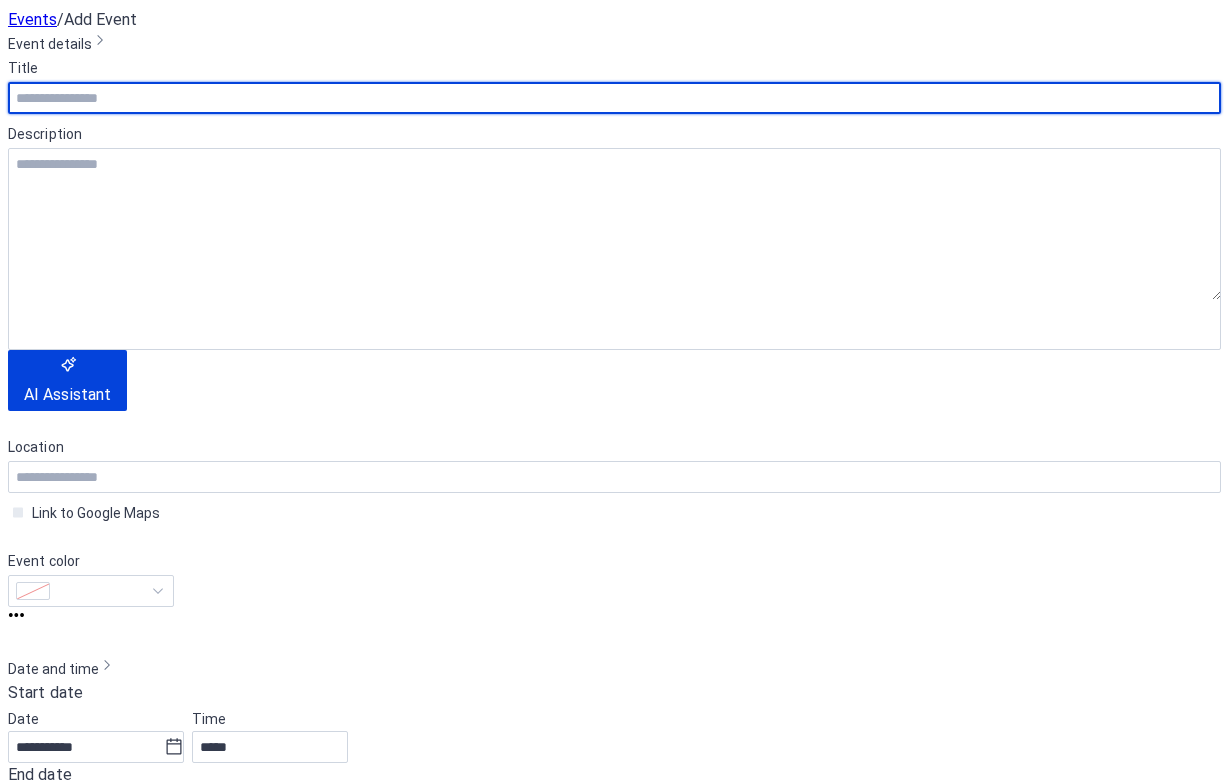 scroll, scrollTop: 0, scrollLeft: 0, axis: both 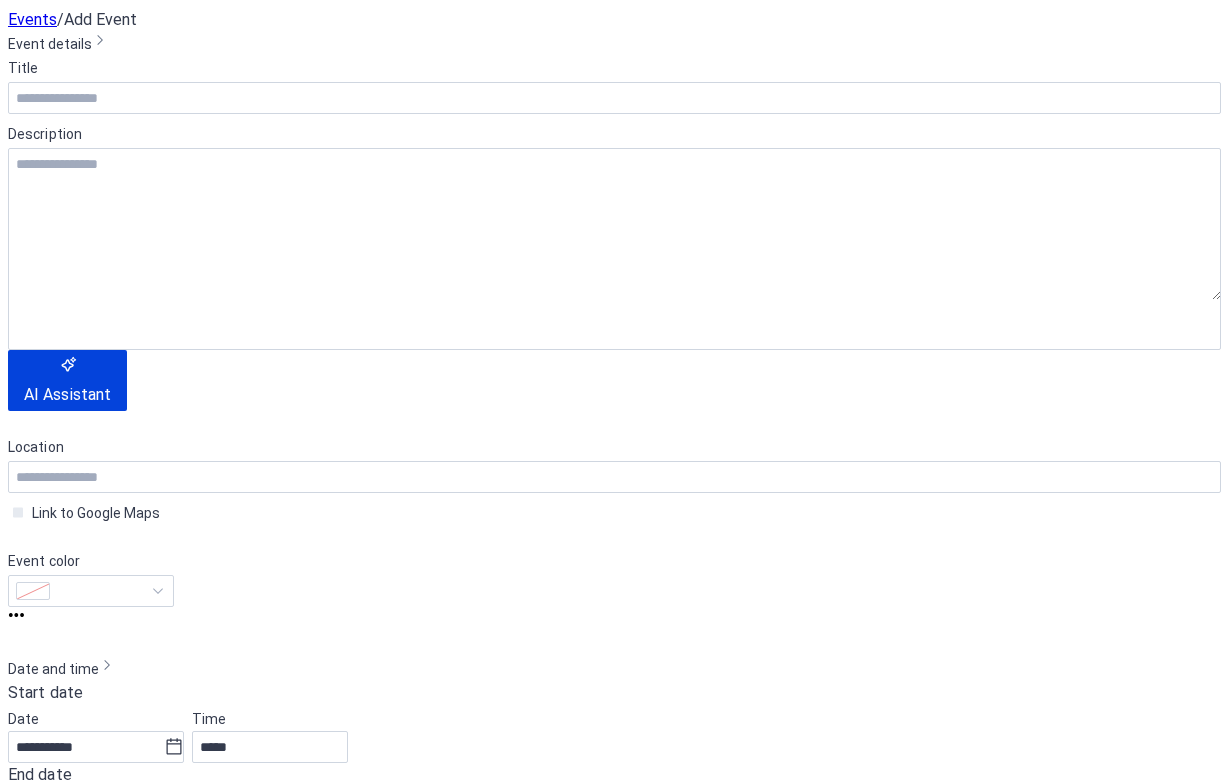 click at bounding box center (1133, 2052) 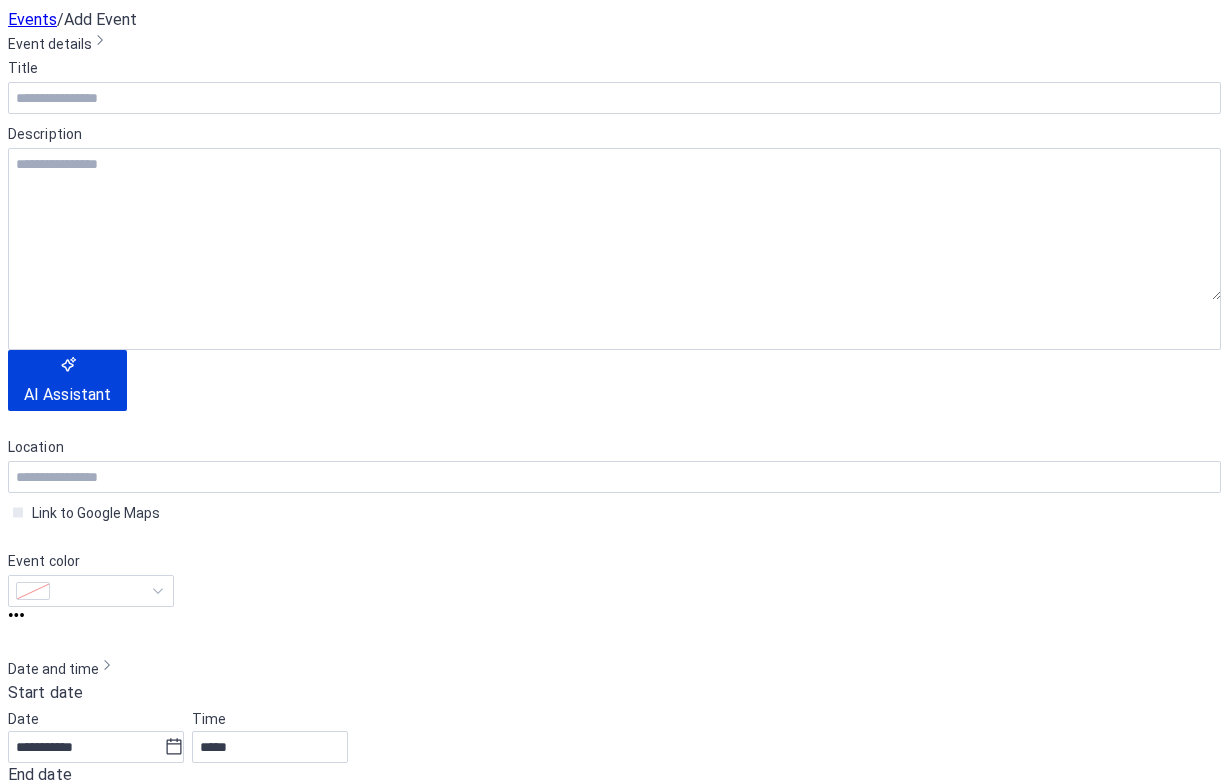 click on "5" at bounding box center [1063, 2005] 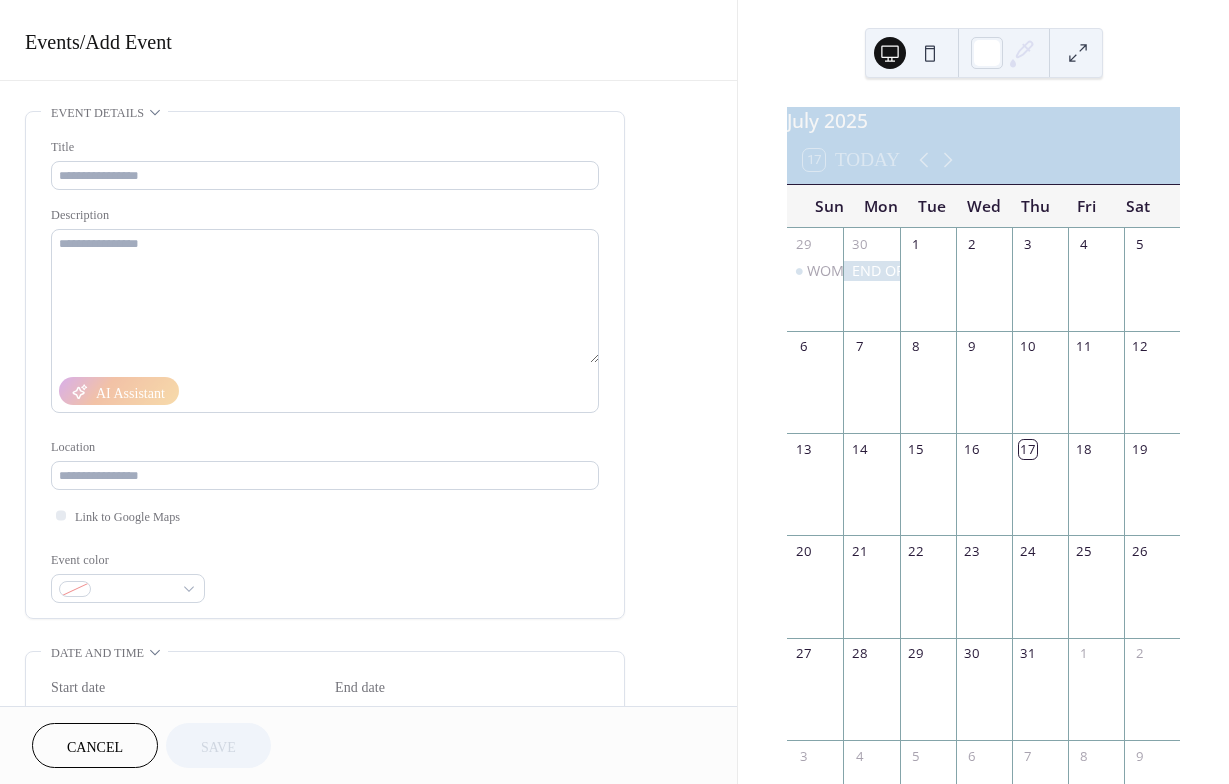 click on "5" at bounding box center (1140, 244) 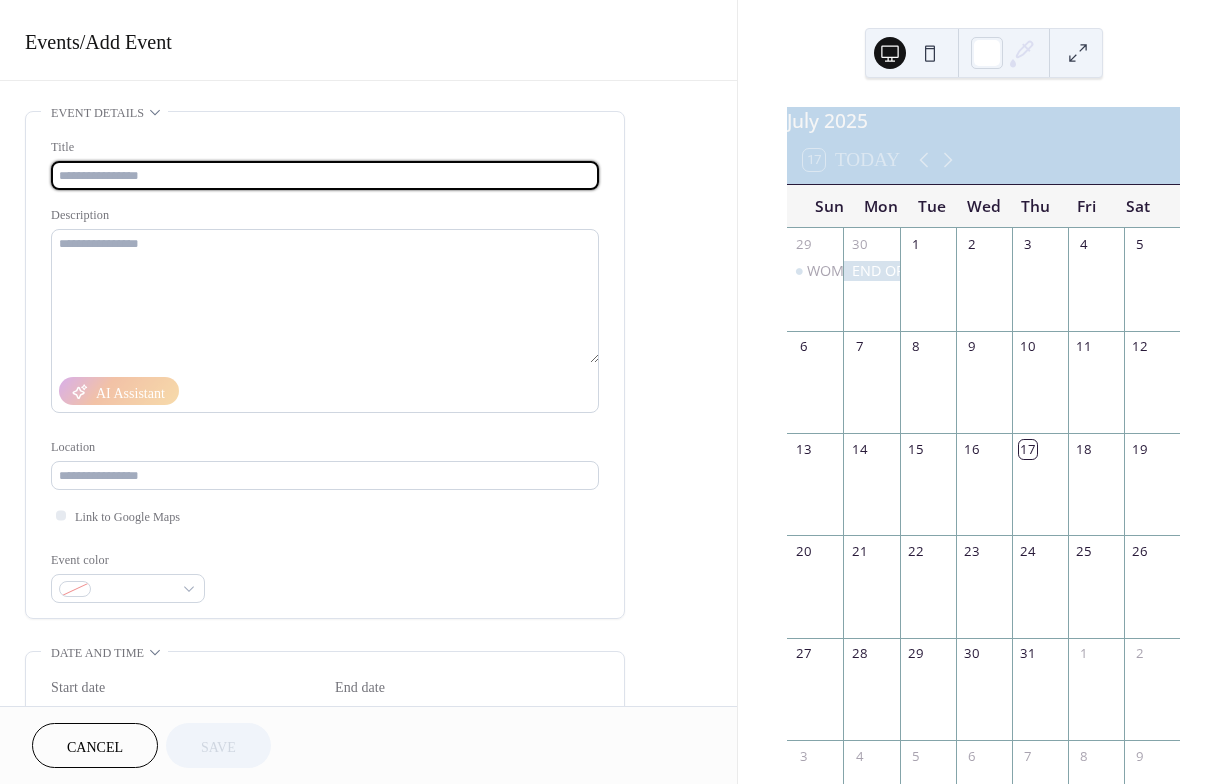 click at bounding box center (325, 175) 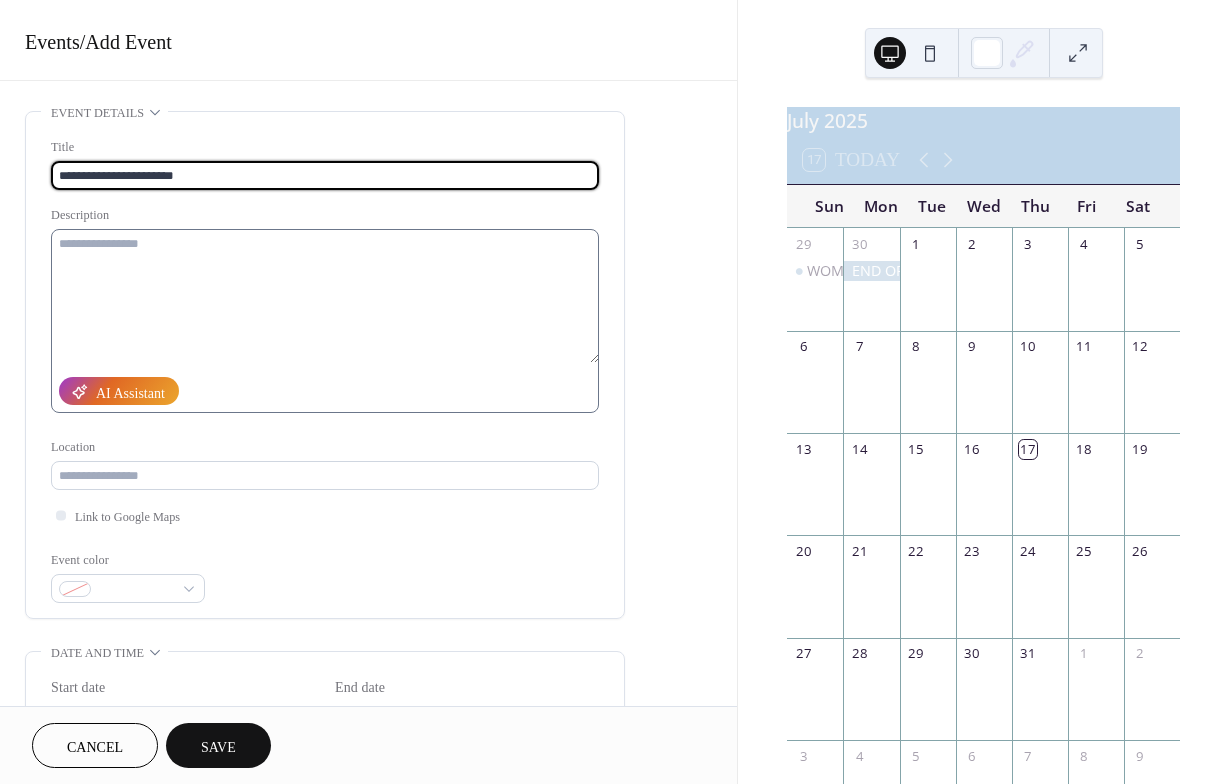 type on "**********" 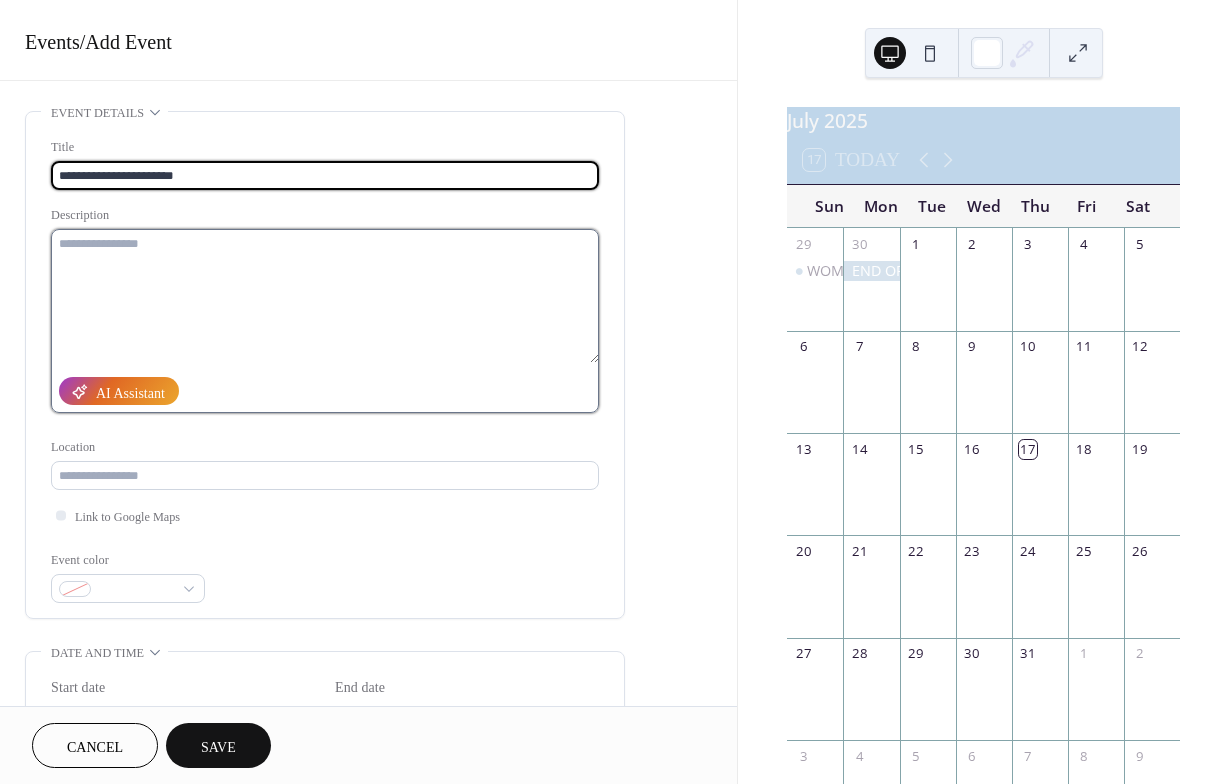 click at bounding box center (325, 296) 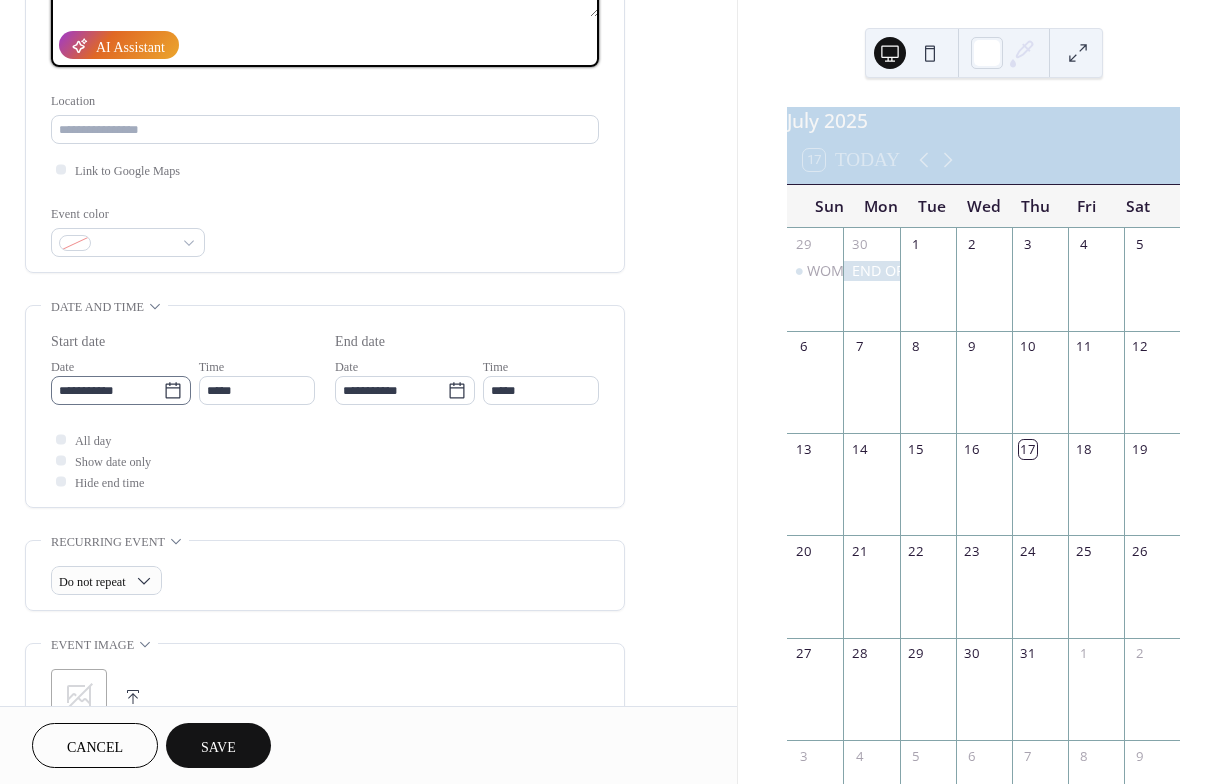 scroll, scrollTop: 349, scrollLeft: 0, axis: vertical 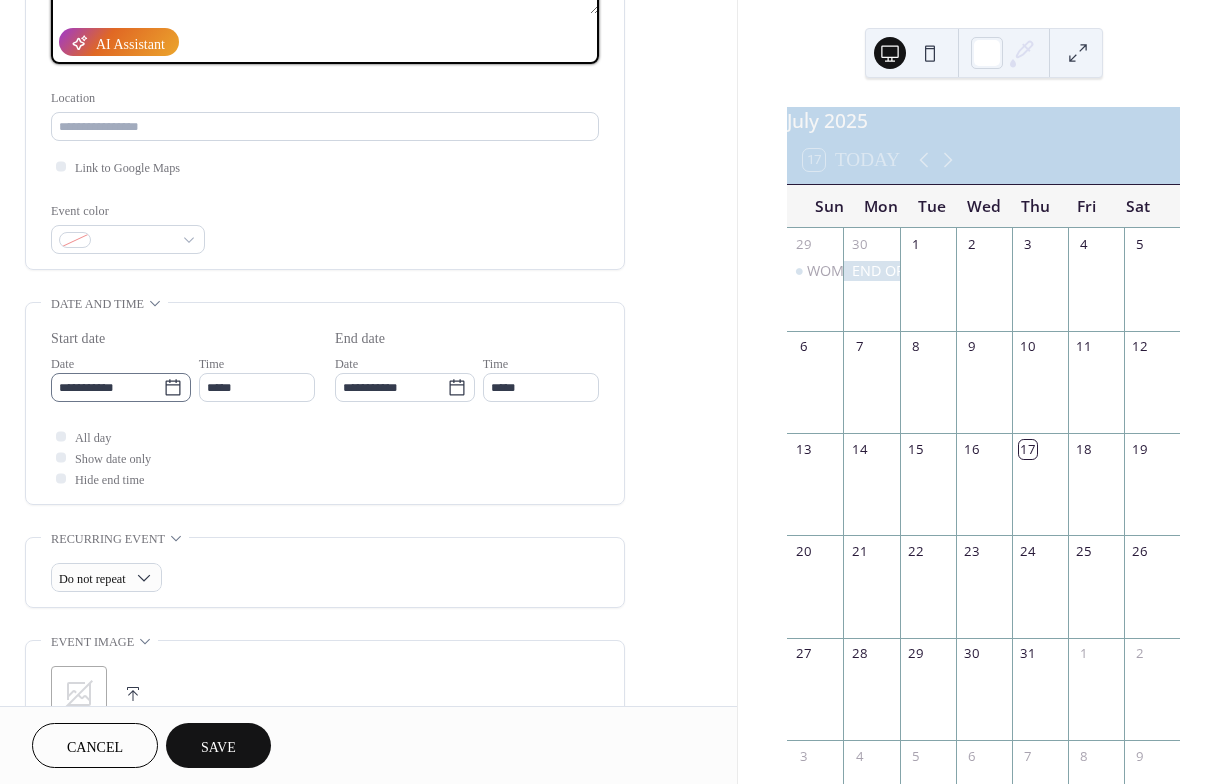 click 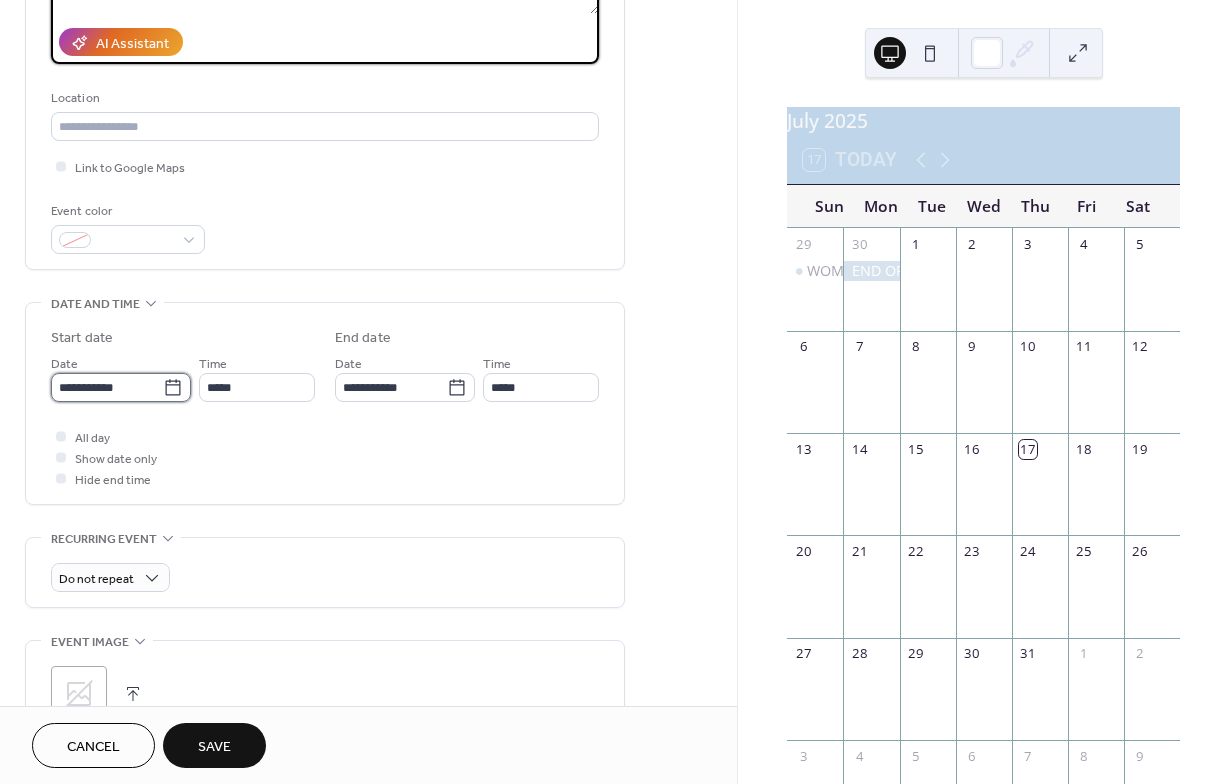 click on "**********" at bounding box center (107, 387) 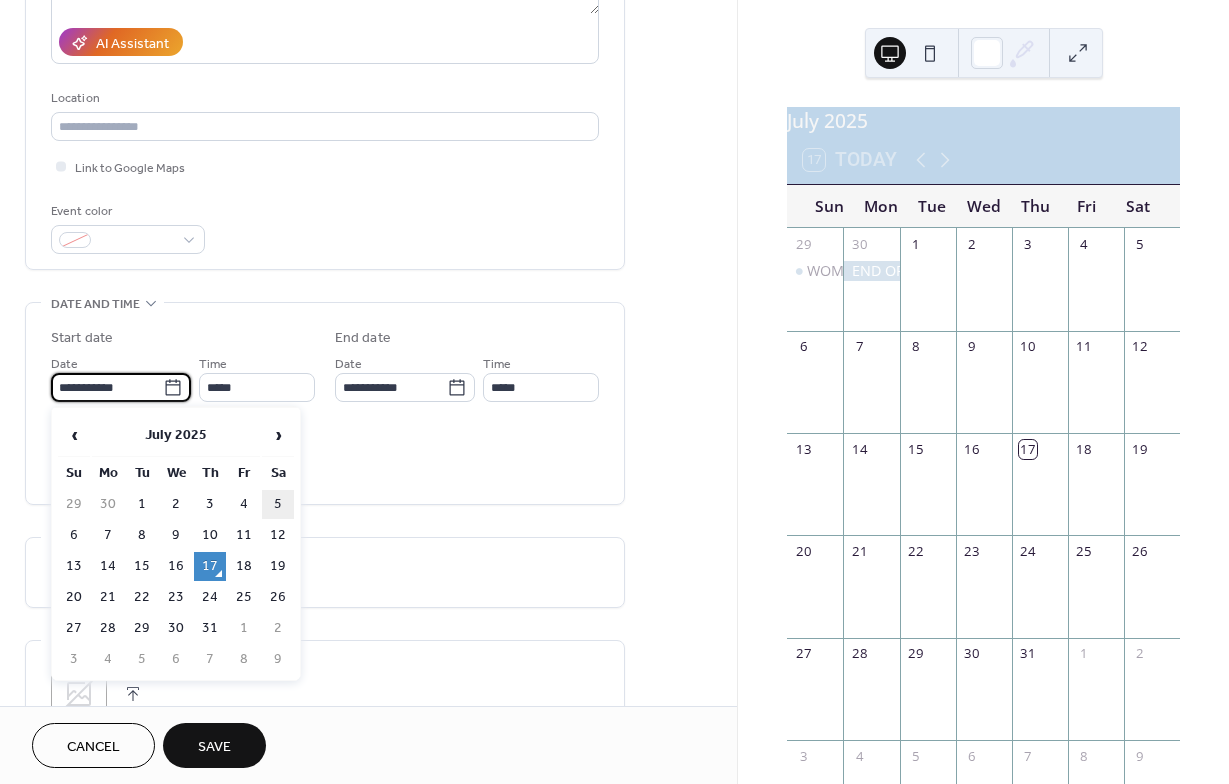 click on "5" at bounding box center (278, 504) 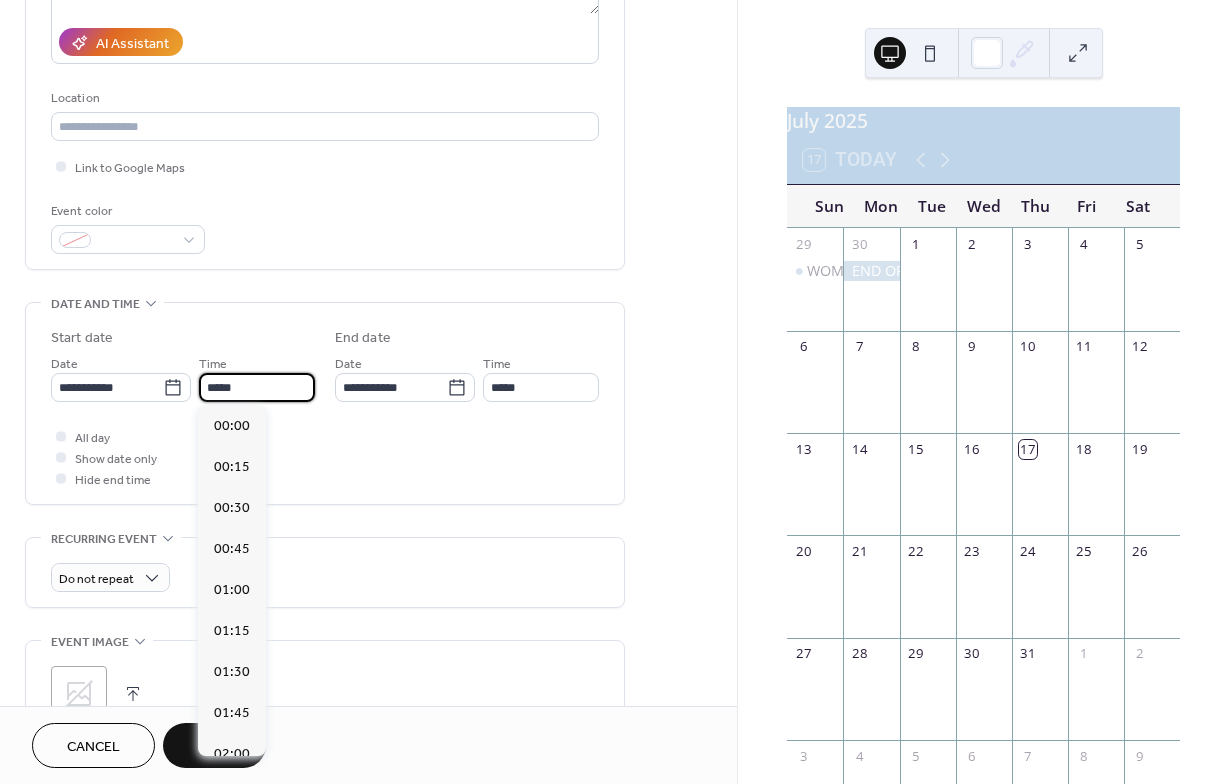 click on "*****" at bounding box center (257, 387) 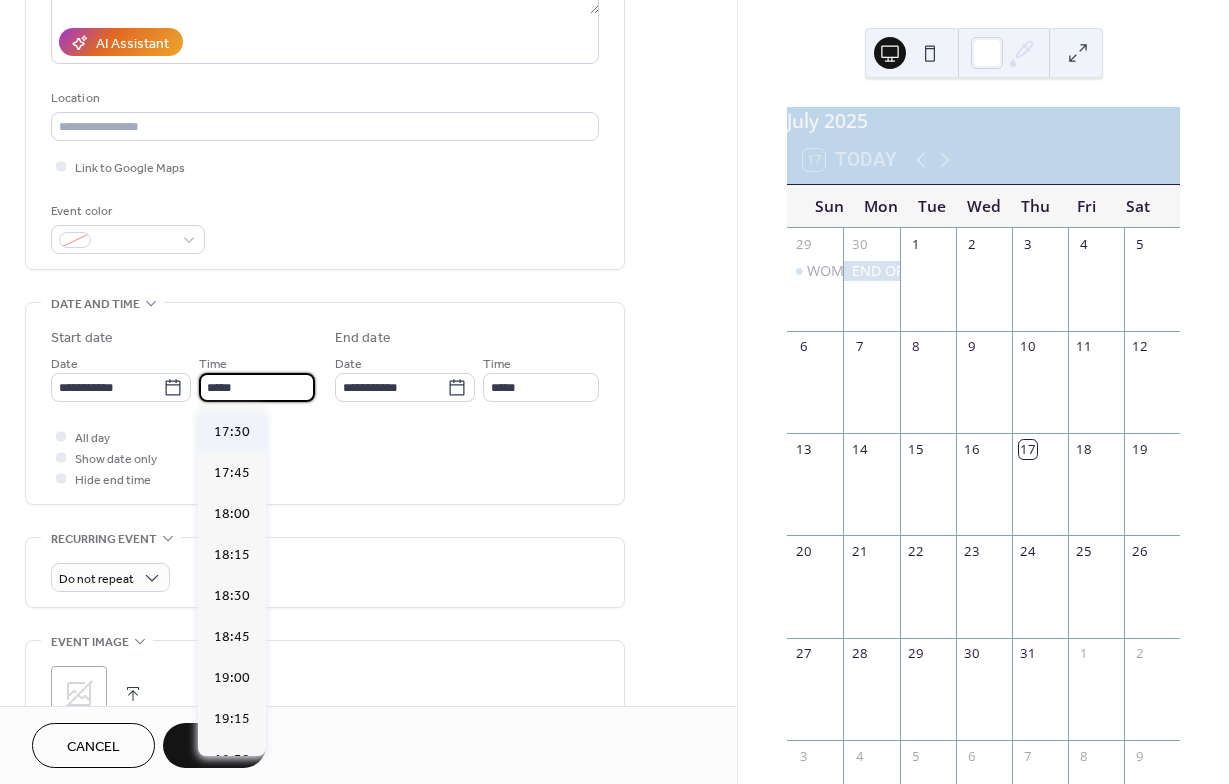 scroll, scrollTop: 2866, scrollLeft: 0, axis: vertical 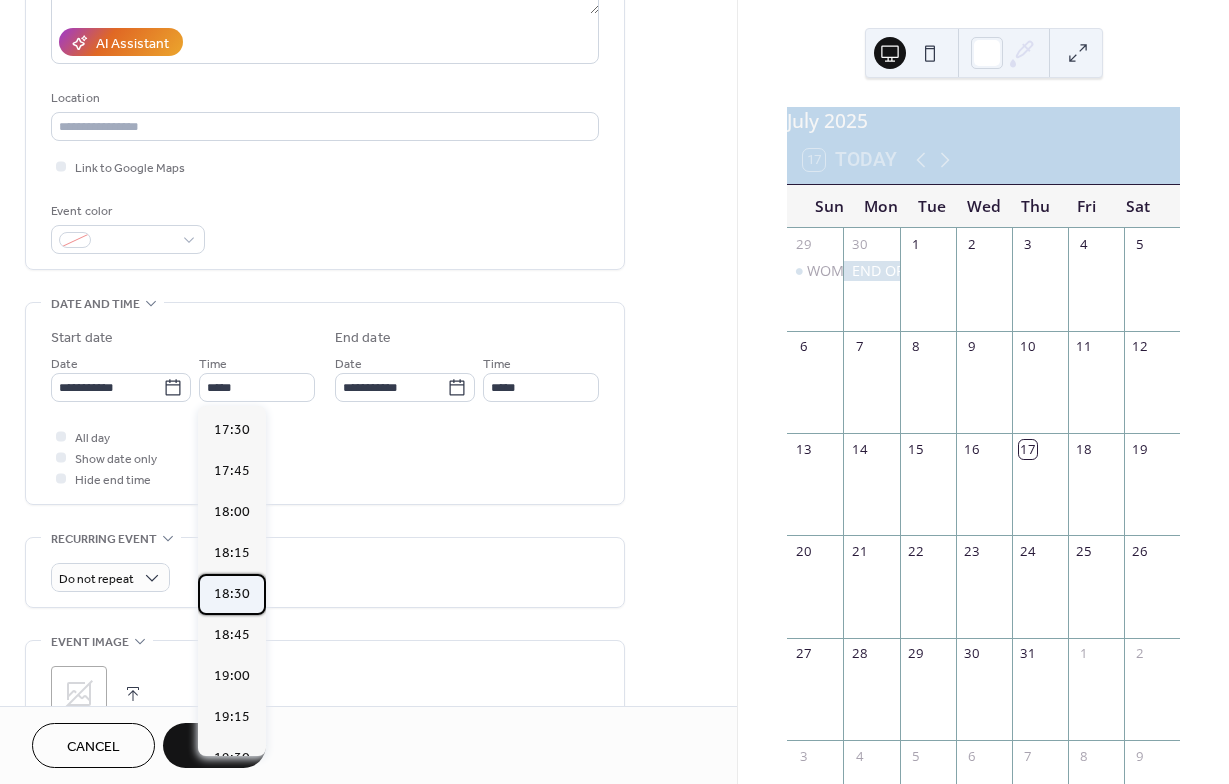 click on "18:30" at bounding box center (232, 594) 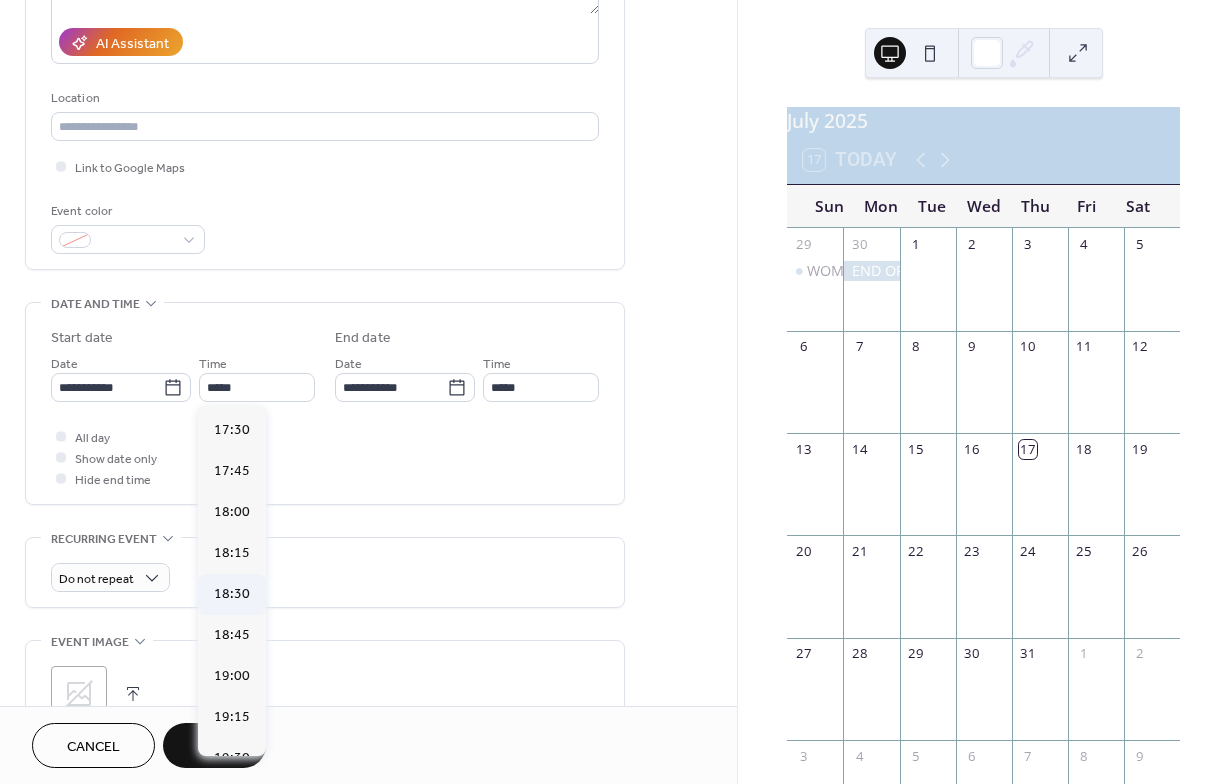 type on "*****" 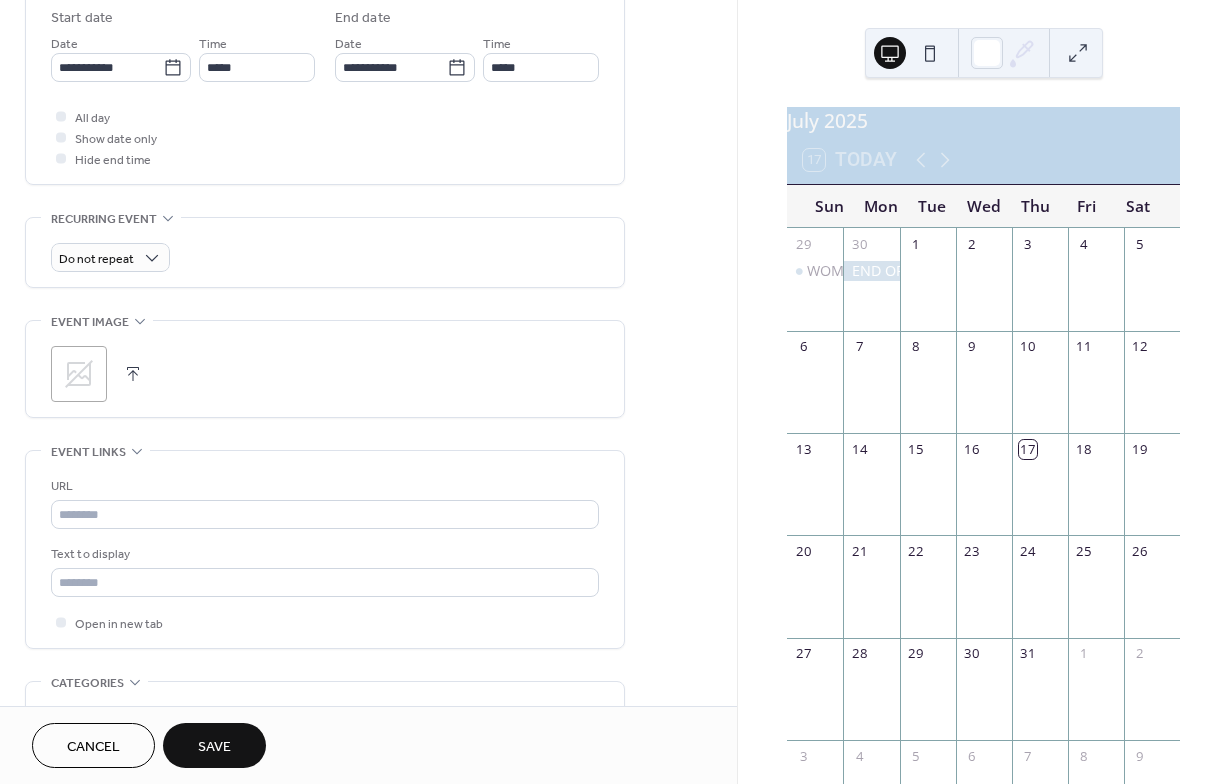 scroll, scrollTop: 675, scrollLeft: 0, axis: vertical 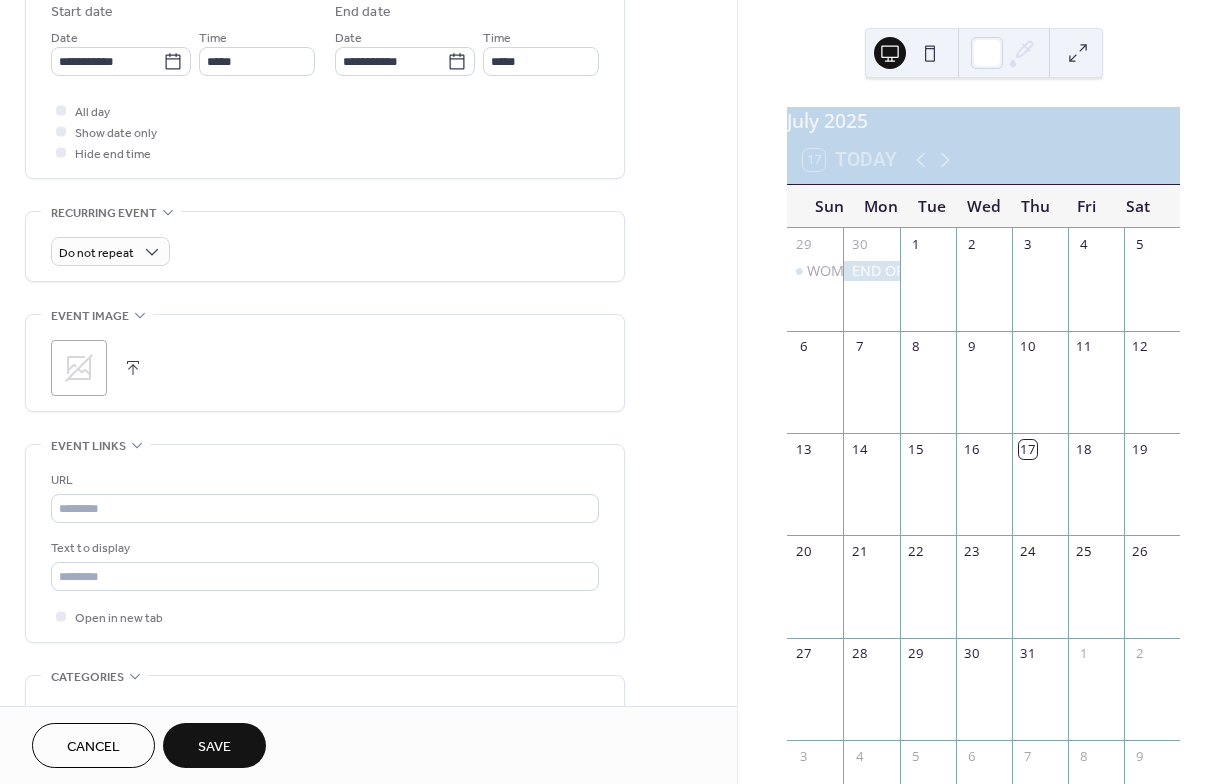 click on ";" at bounding box center [325, 363] 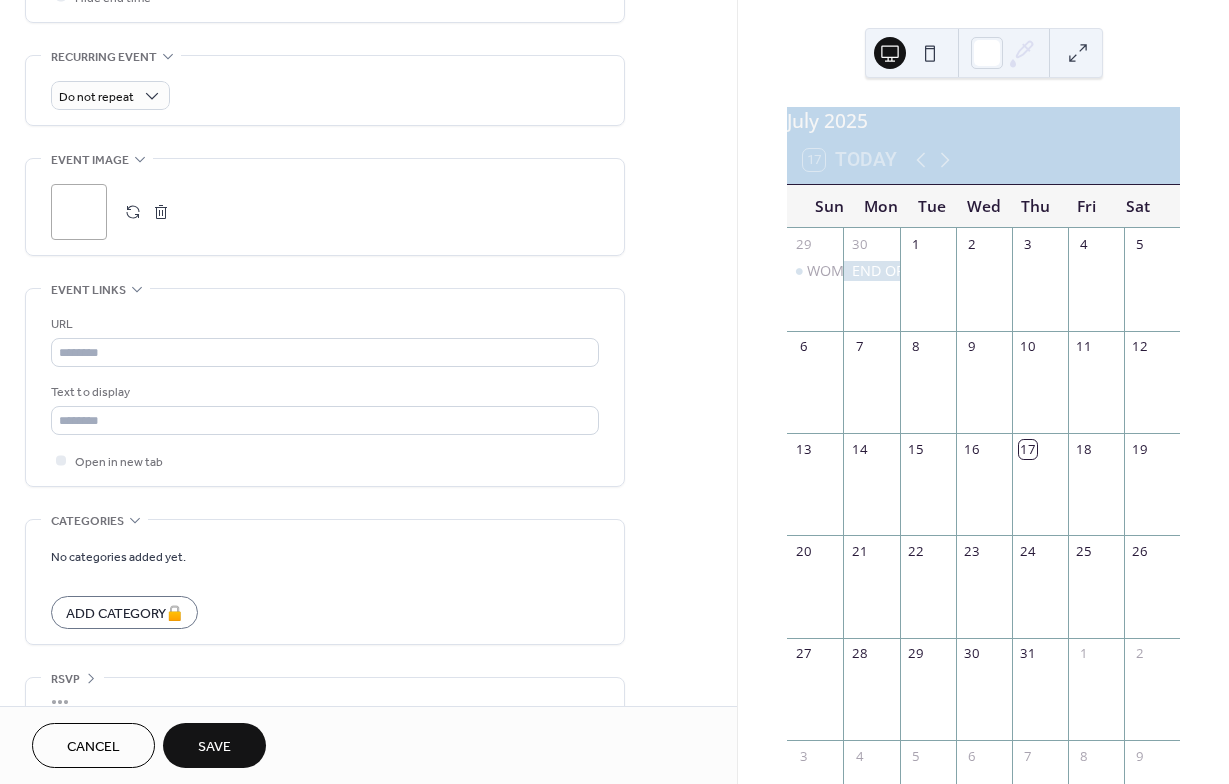 scroll, scrollTop: 864, scrollLeft: 0, axis: vertical 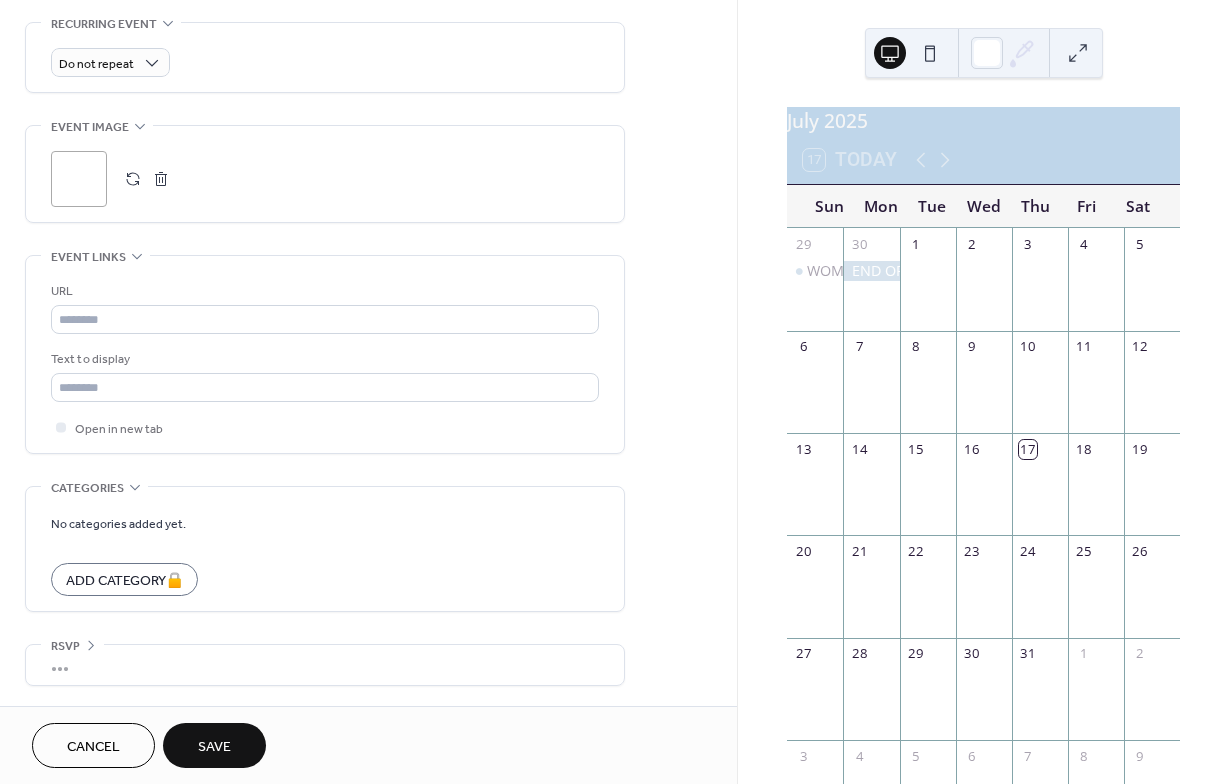 click on "Save" at bounding box center (214, 745) 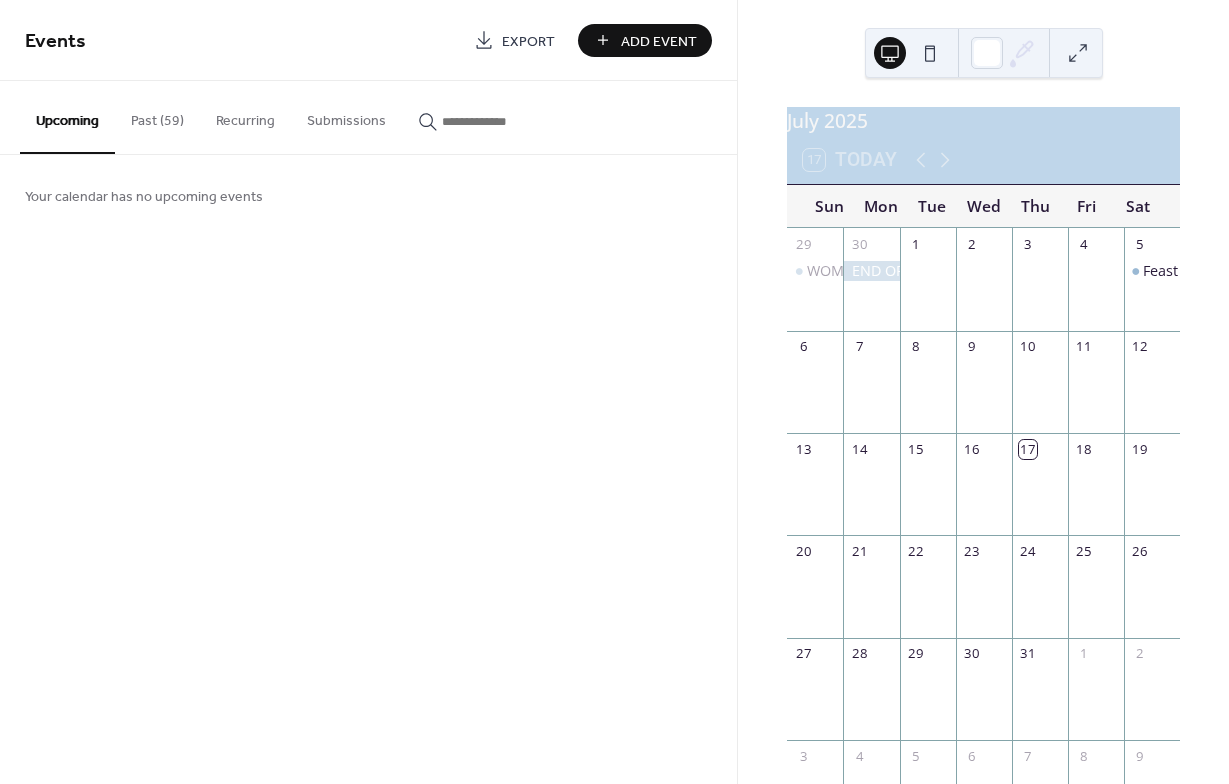 click on "Add Event" at bounding box center (659, 41) 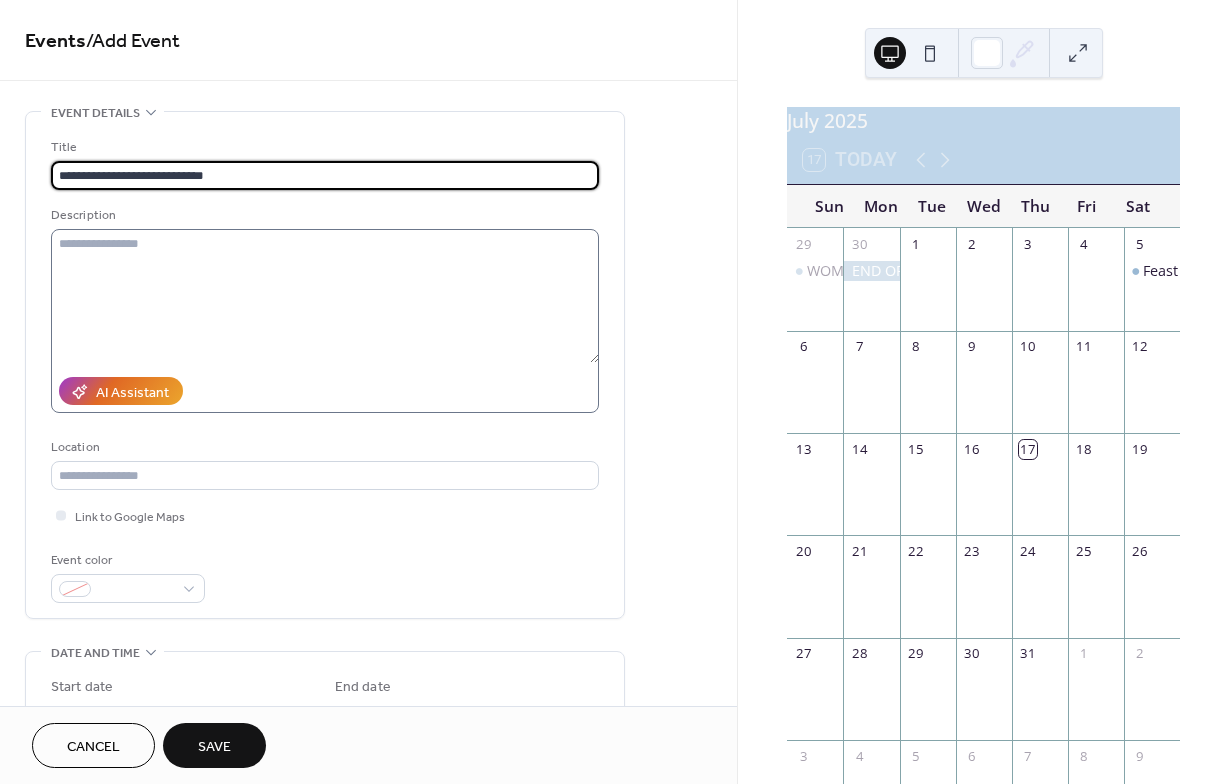 type on "**********" 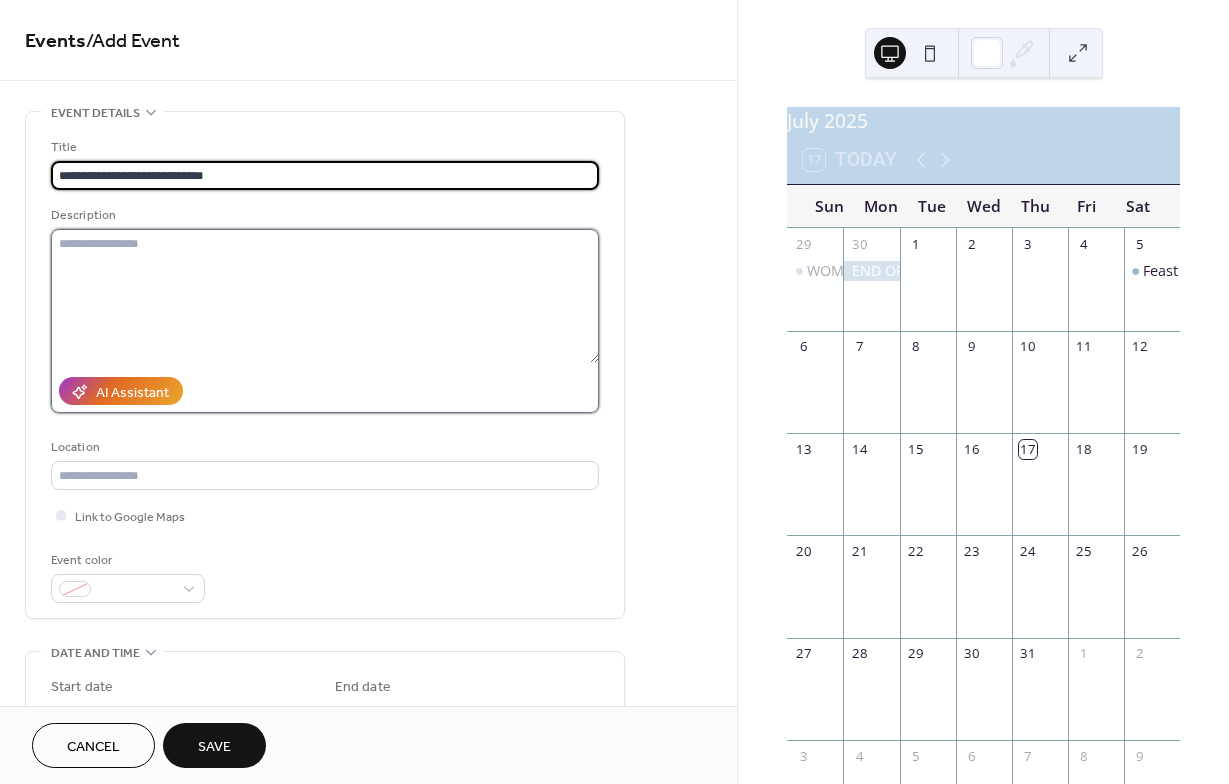 click at bounding box center (325, 296) 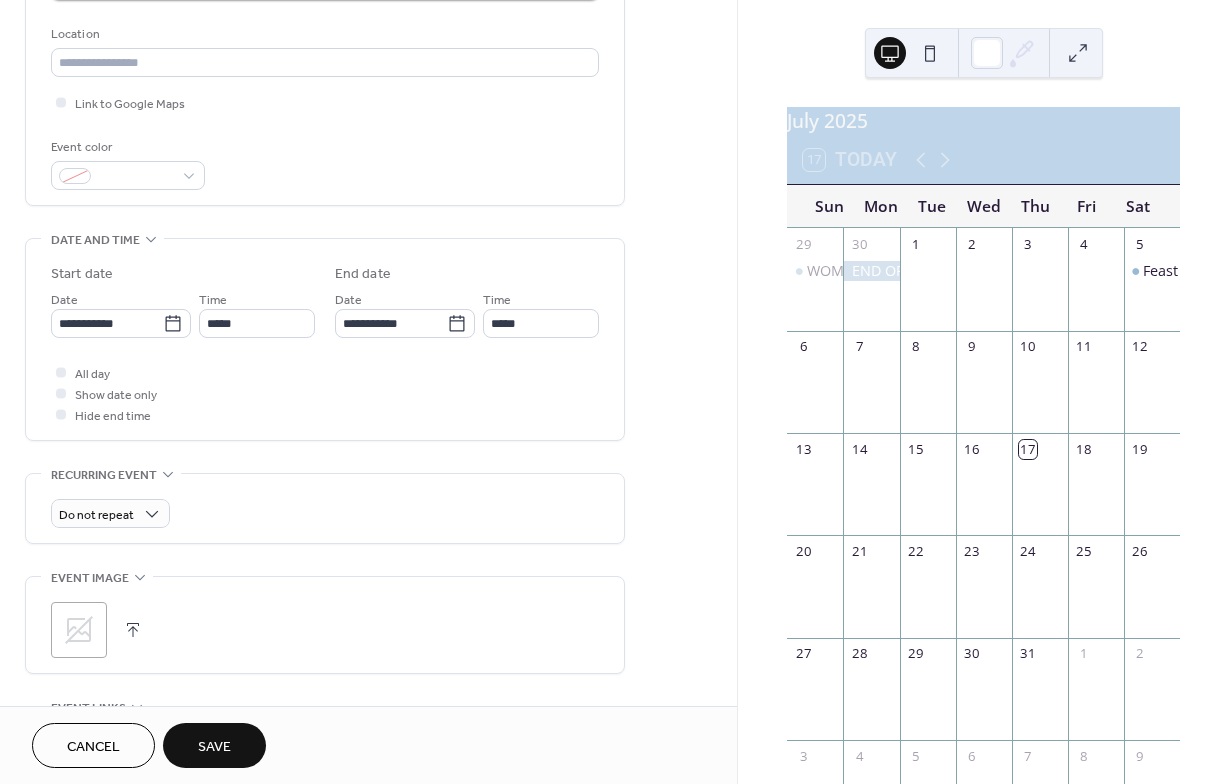 scroll, scrollTop: 426, scrollLeft: 0, axis: vertical 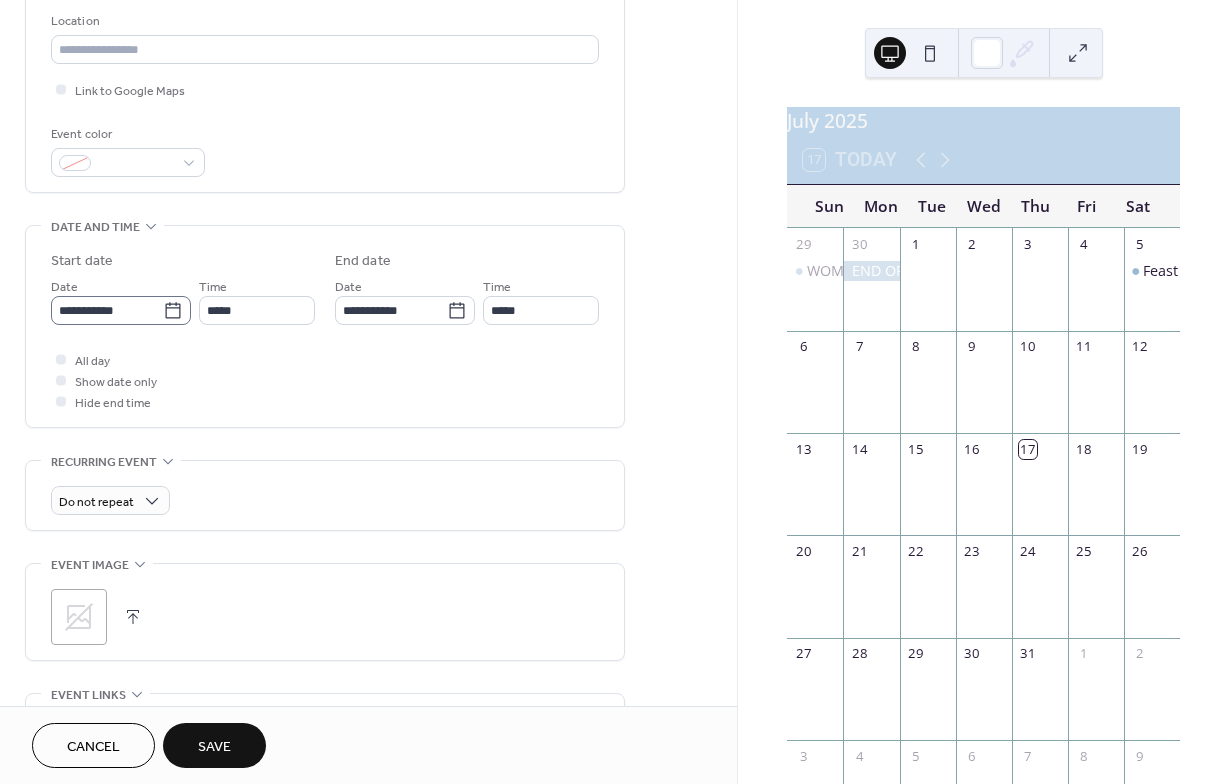 type on "**********" 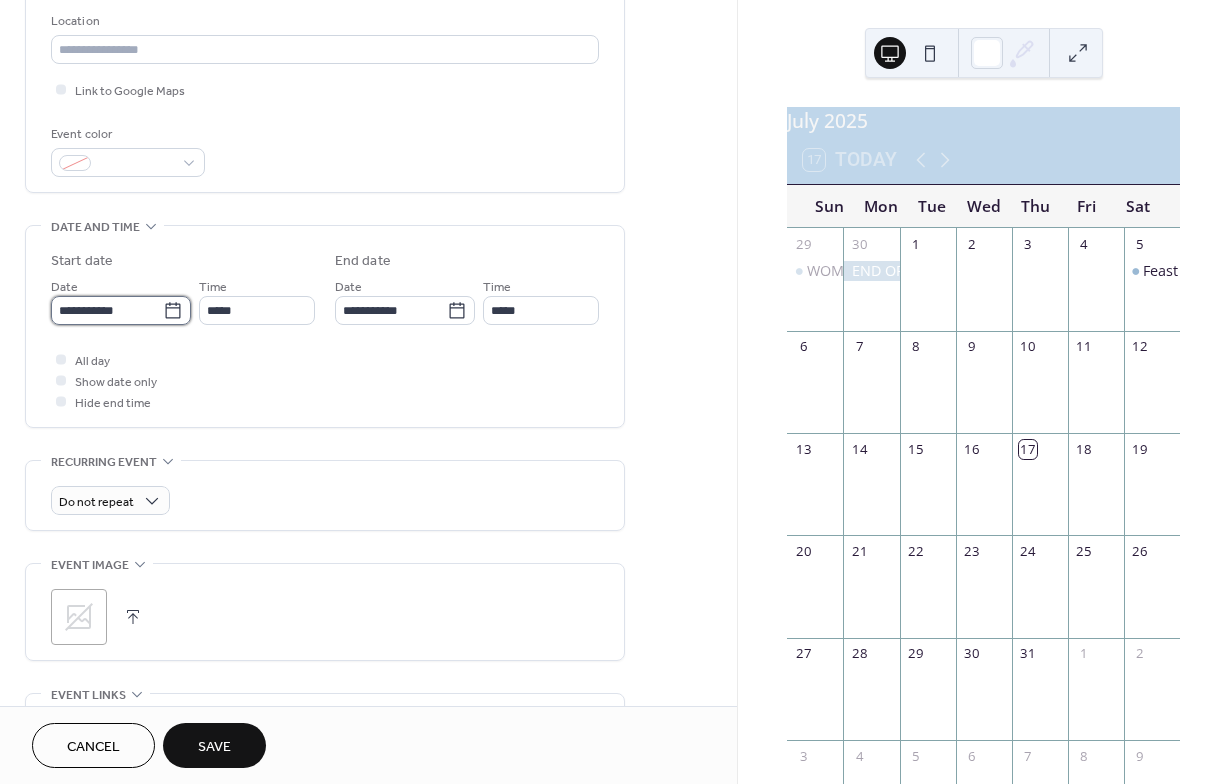 click on "**********" at bounding box center (107, 310) 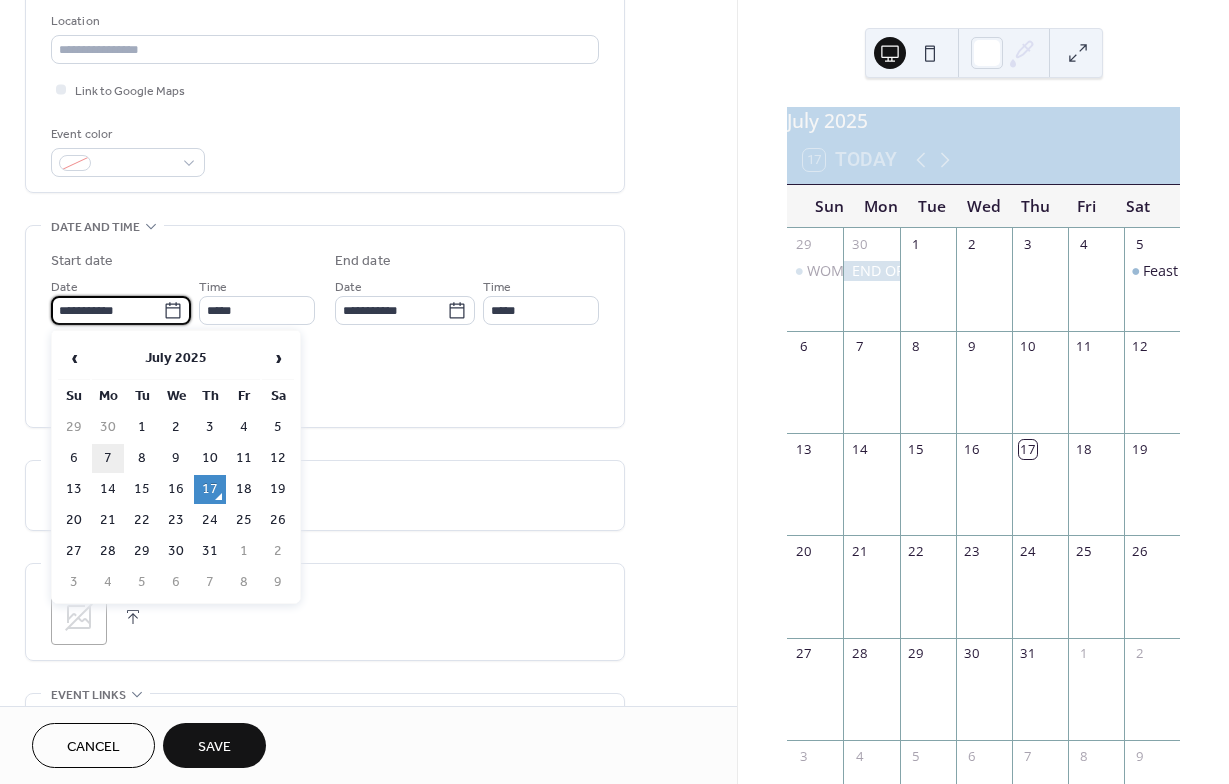click on "7" at bounding box center [108, 458] 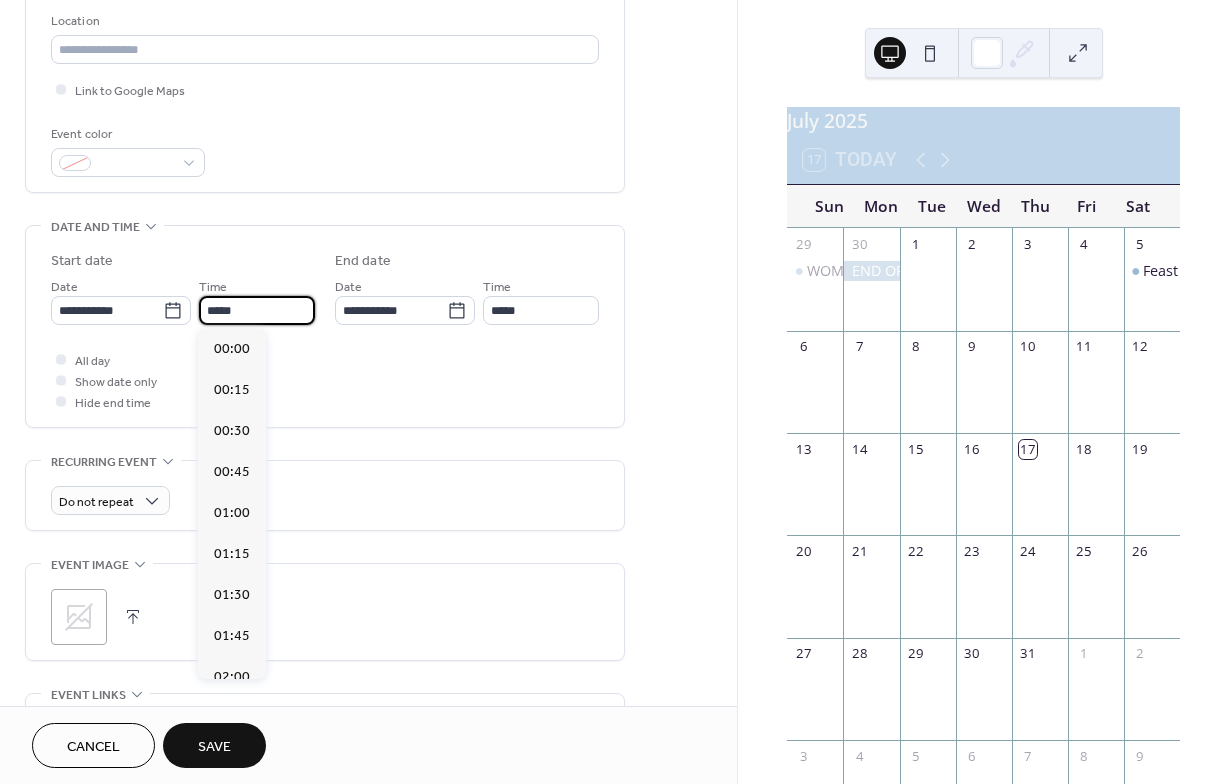 click on "*****" at bounding box center [257, 310] 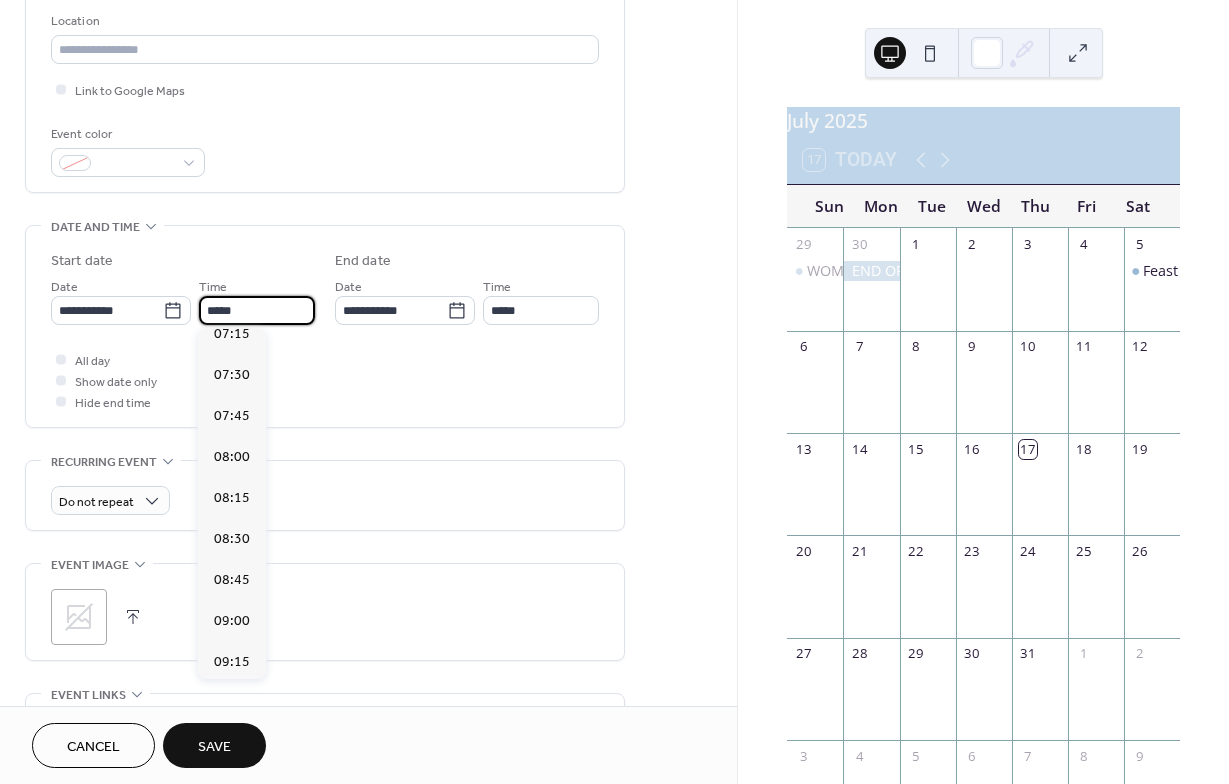 scroll, scrollTop: 1207, scrollLeft: 0, axis: vertical 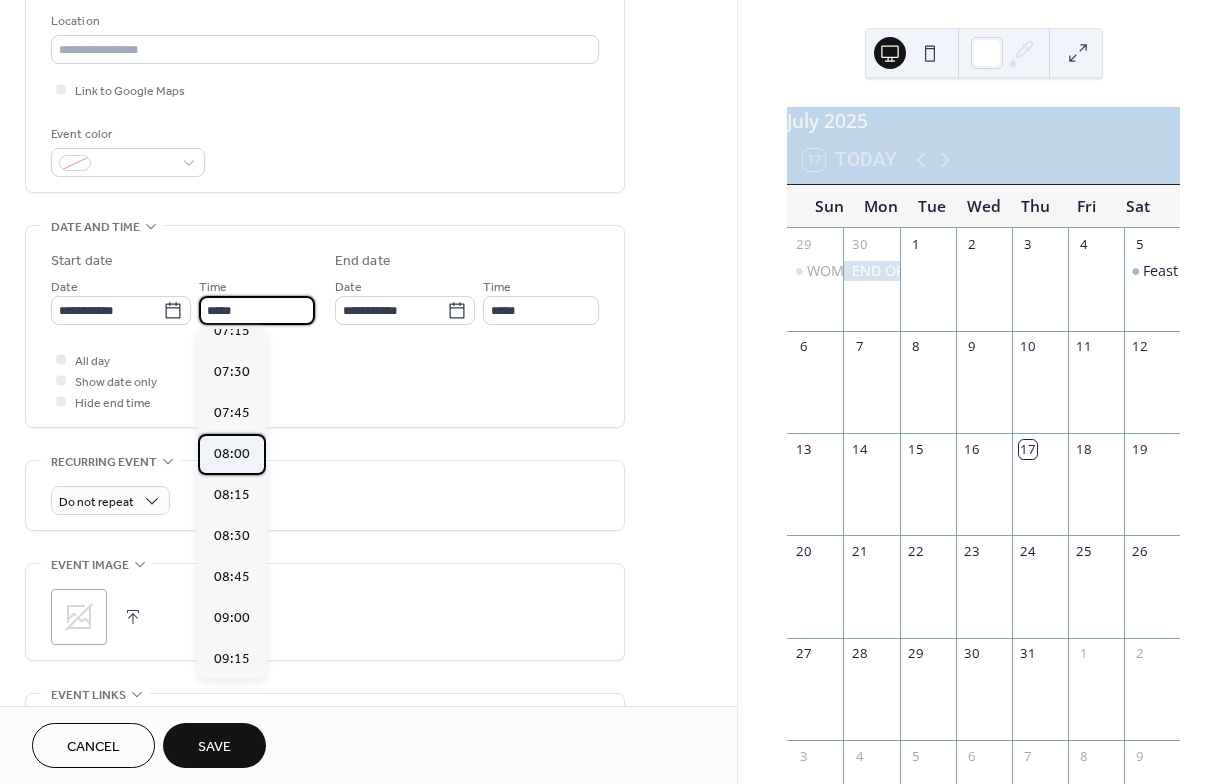 click on "08:00" at bounding box center [232, 454] 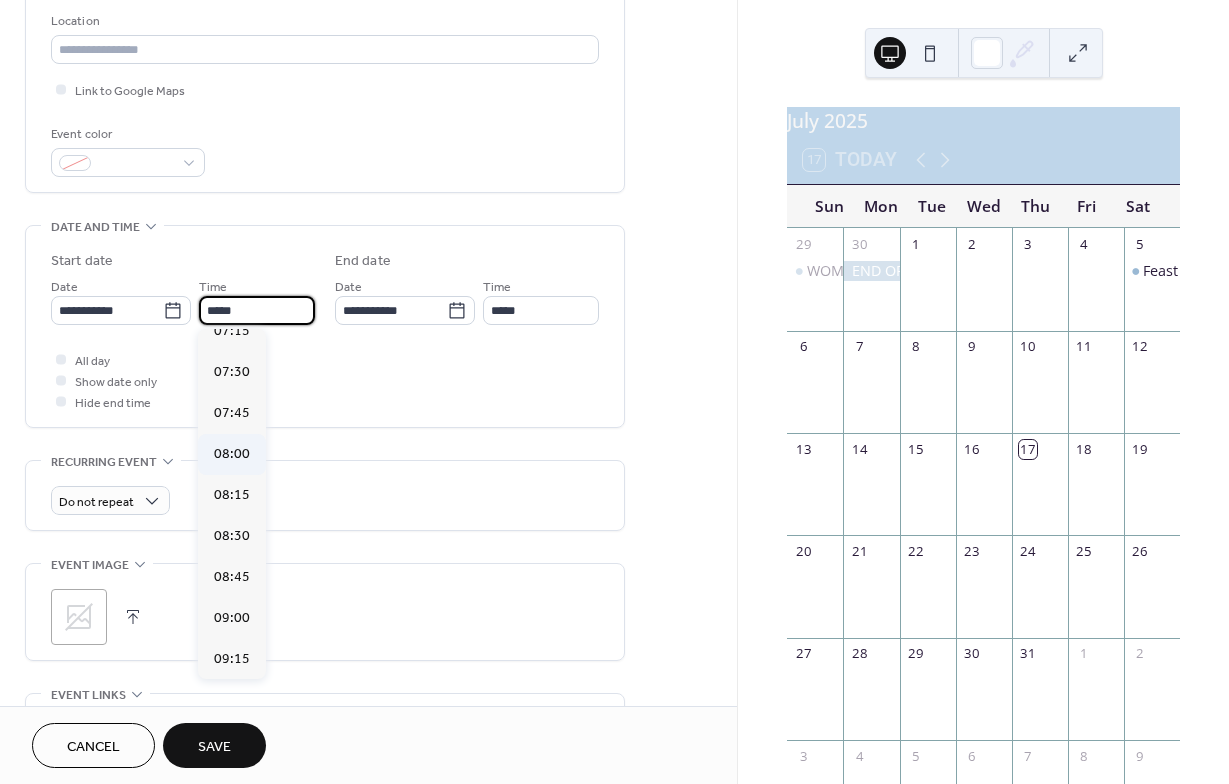 type on "*****" 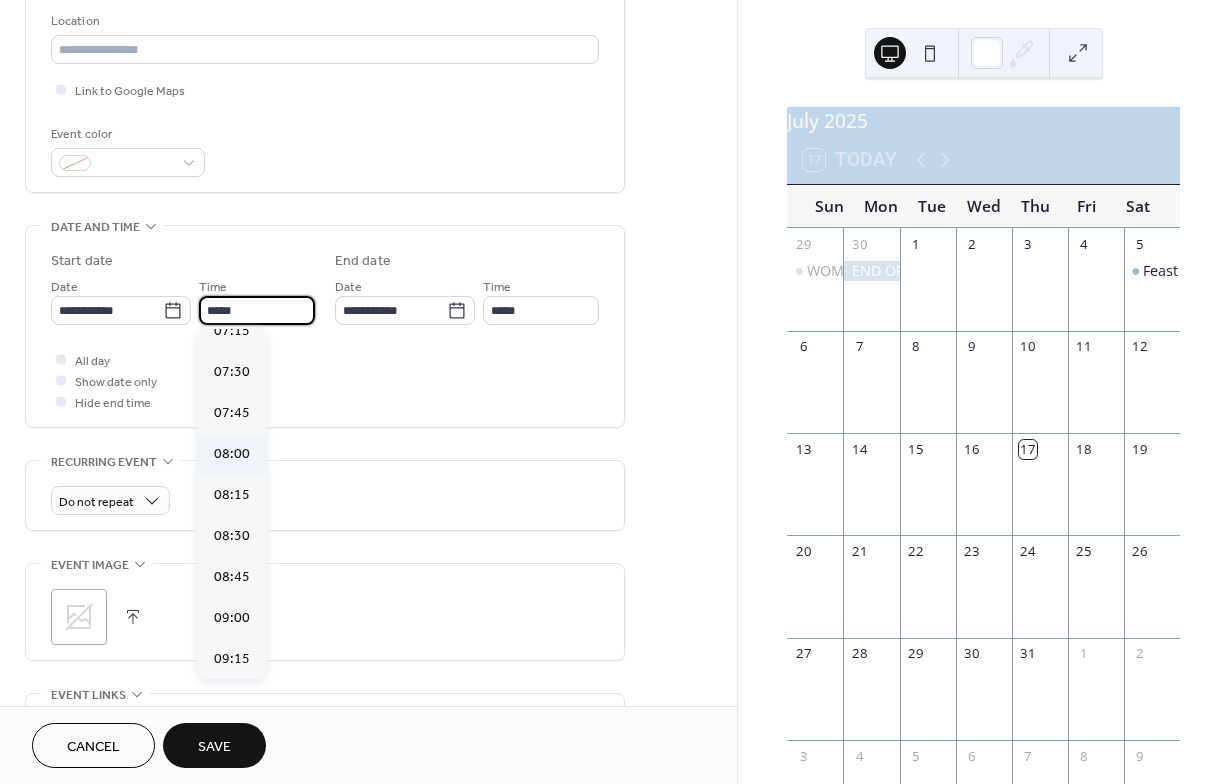 type on "*****" 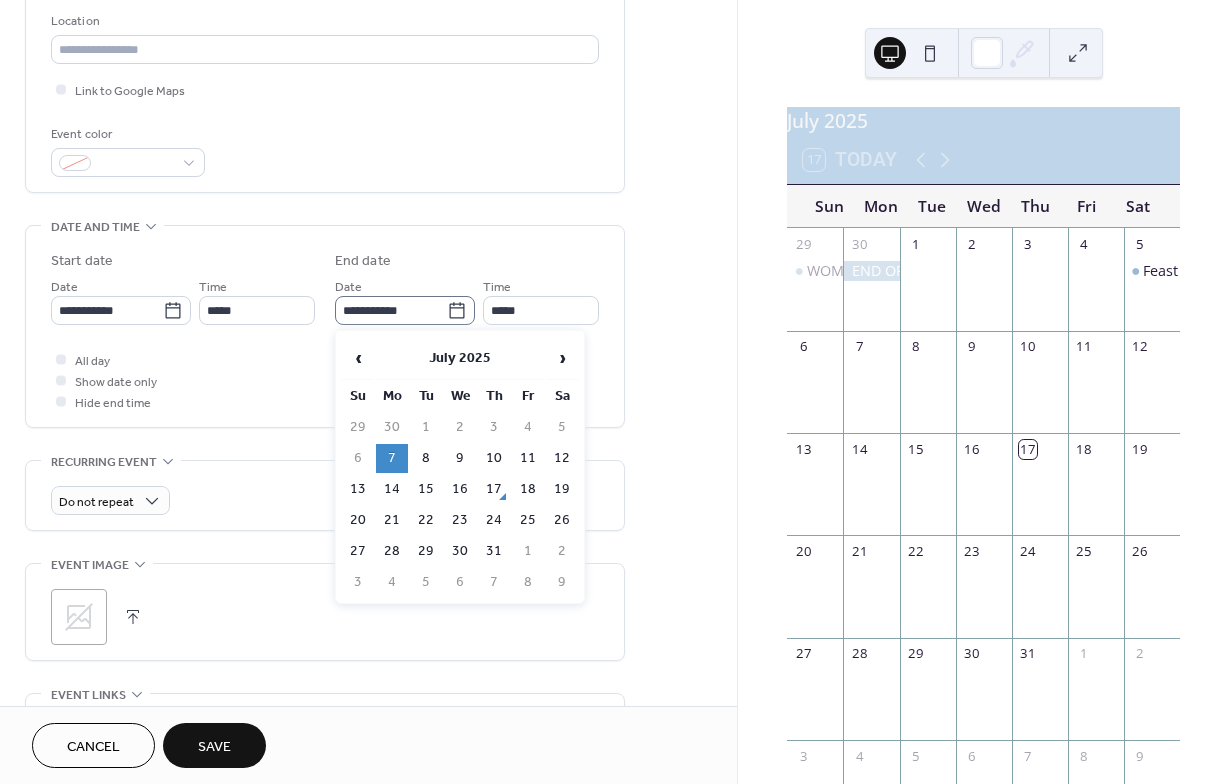 click 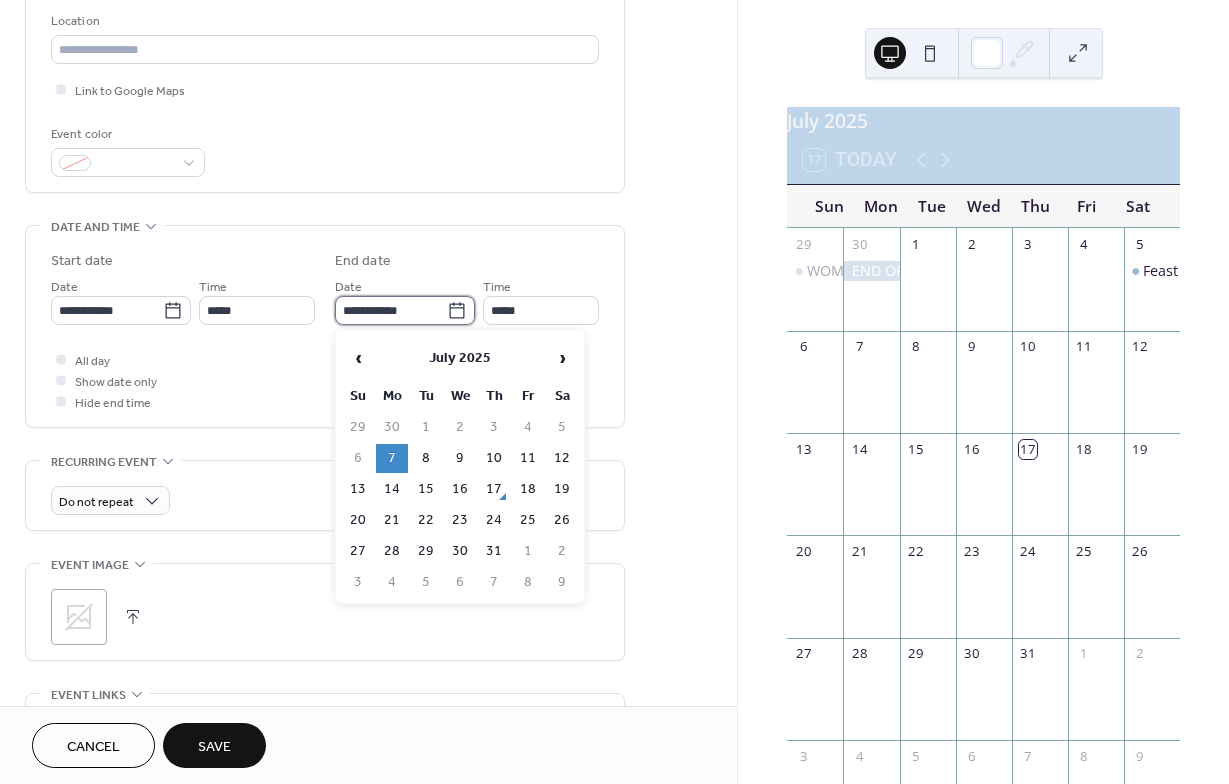 click on "**********" at bounding box center (391, 310) 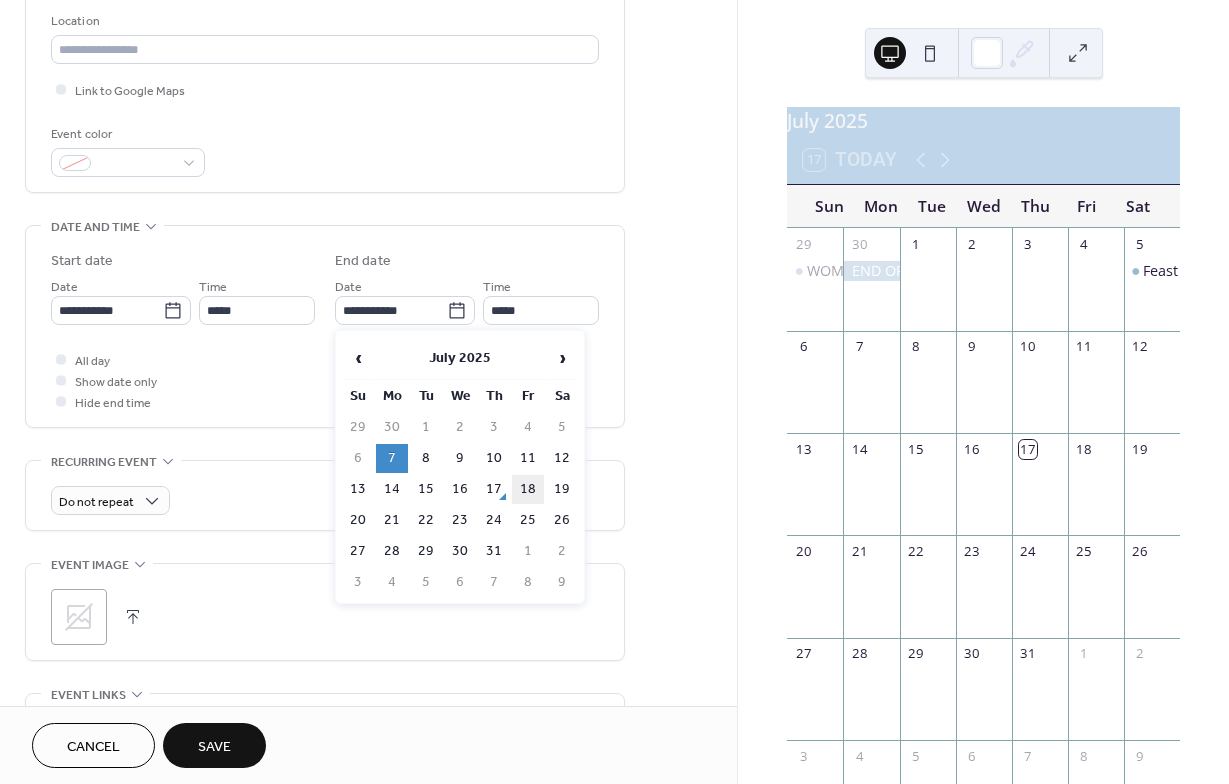 click on "18" at bounding box center (528, 489) 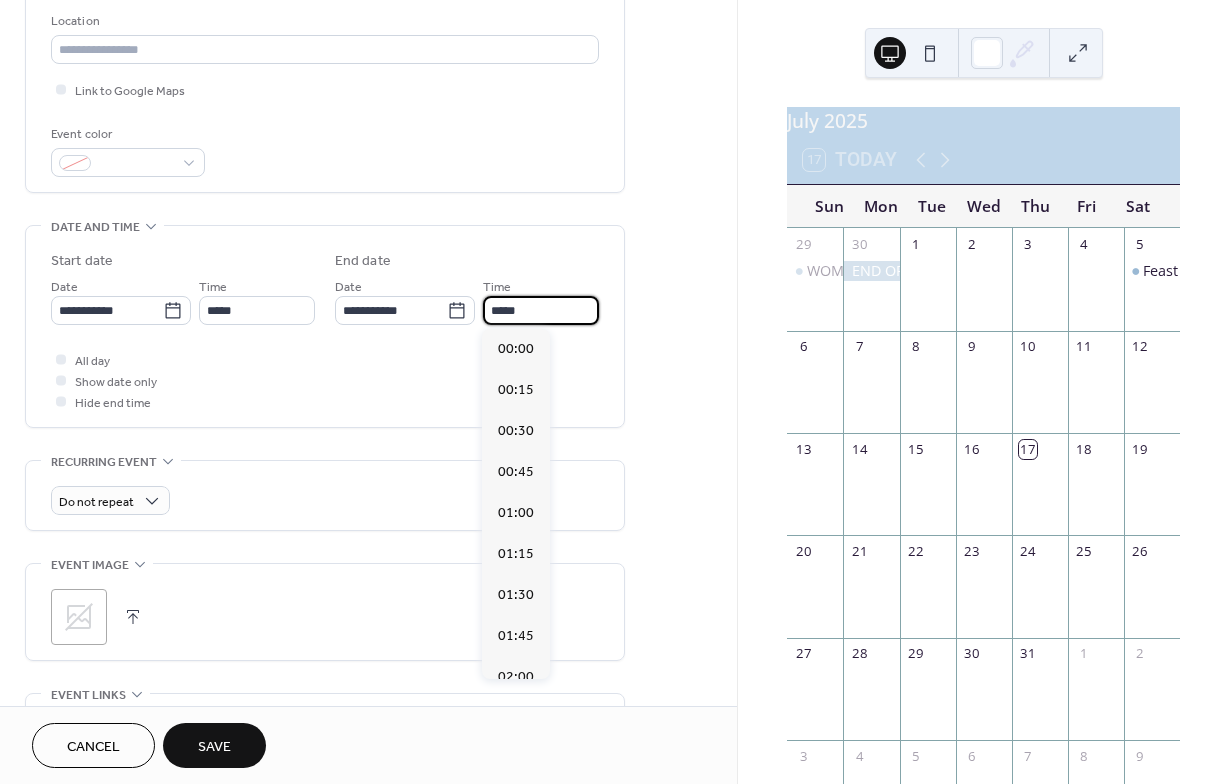 click on "*****" at bounding box center (541, 310) 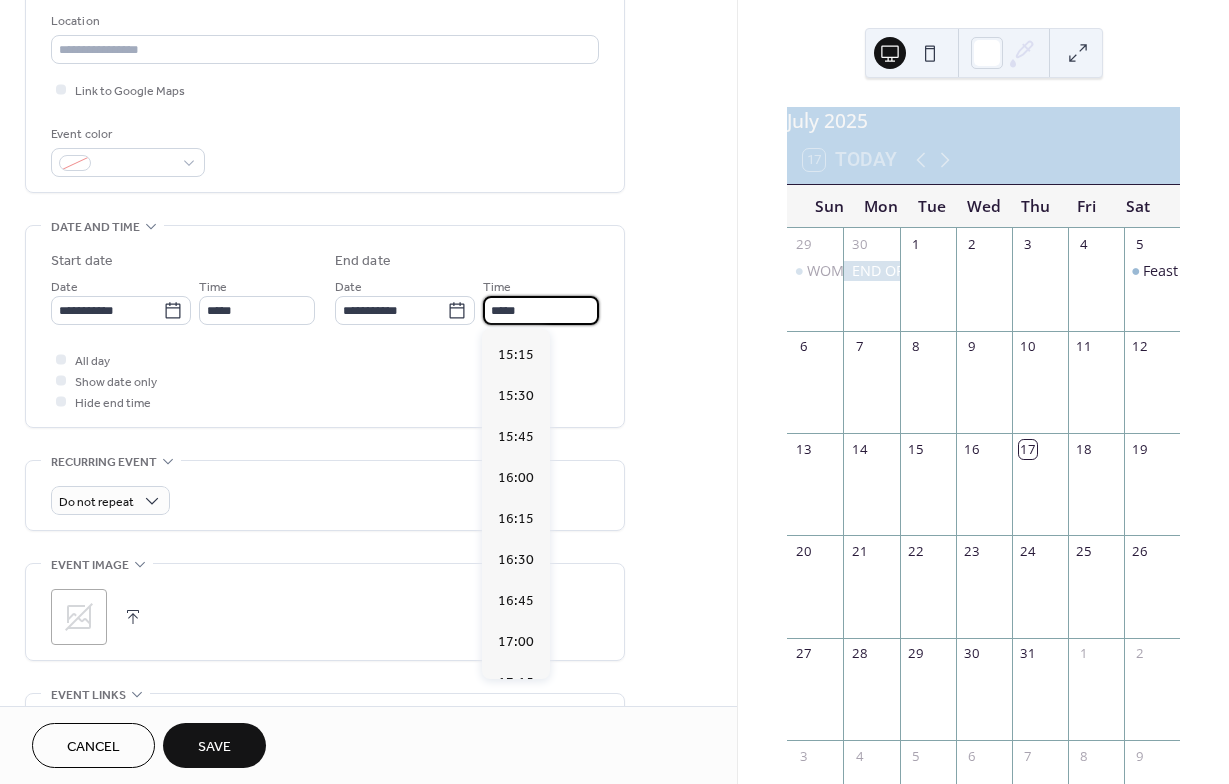 scroll, scrollTop: 2515, scrollLeft: 0, axis: vertical 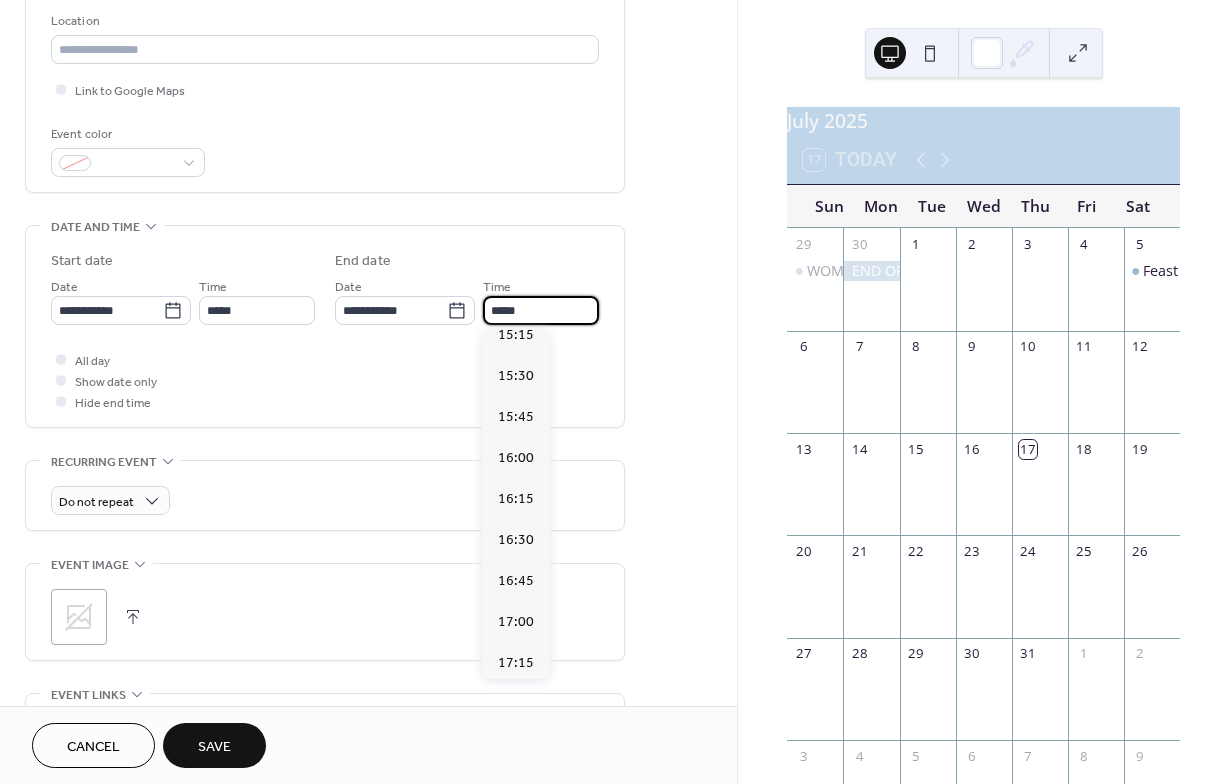 click on "All day Show date only Hide end time" at bounding box center (325, 380) 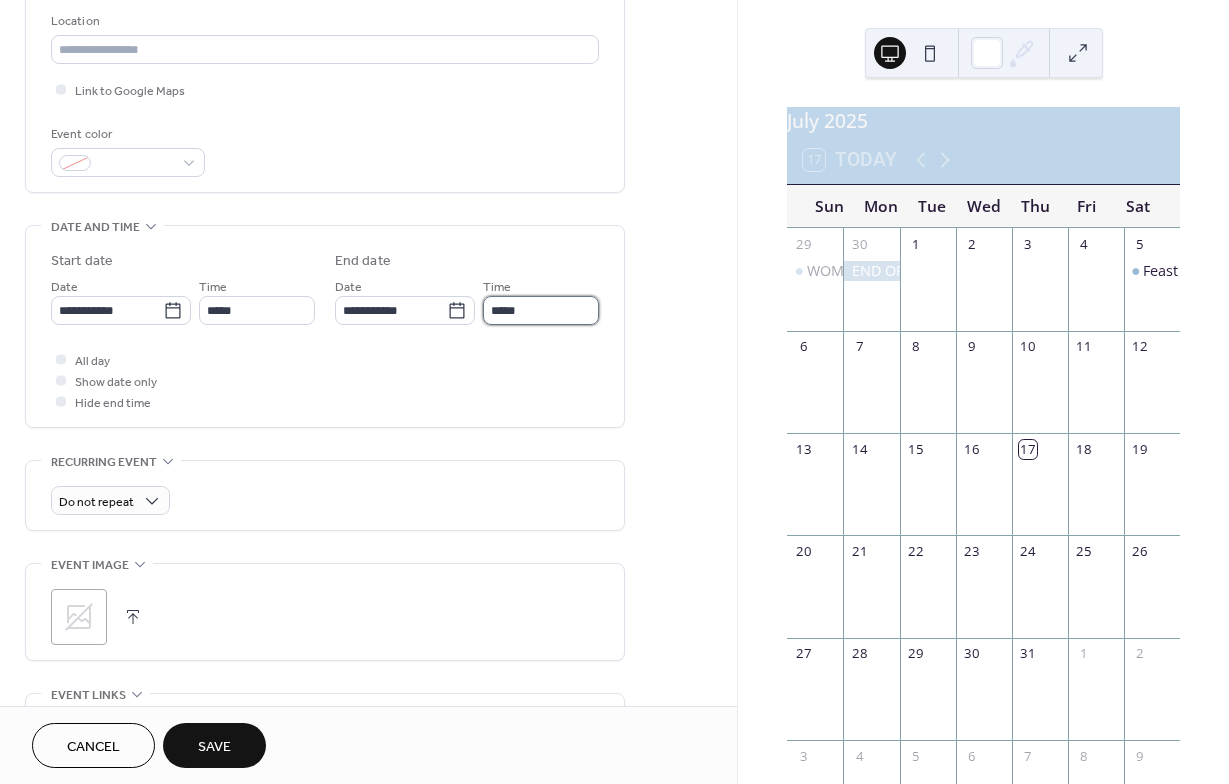 click on "*****" at bounding box center (541, 310) 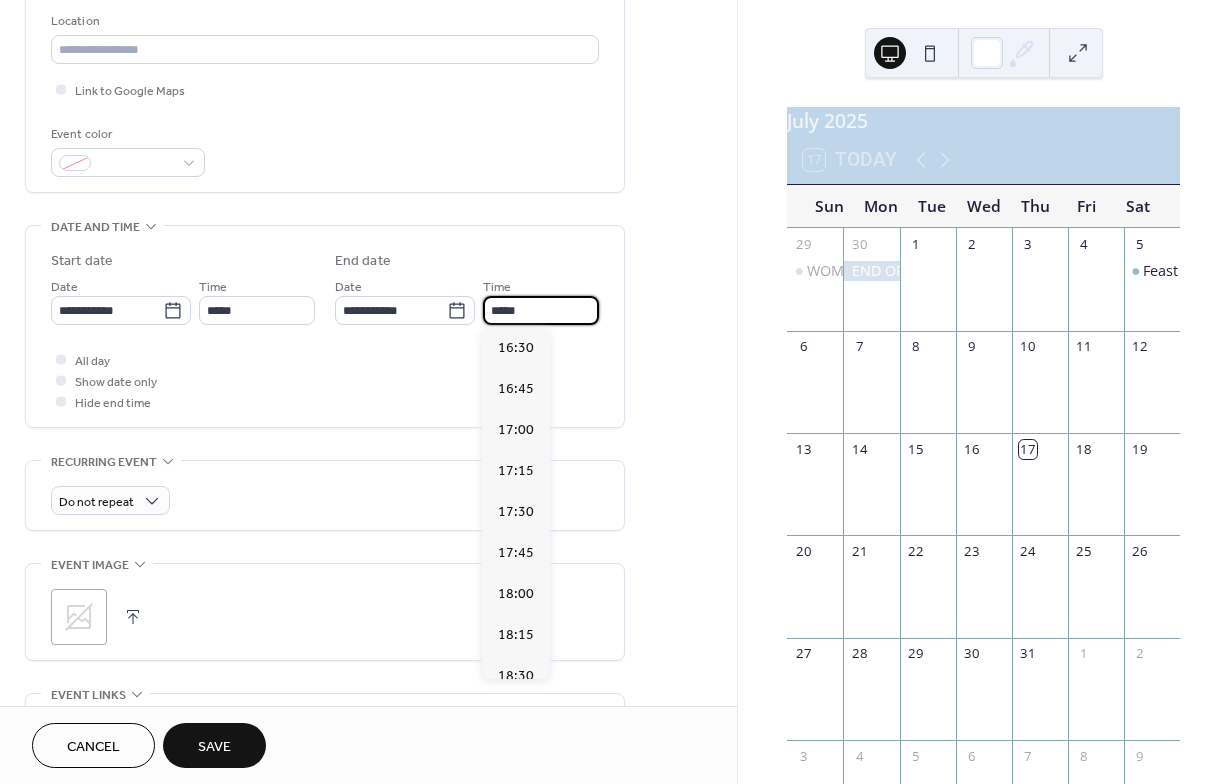 scroll, scrollTop: 2714, scrollLeft: 0, axis: vertical 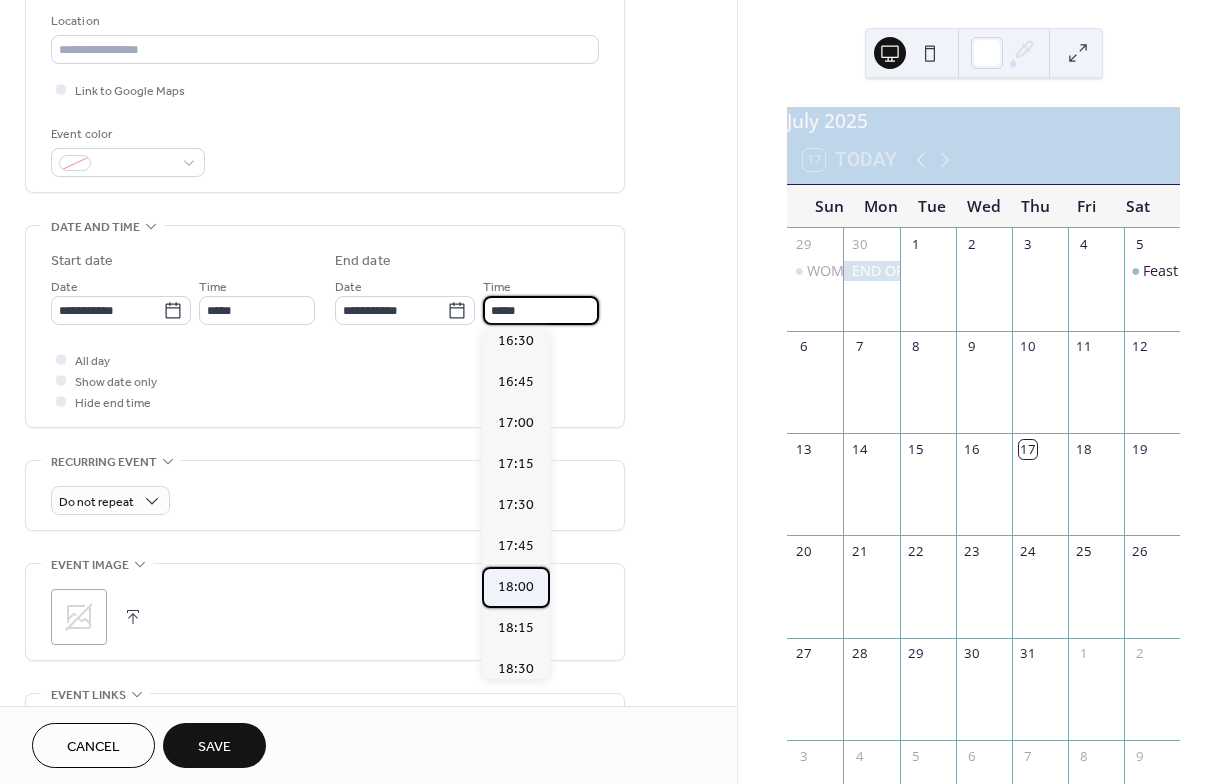click on "18:00" at bounding box center [516, 587] 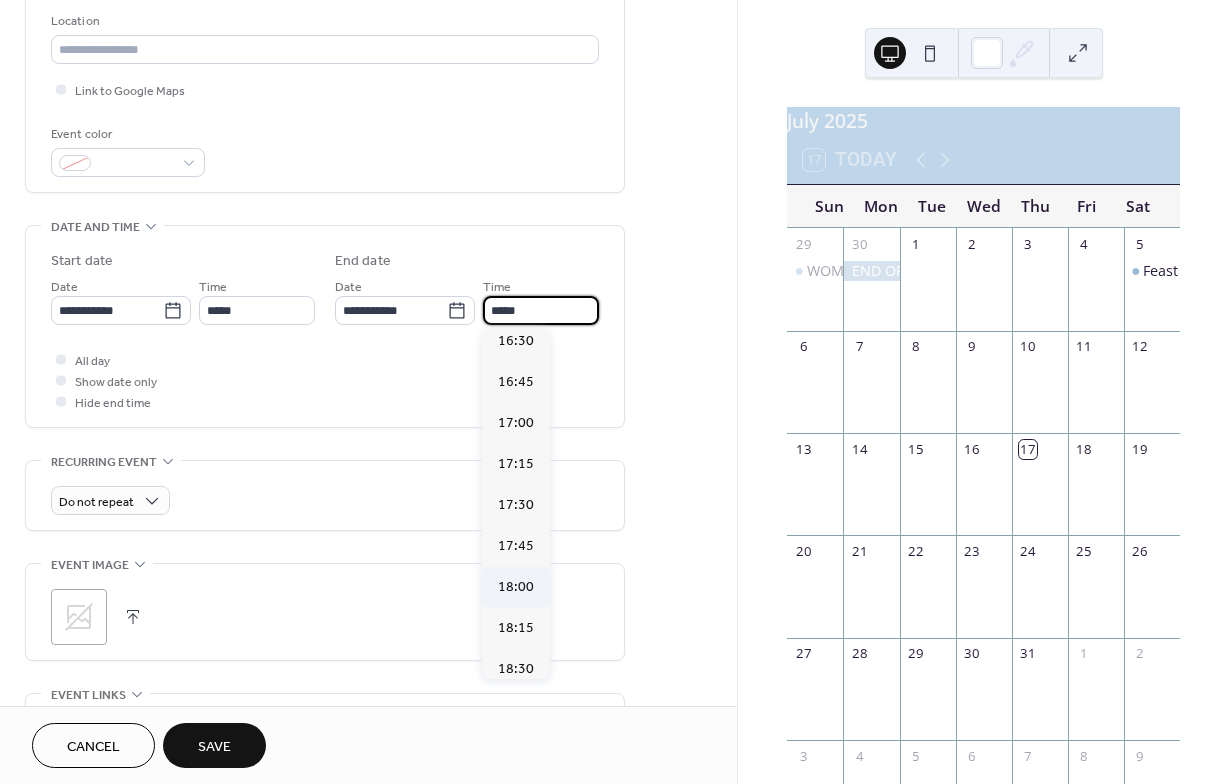type on "*****" 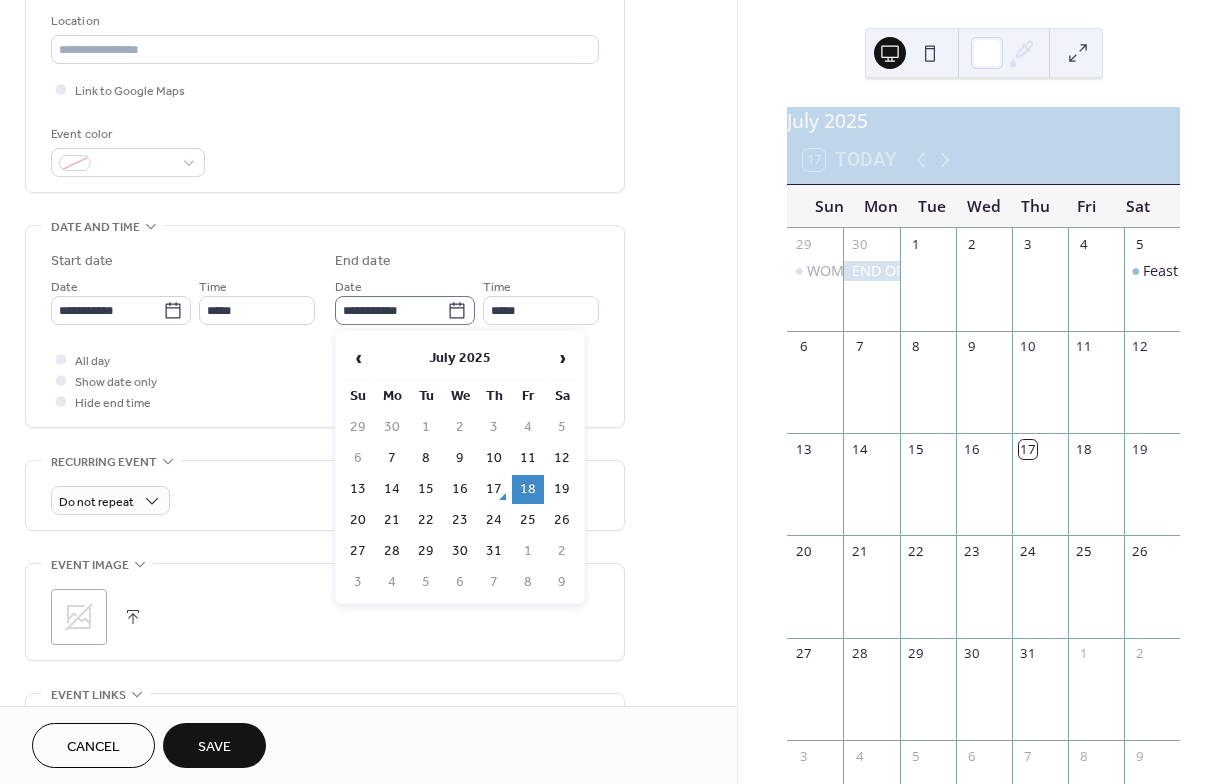 click 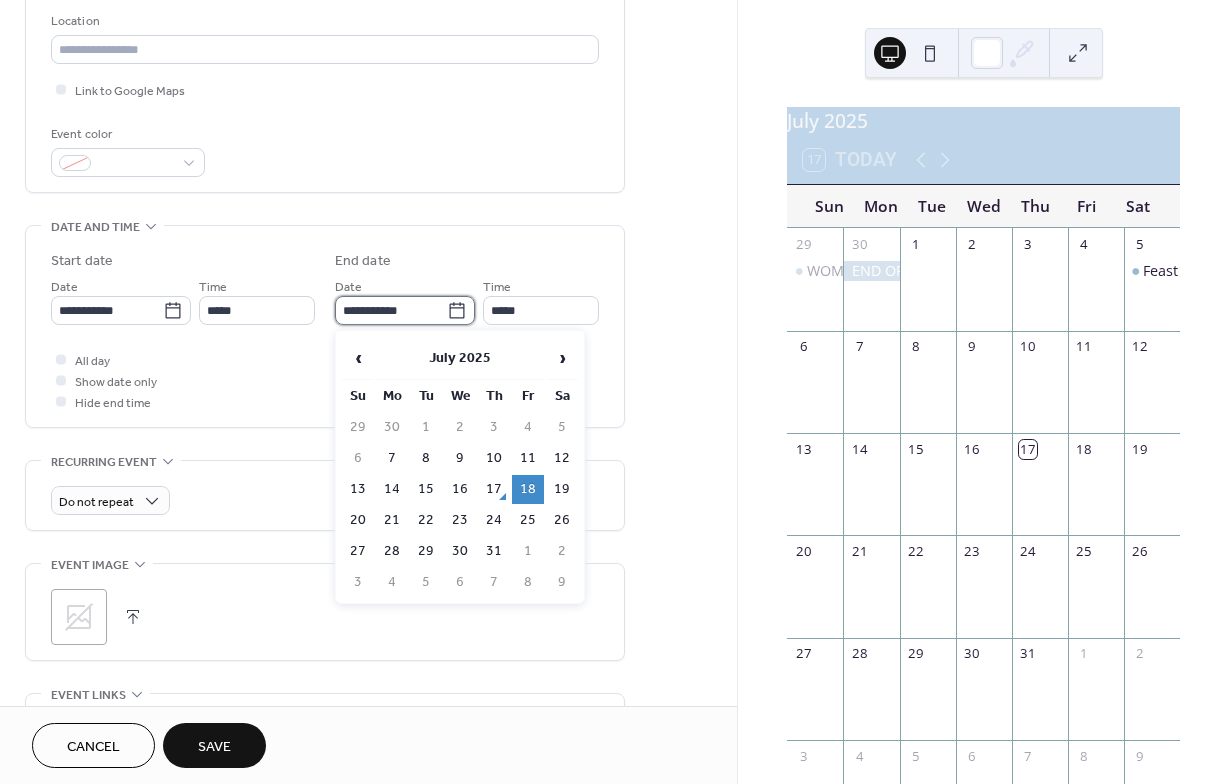 click on "**********" at bounding box center [391, 310] 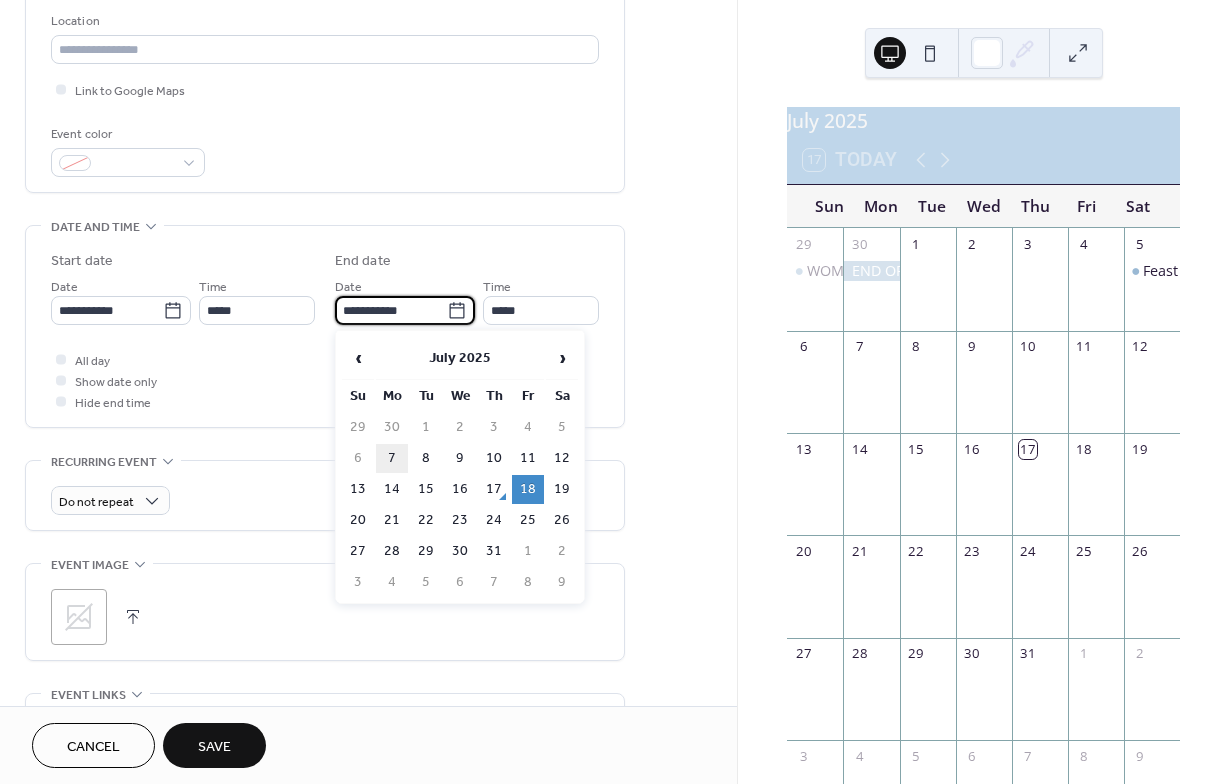 click on "7" at bounding box center [392, 458] 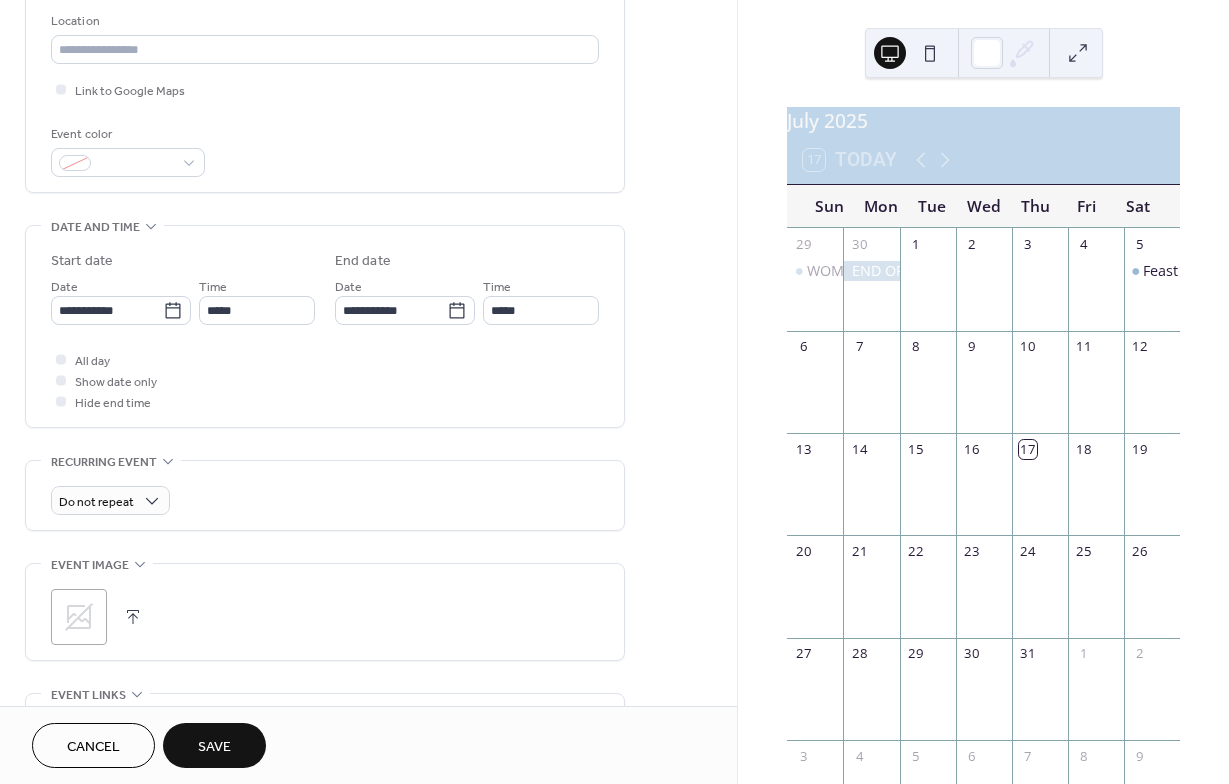 click on "All day Show date only Hide end time" at bounding box center [325, 380] 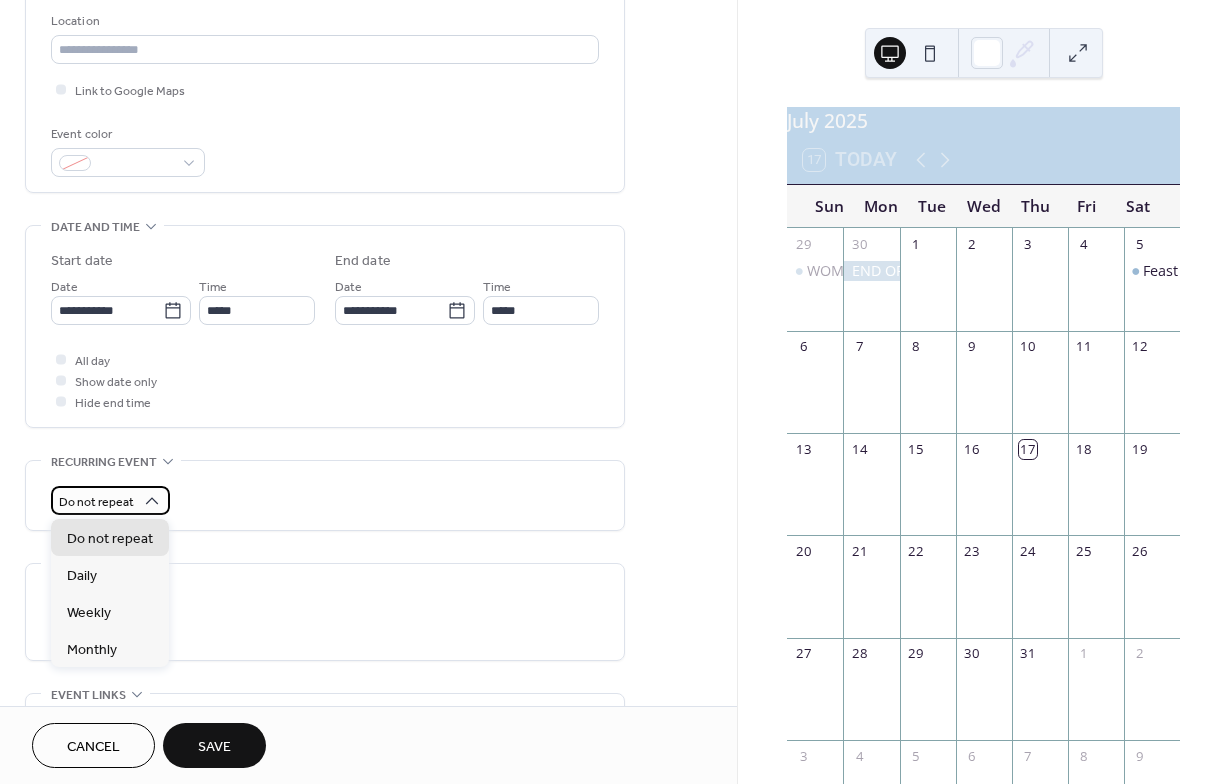 click on "Do not repeat" at bounding box center [96, 502] 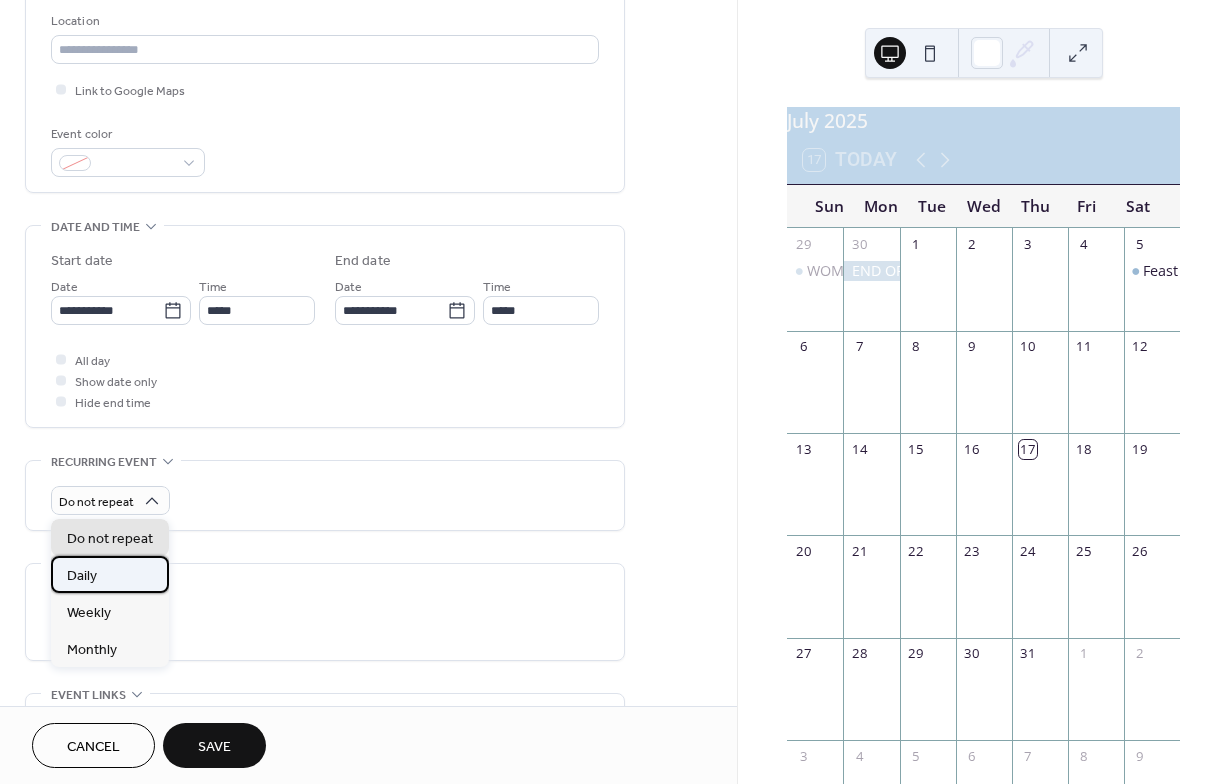 click on "Daily" at bounding box center [110, 574] 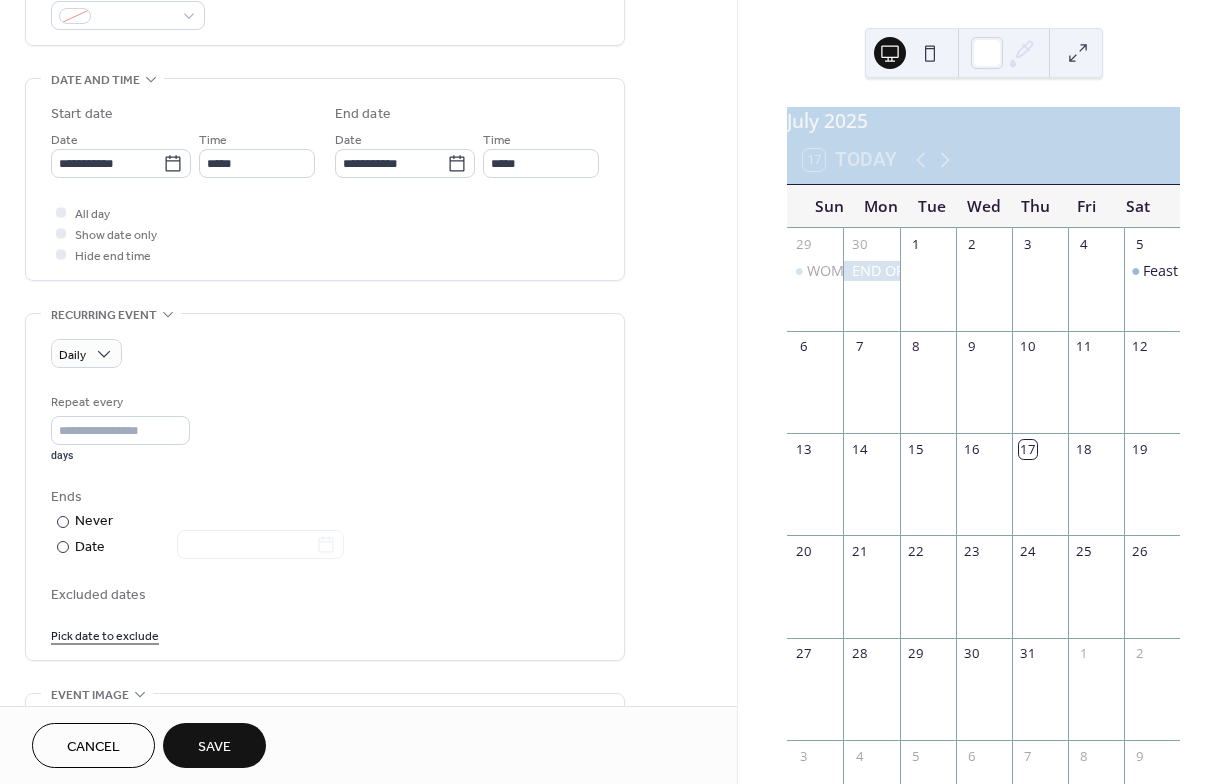 scroll, scrollTop: 574, scrollLeft: 0, axis: vertical 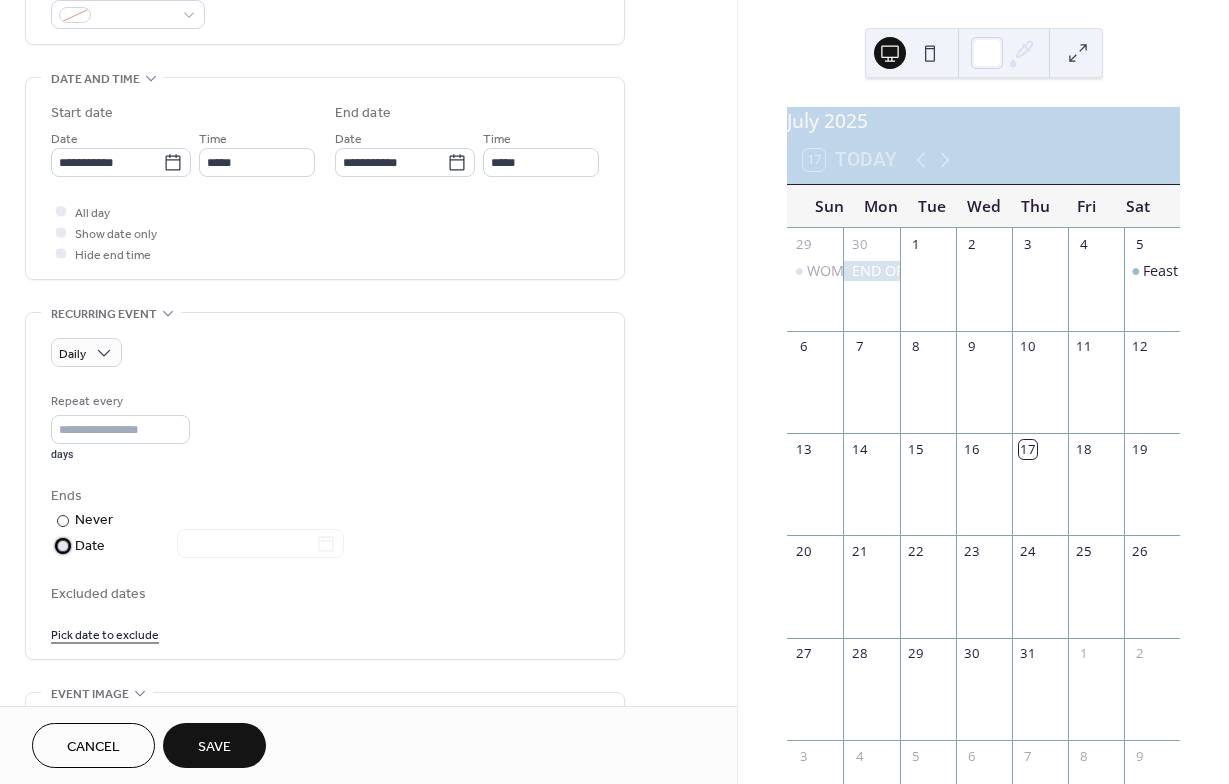 drag, startPoint x: 93, startPoint y: 545, endPoint x: 118, endPoint y: 550, distance: 25.495098 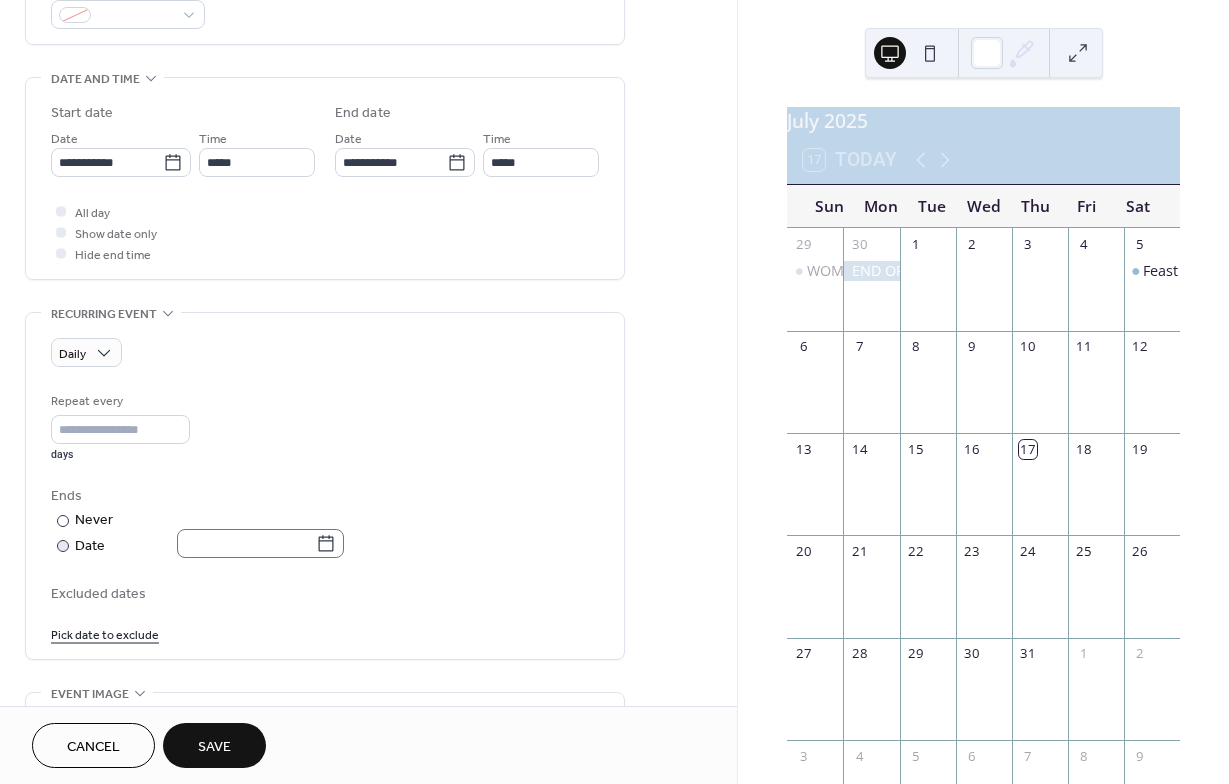 click 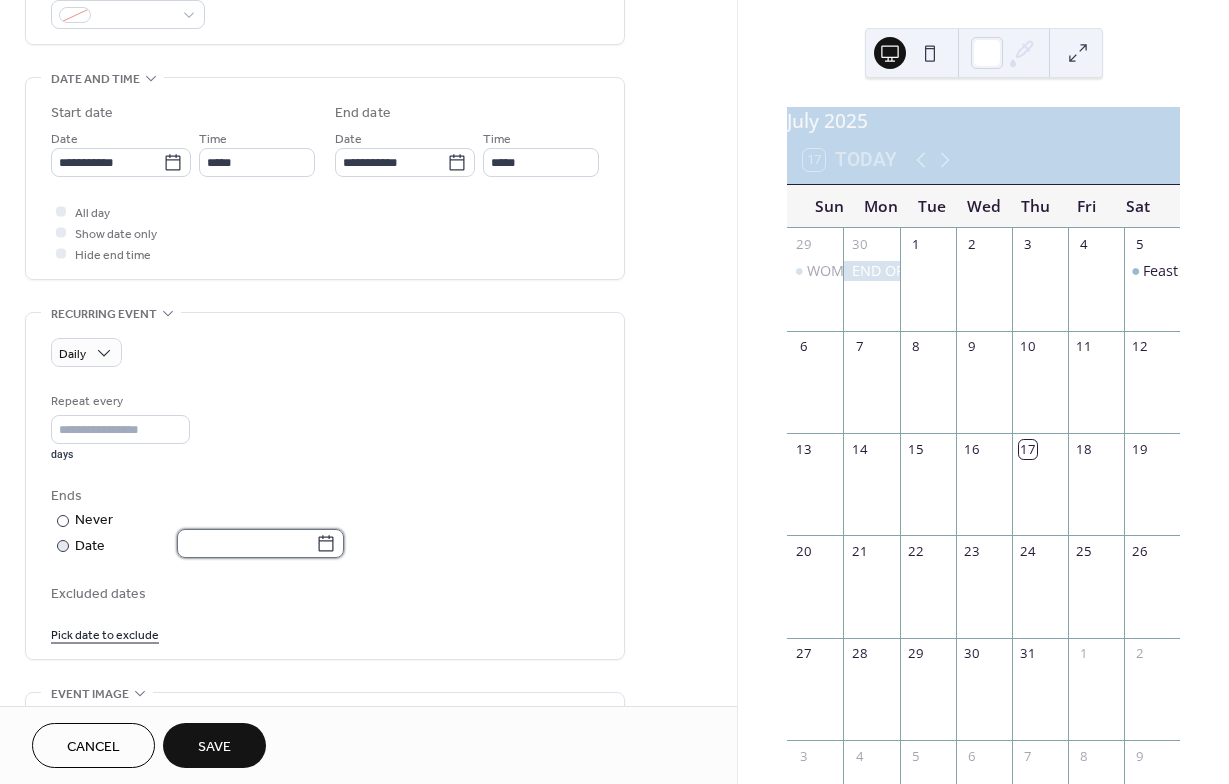 click at bounding box center (246, 543) 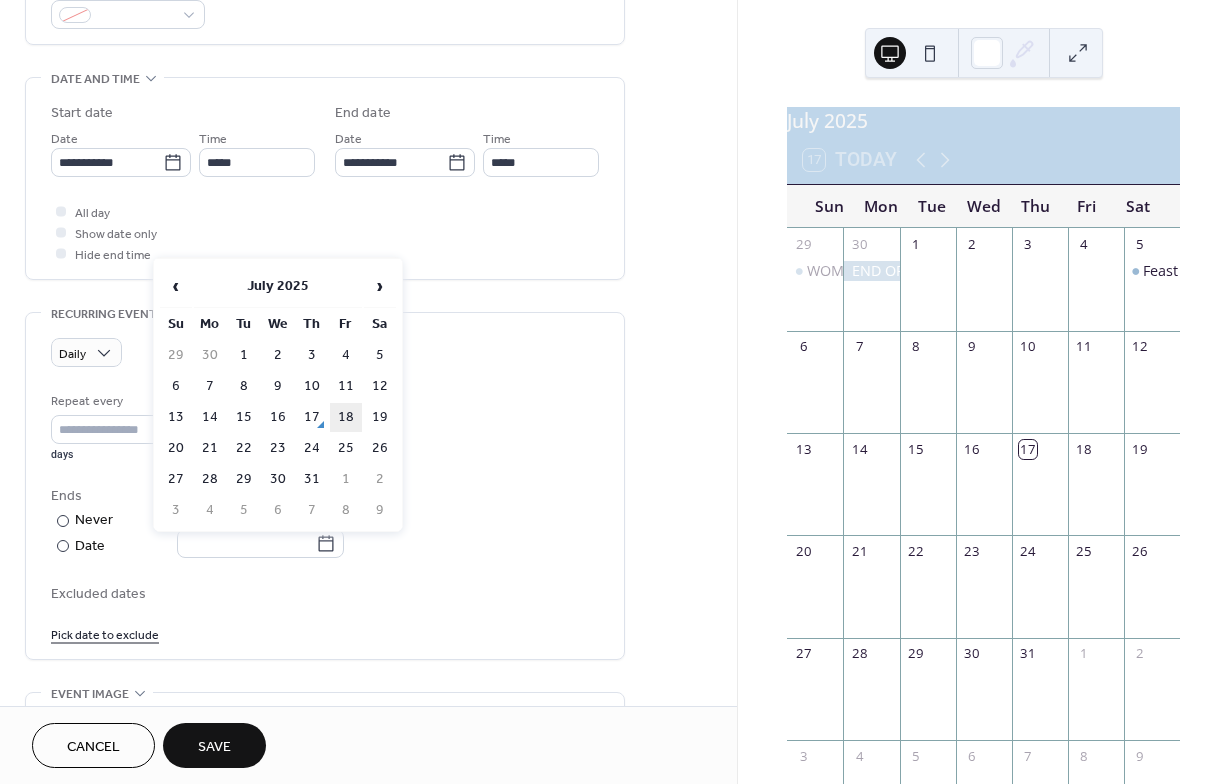click on "18" at bounding box center (346, 417) 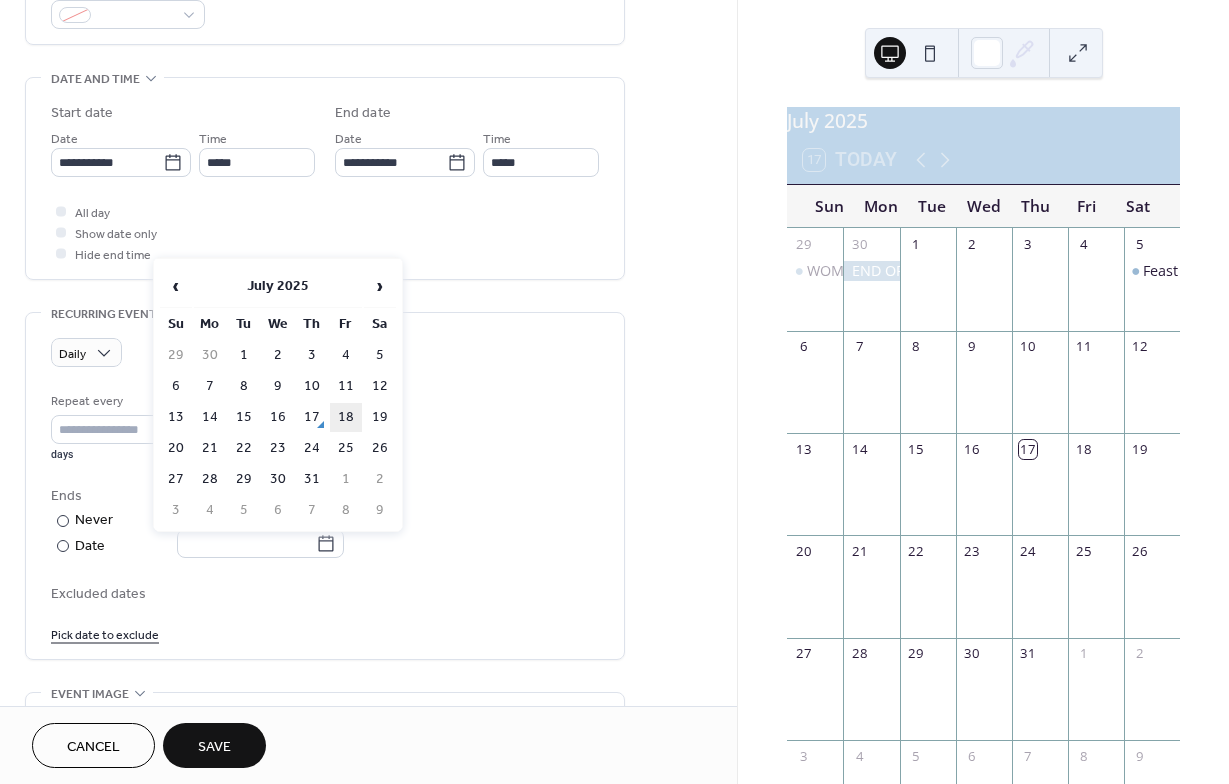 type on "**********" 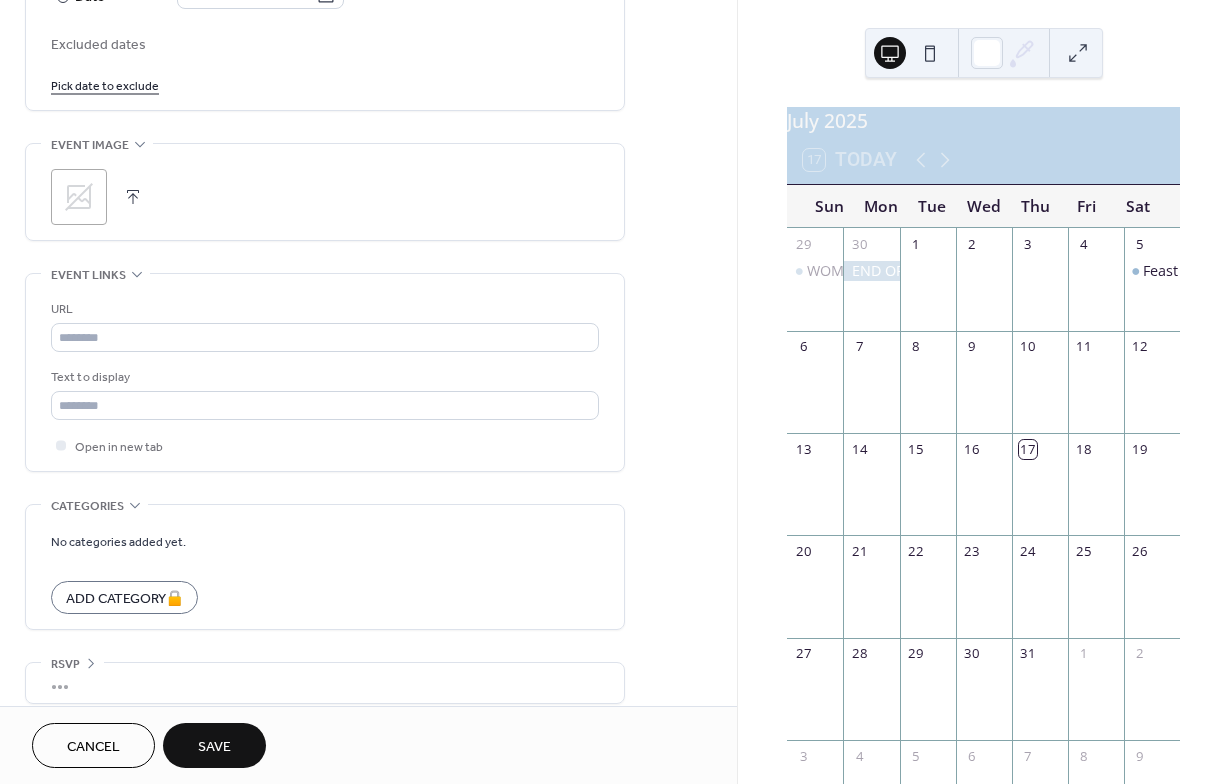 scroll, scrollTop: 1130, scrollLeft: 0, axis: vertical 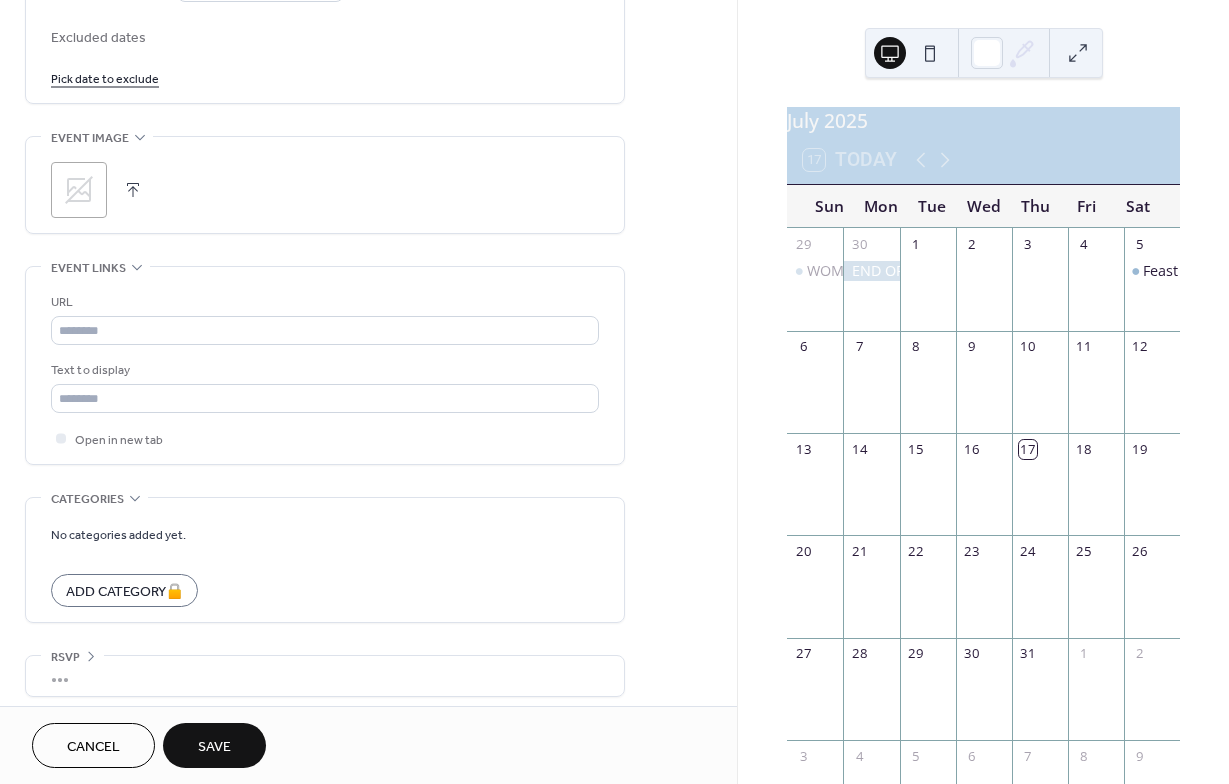 click on ";" at bounding box center (325, 190) 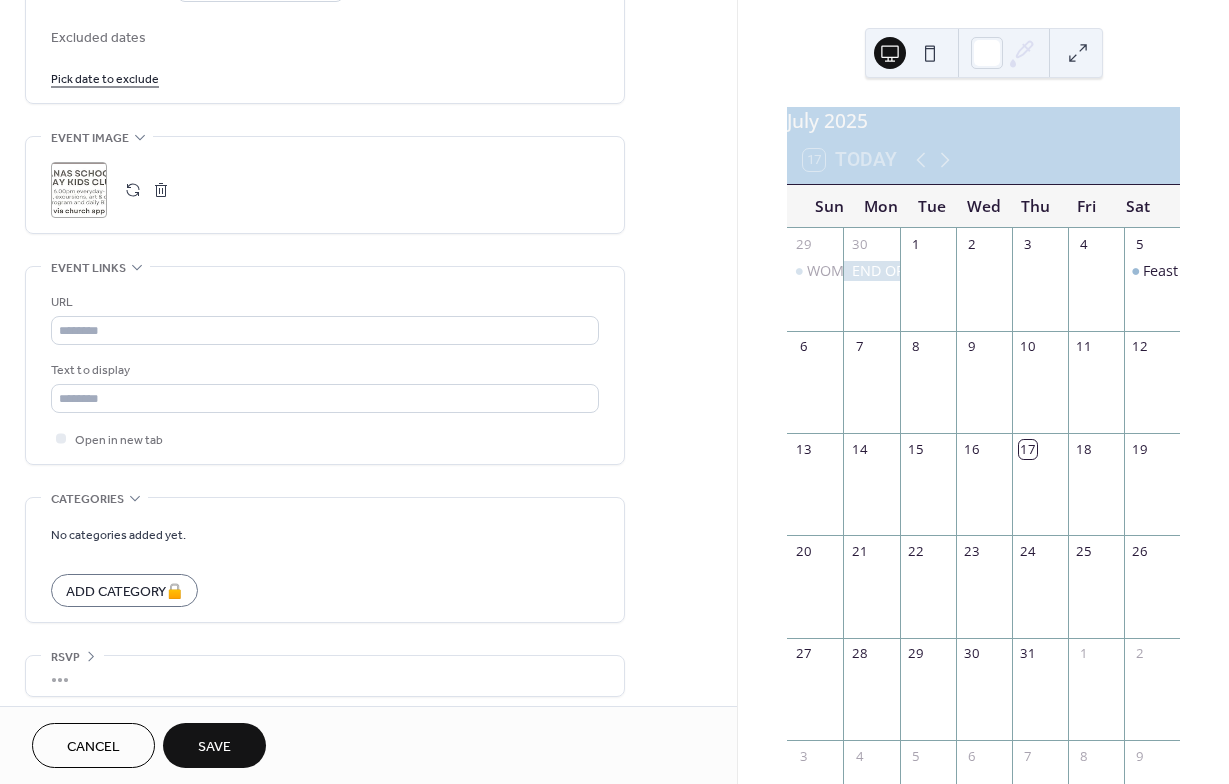 scroll, scrollTop: 1141, scrollLeft: 0, axis: vertical 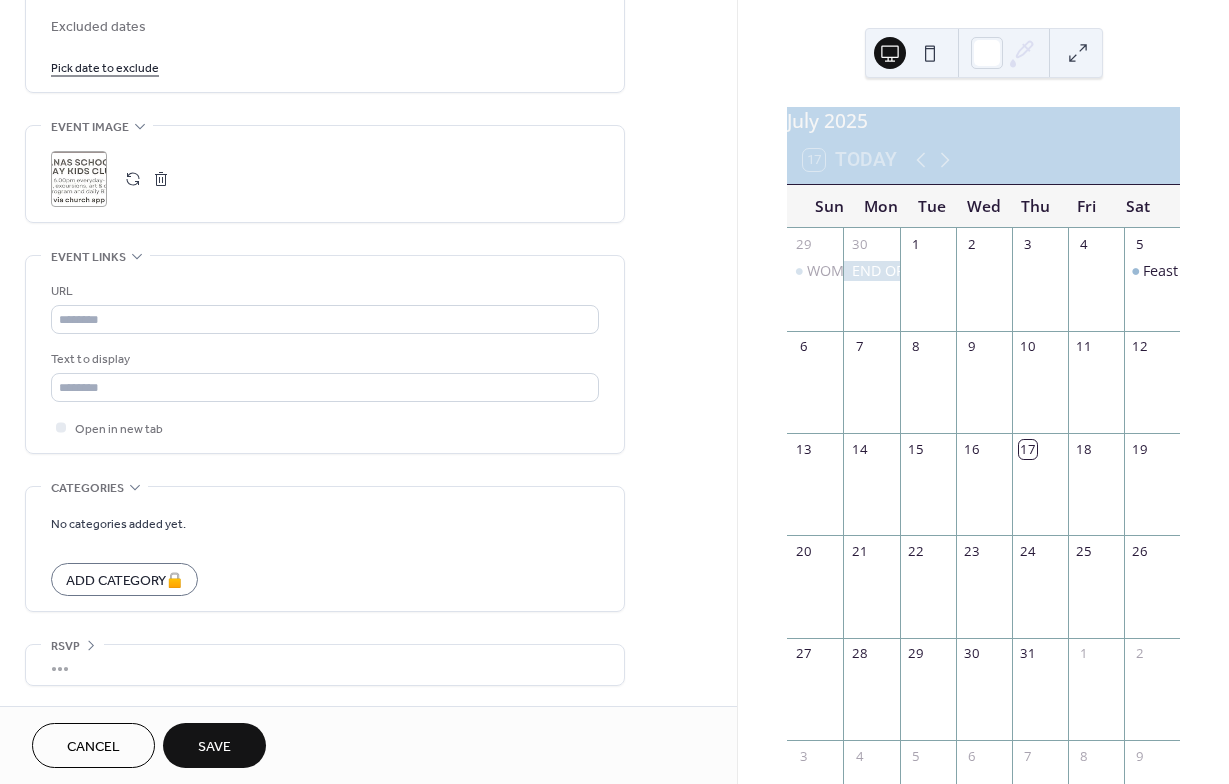 click on "Save" at bounding box center (214, 747) 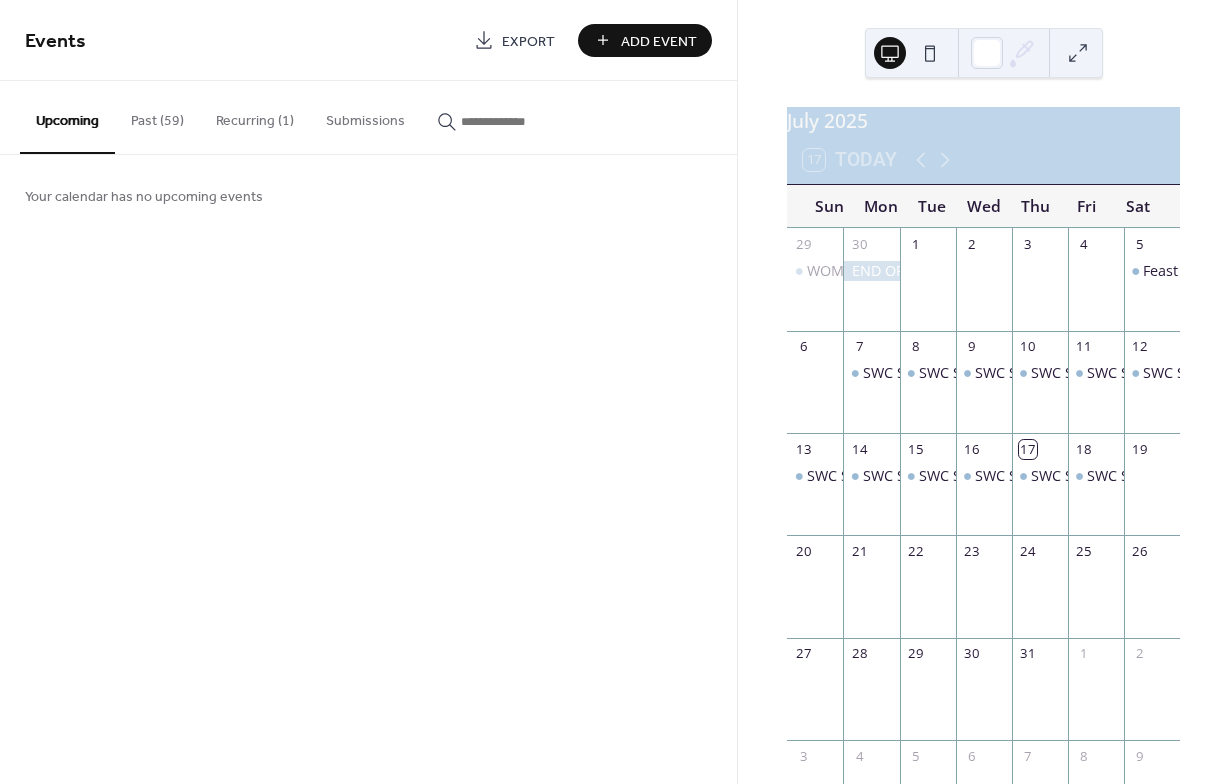 click on "Add Event" at bounding box center (659, 41) 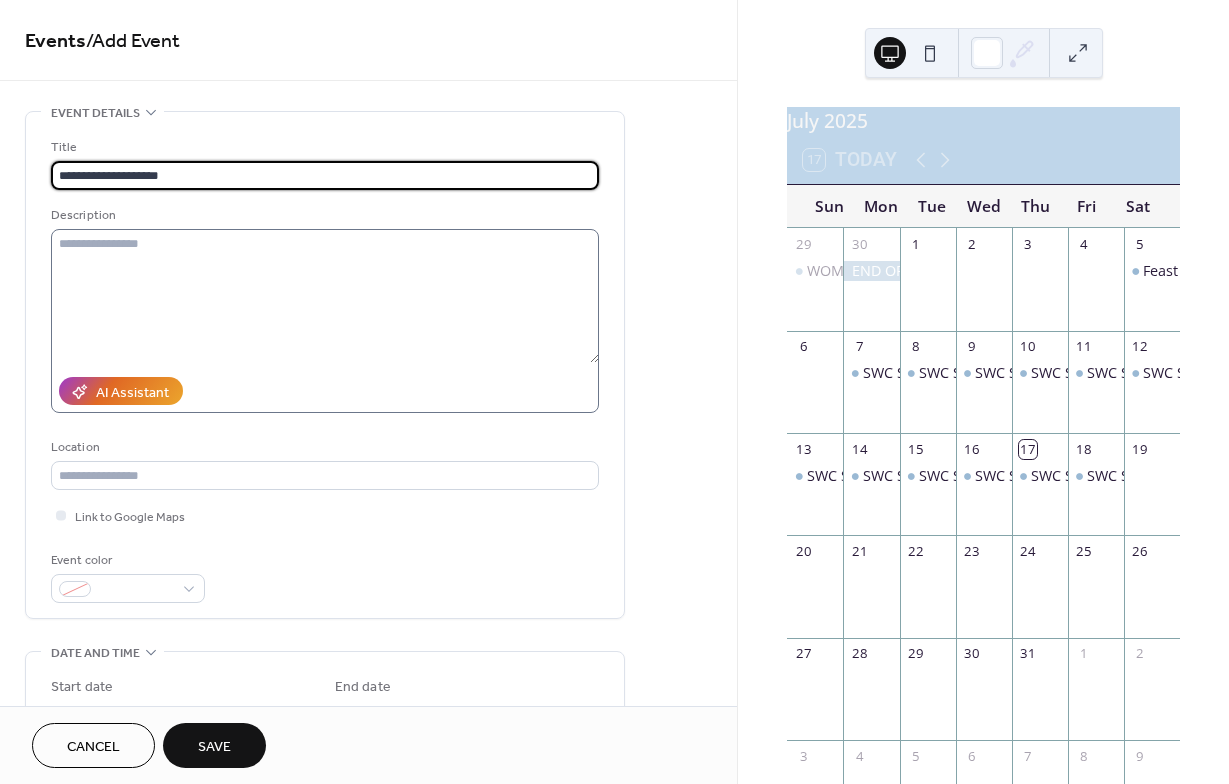 type on "**********" 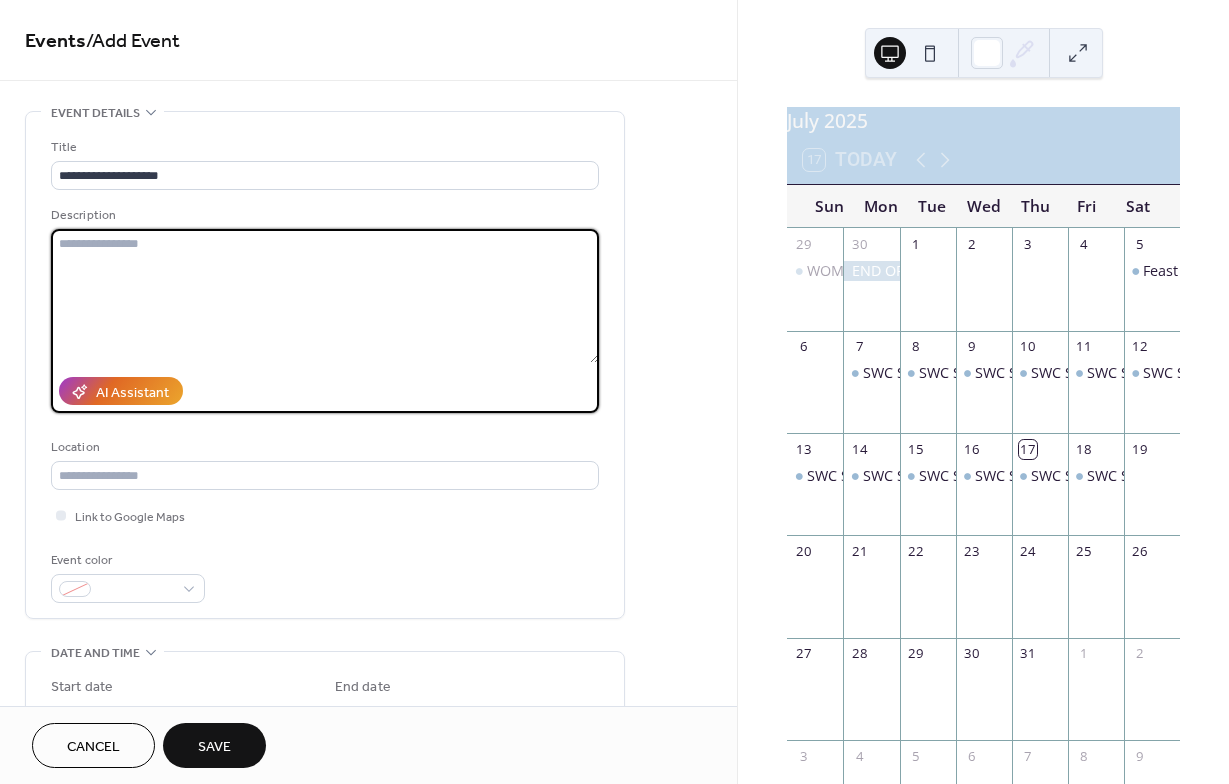 click at bounding box center (325, 296) 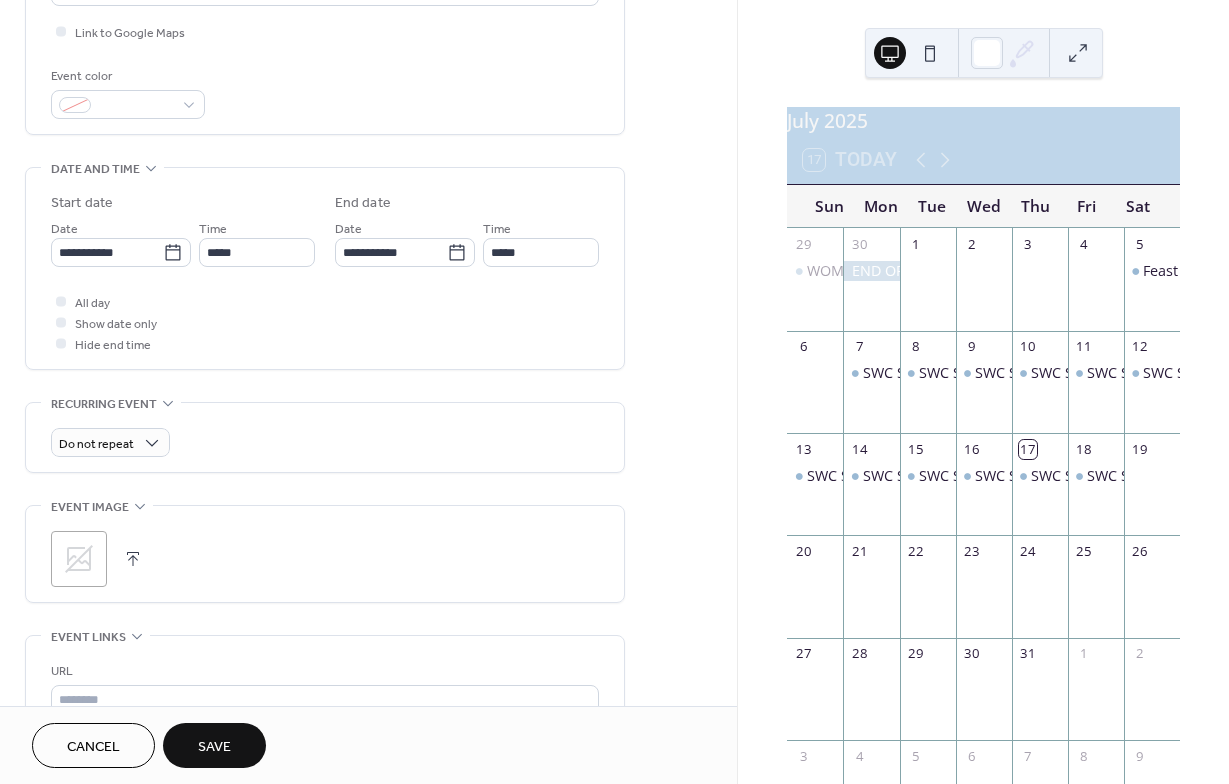 scroll, scrollTop: 504, scrollLeft: 0, axis: vertical 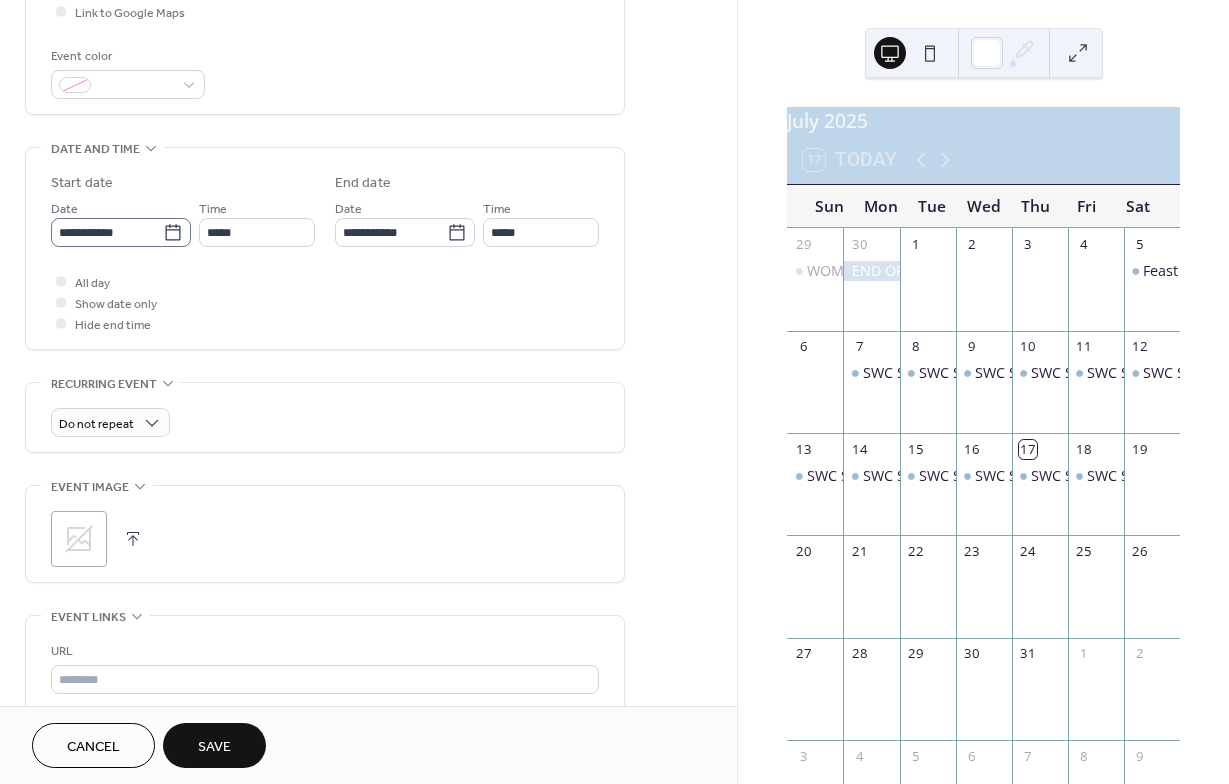 type on "**********" 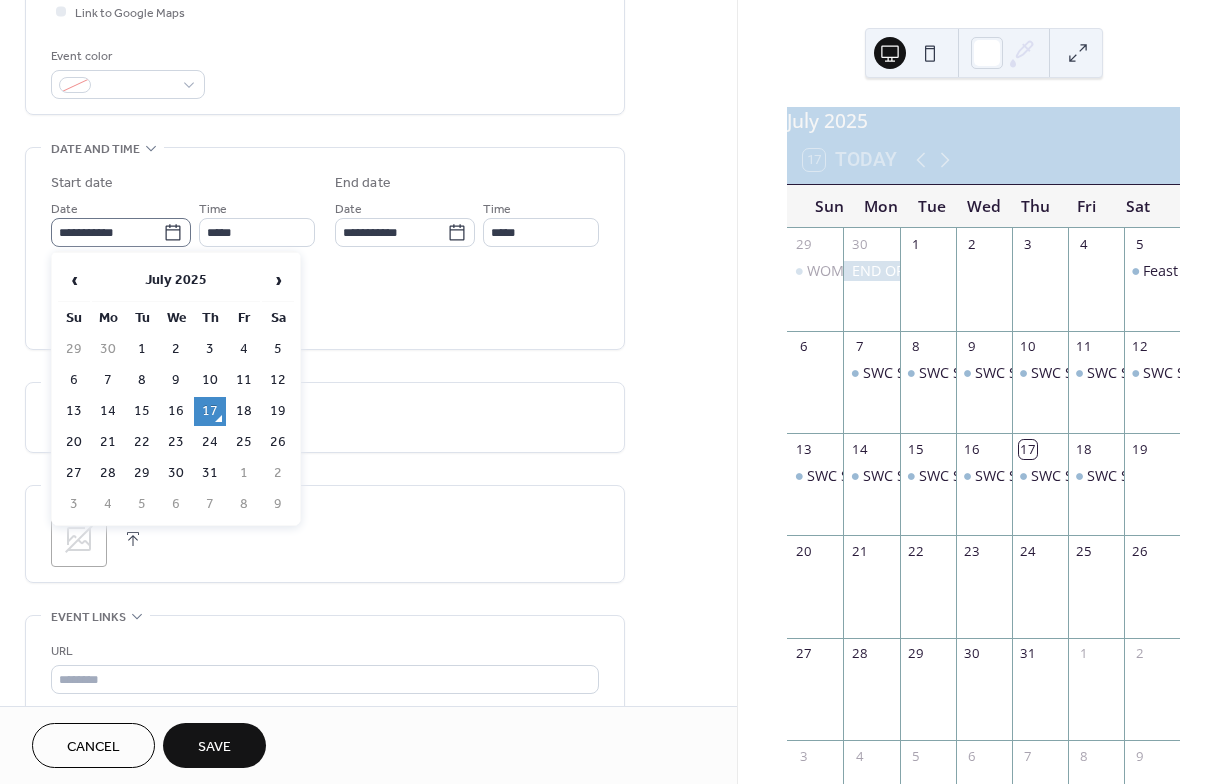 click 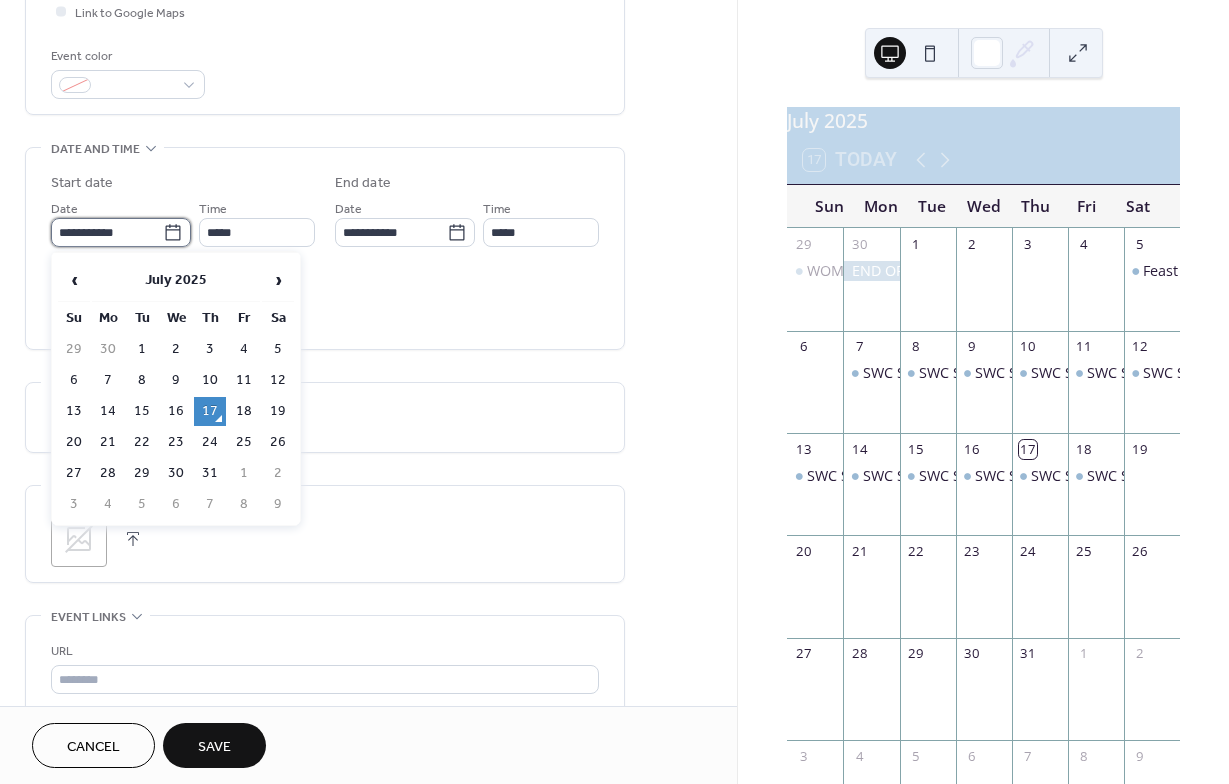 click on "**********" at bounding box center [107, 232] 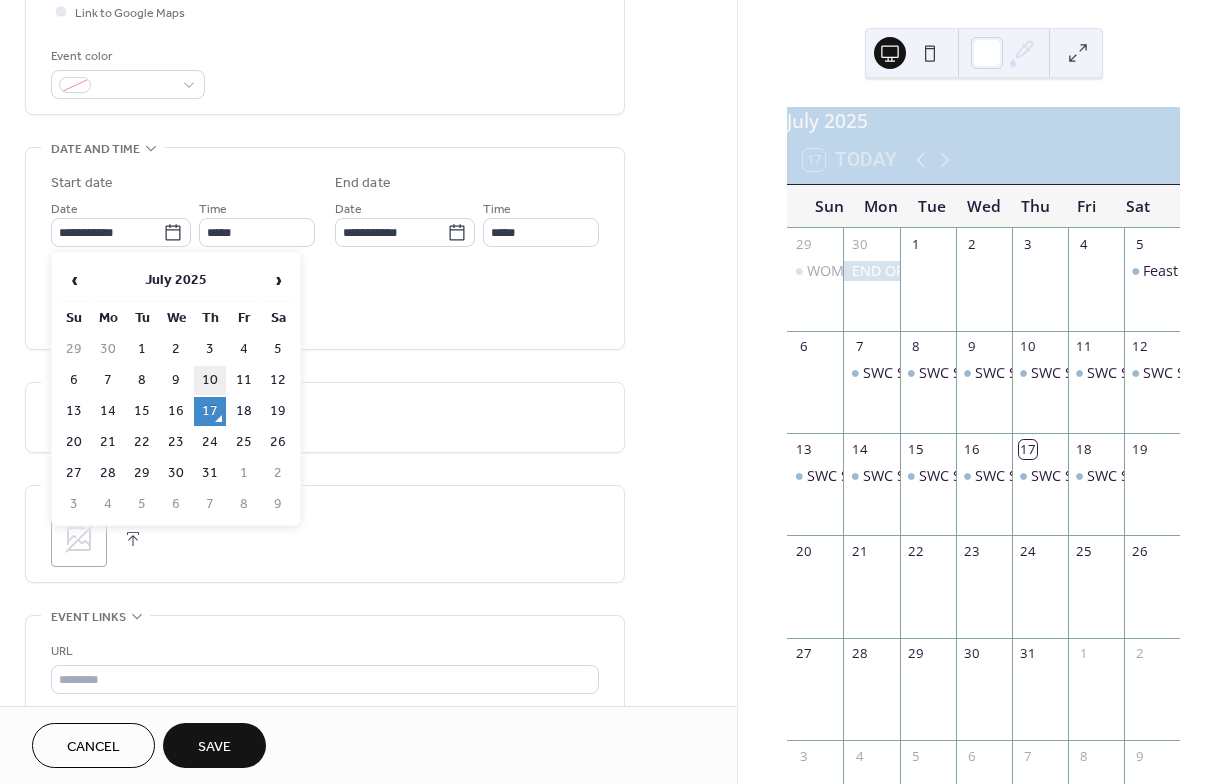 click on "10" at bounding box center [210, 380] 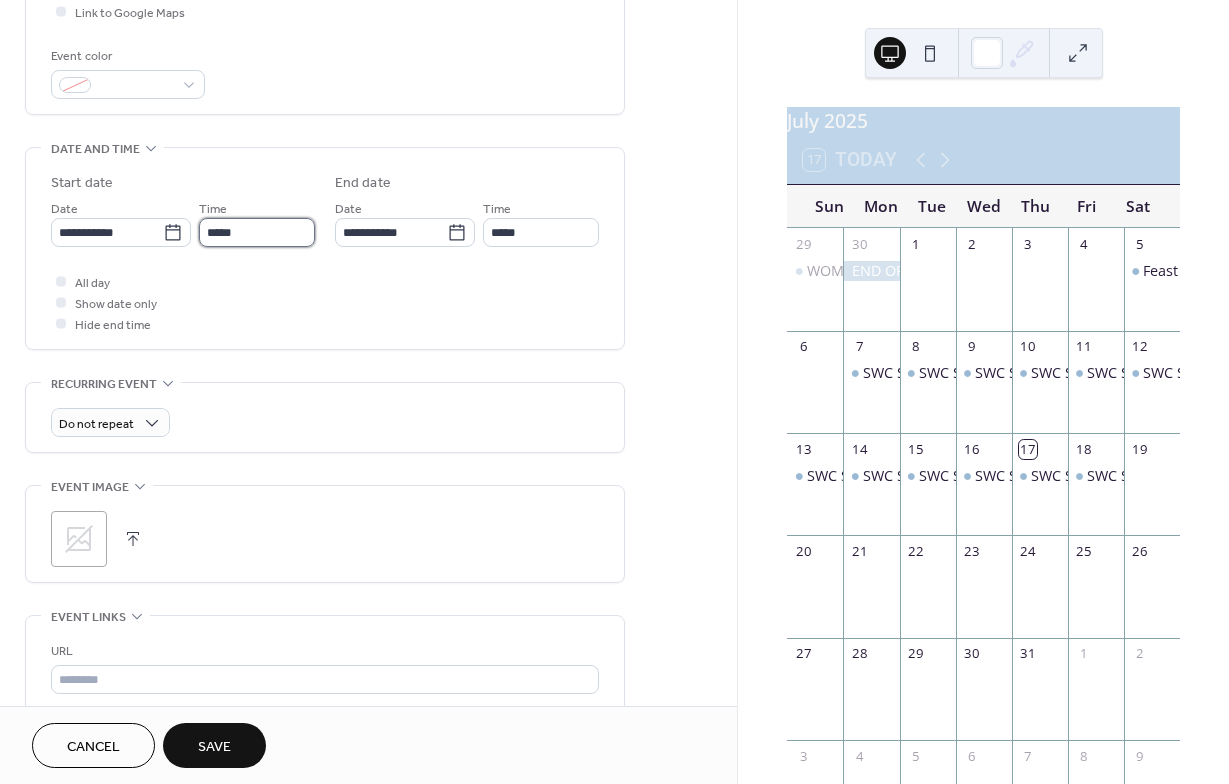 click on "*****" at bounding box center [257, 232] 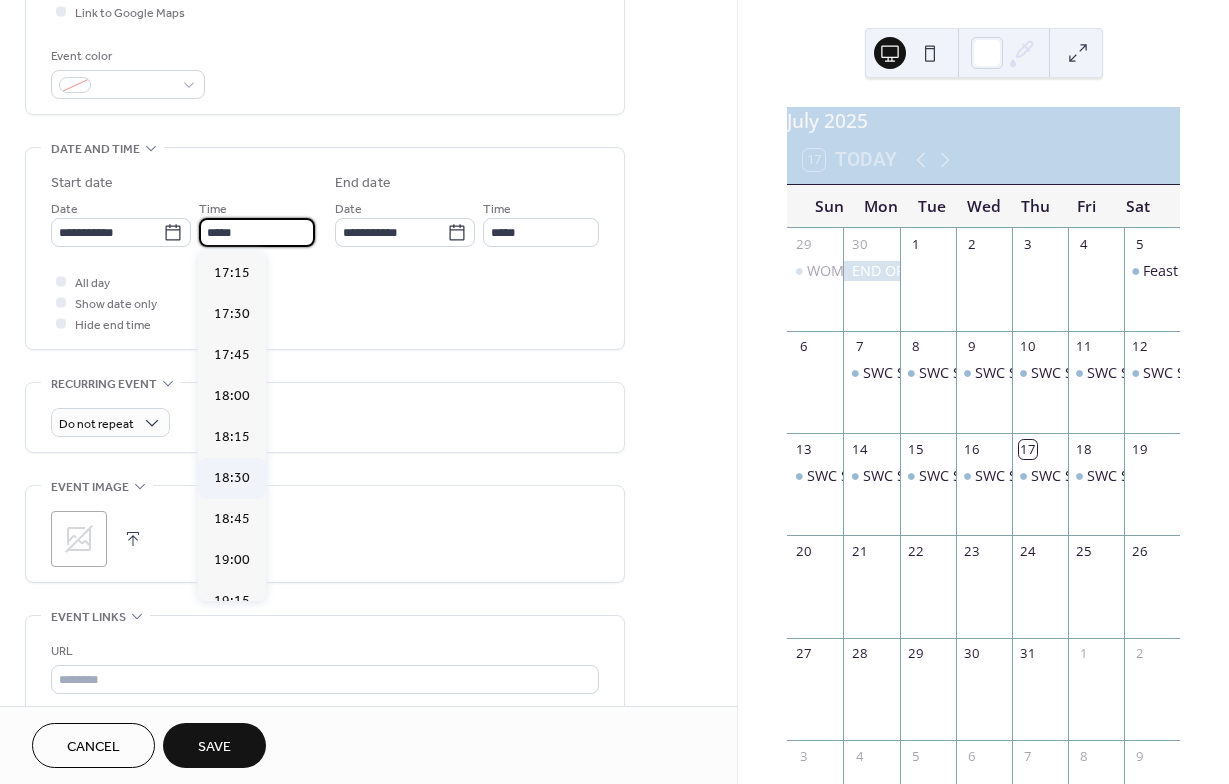 scroll, scrollTop: 2830, scrollLeft: 0, axis: vertical 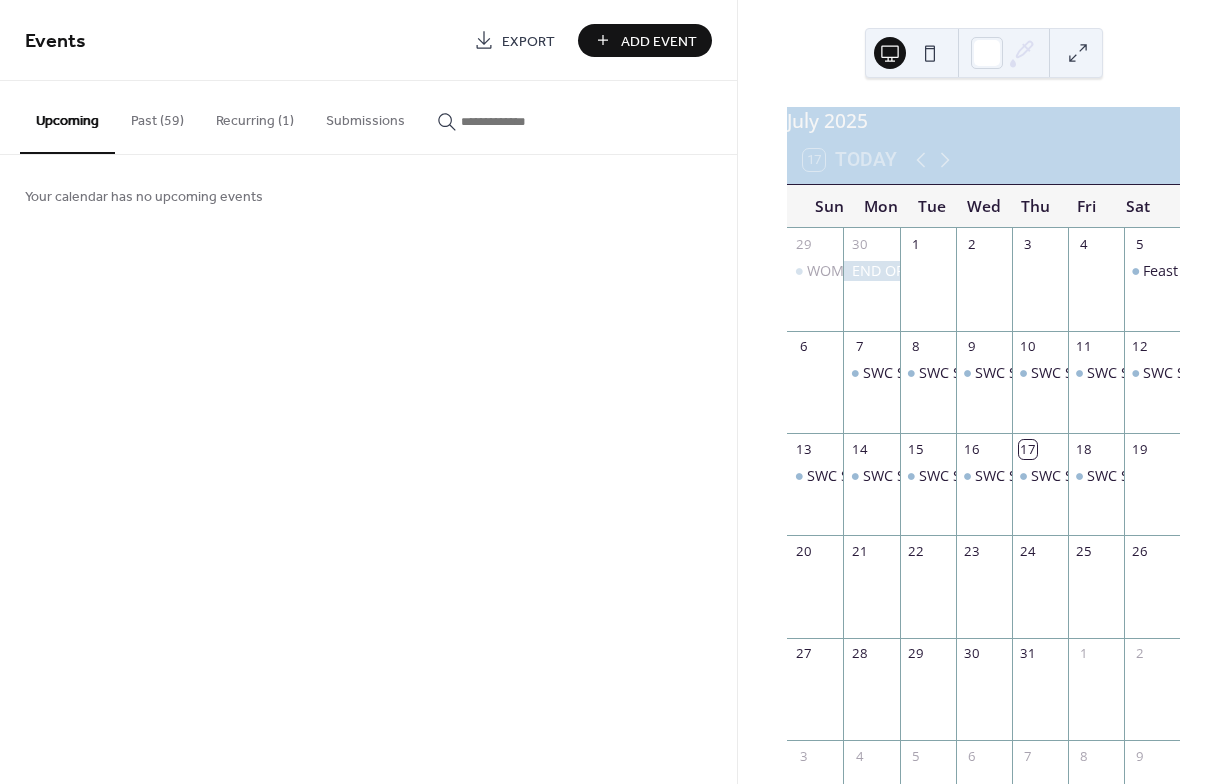 click on "Add Event" at bounding box center (659, 41) 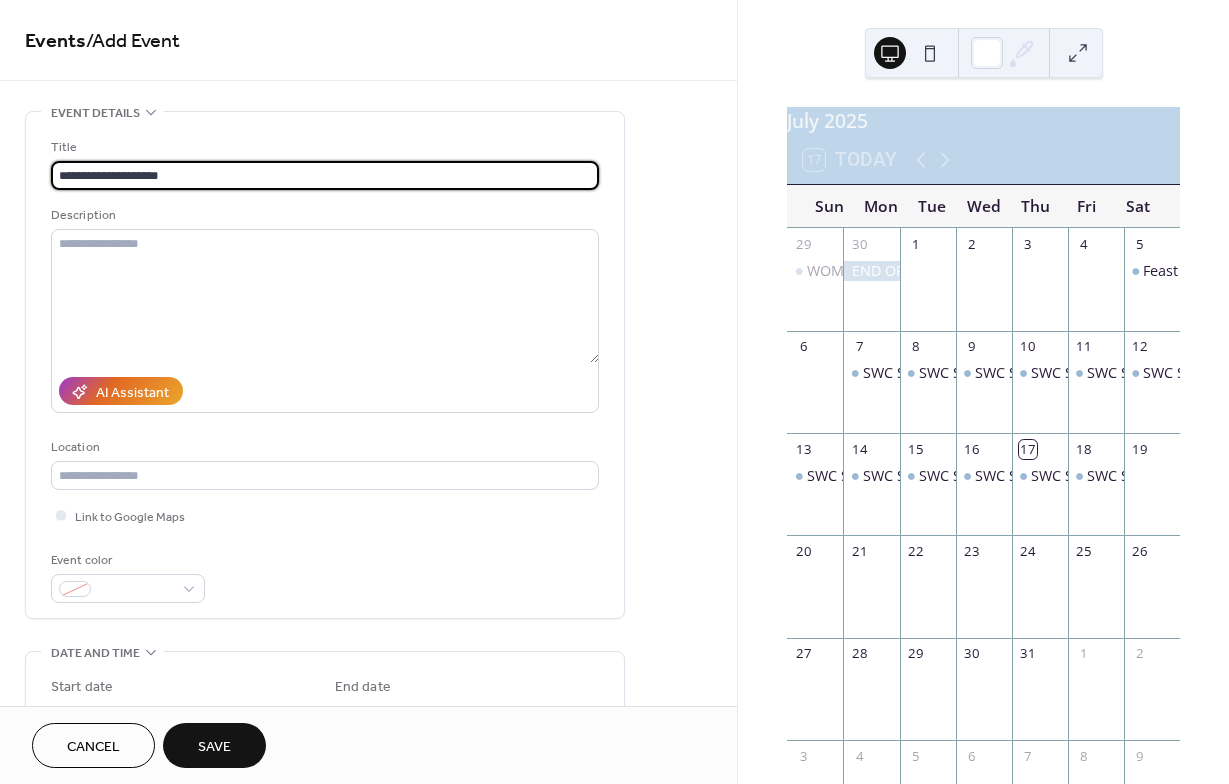 type on "**********" 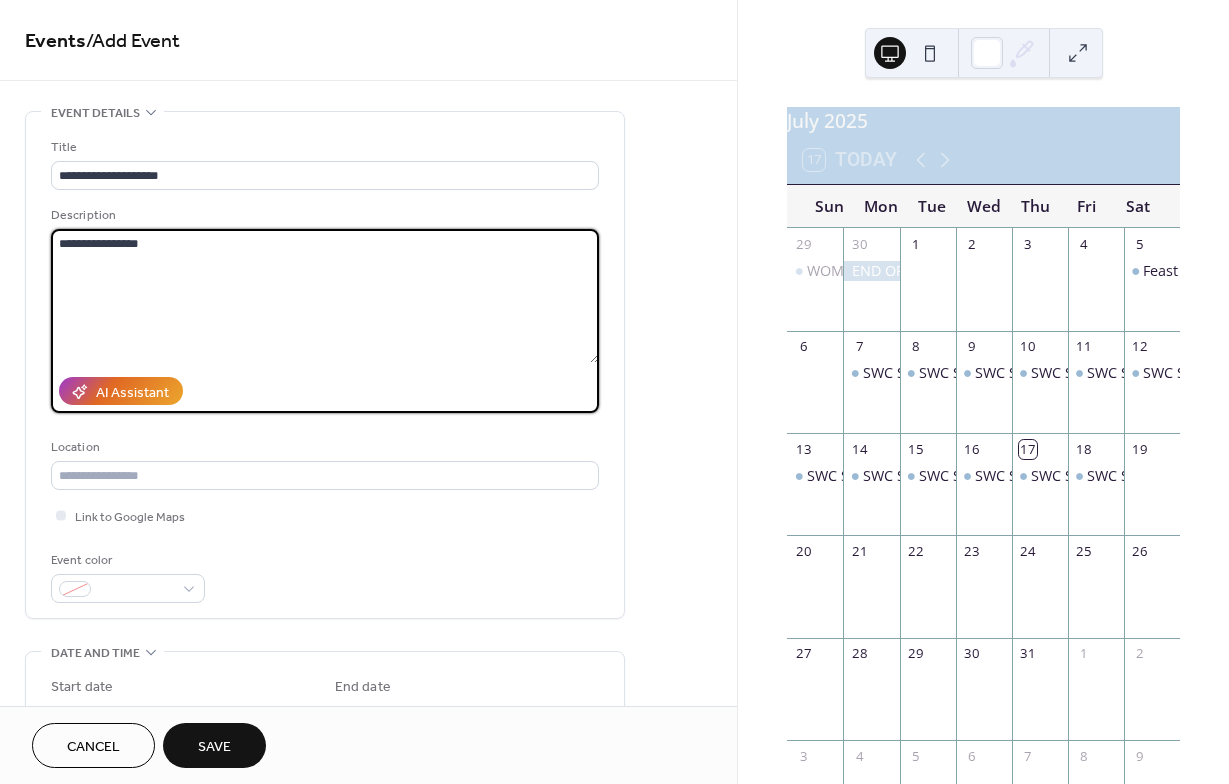 click on "**********" at bounding box center [325, 296] 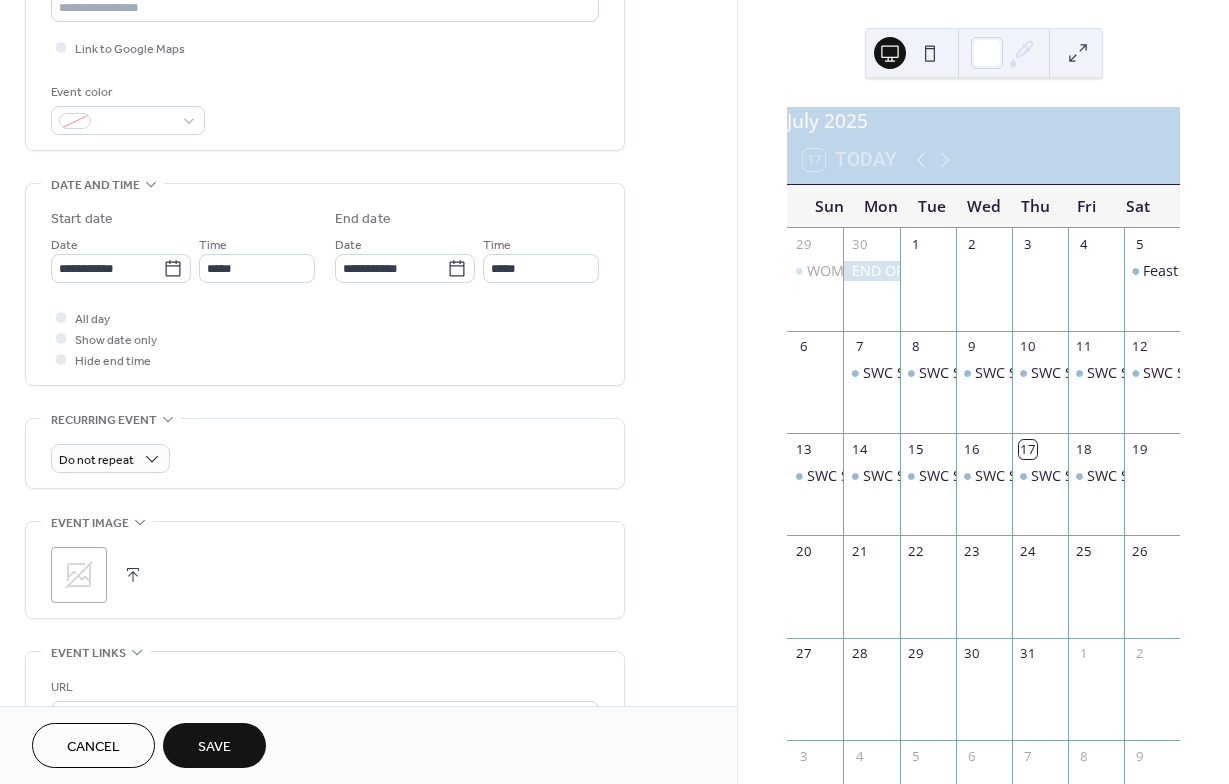 scroll, scrollTop: 473, scrollLeft: 0, axis: vertical 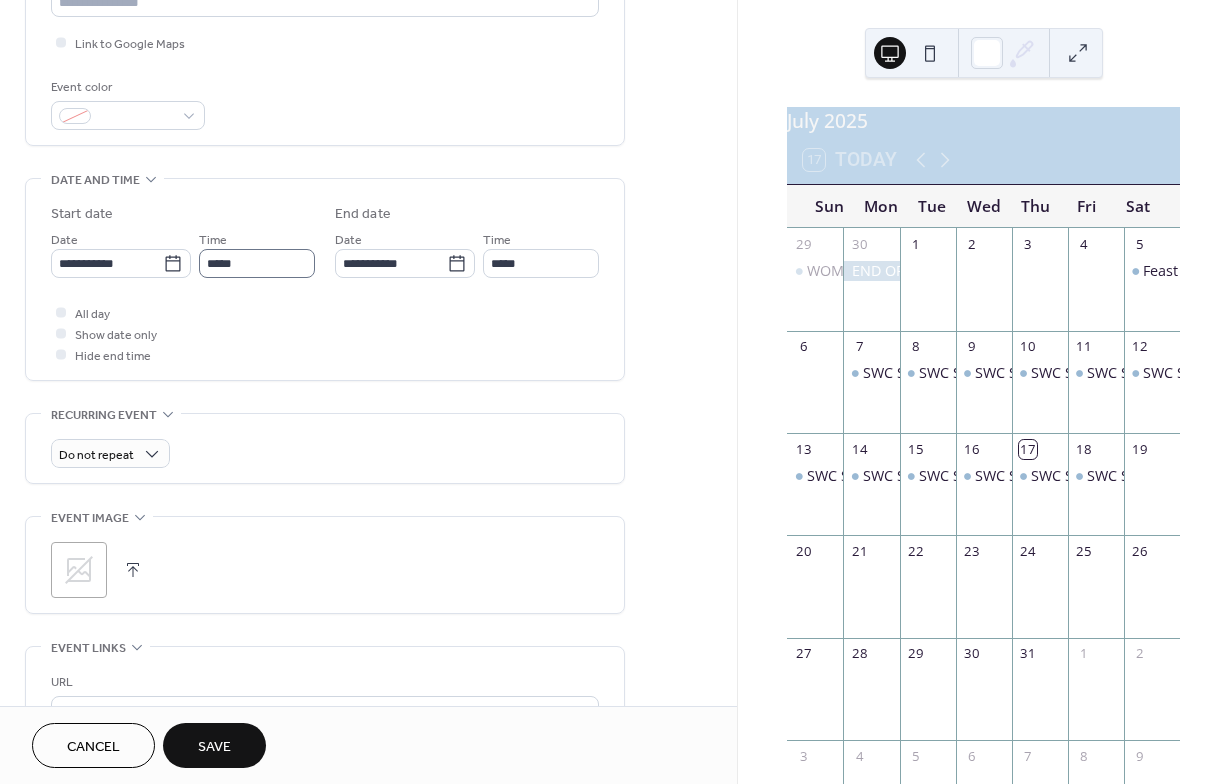 type on "**********" 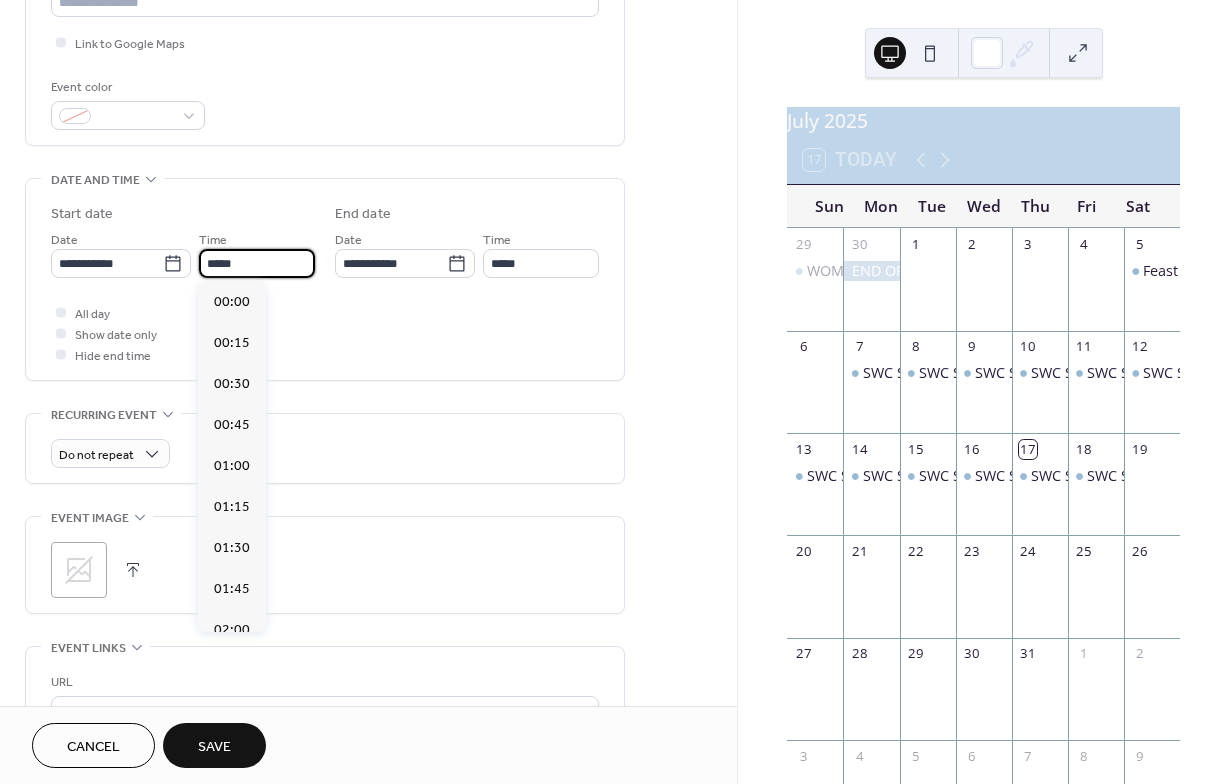 click on "*****" at bounding box center [257, 263] 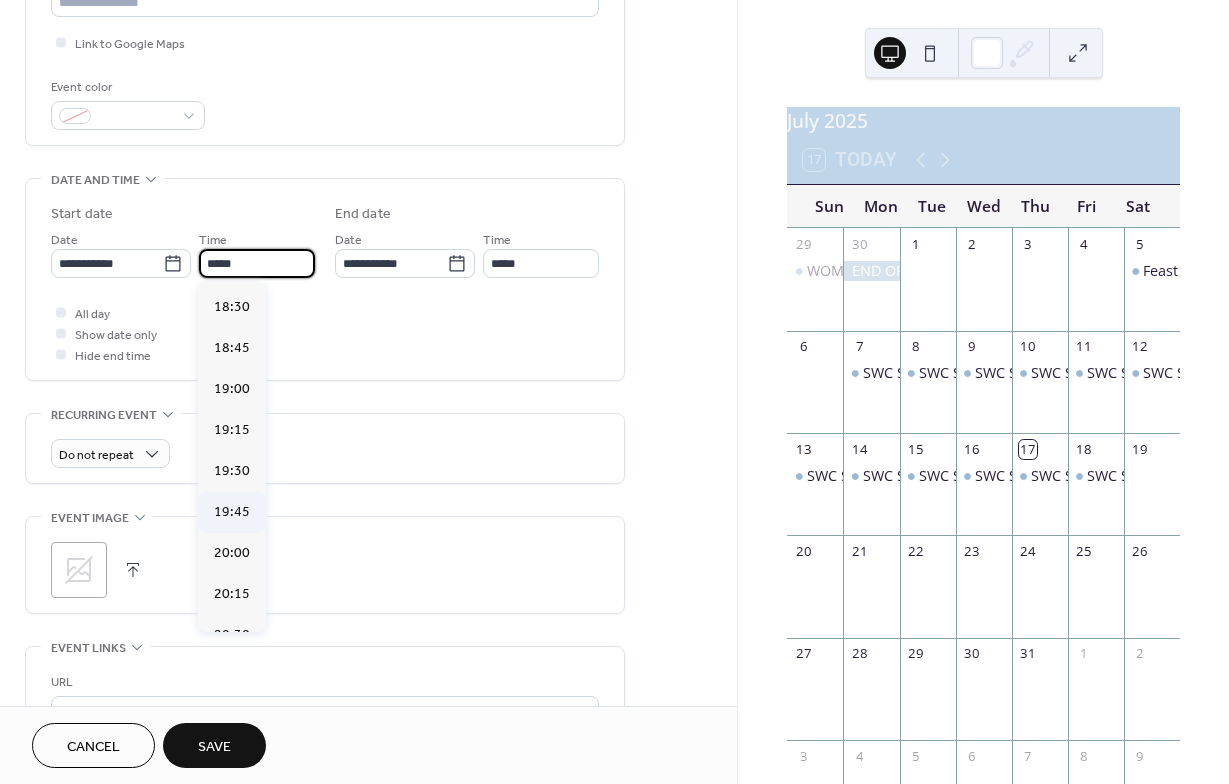 scroll, scrollTop: 3036, scrollLeft: 0, axis: vertical 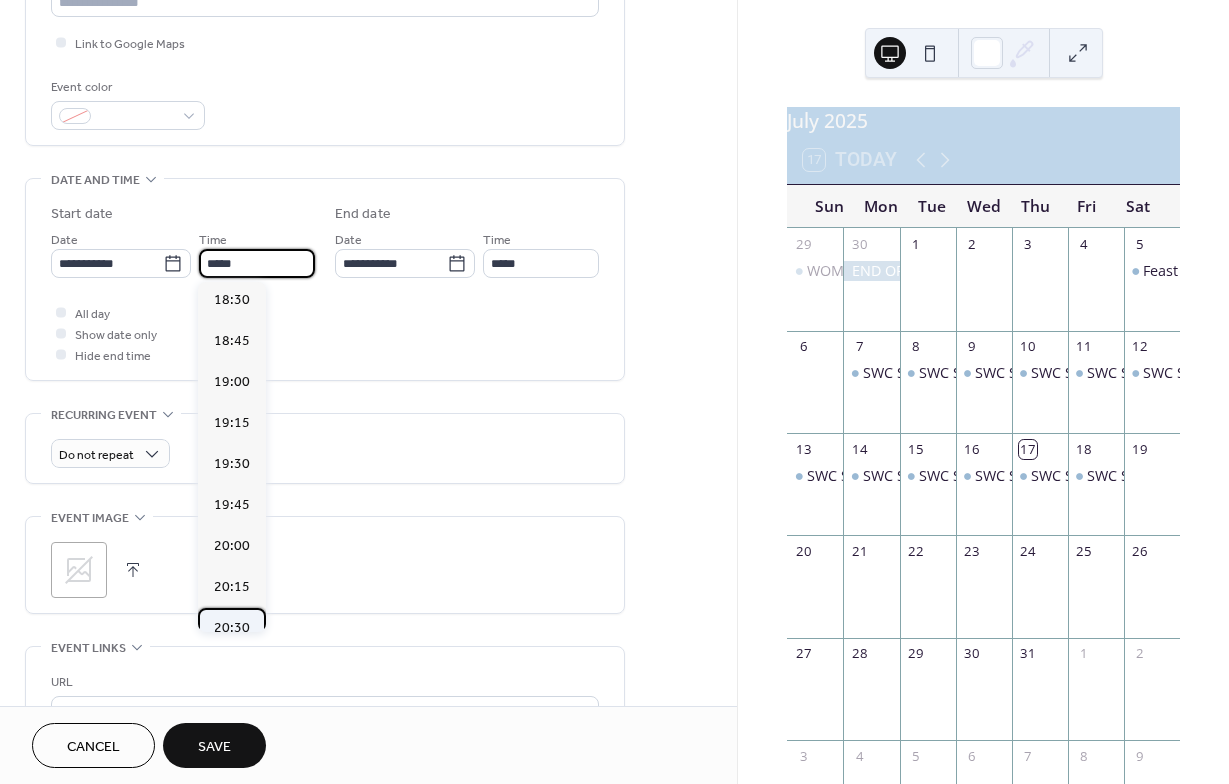 click on "20:30" at bounding box center [232, 628] 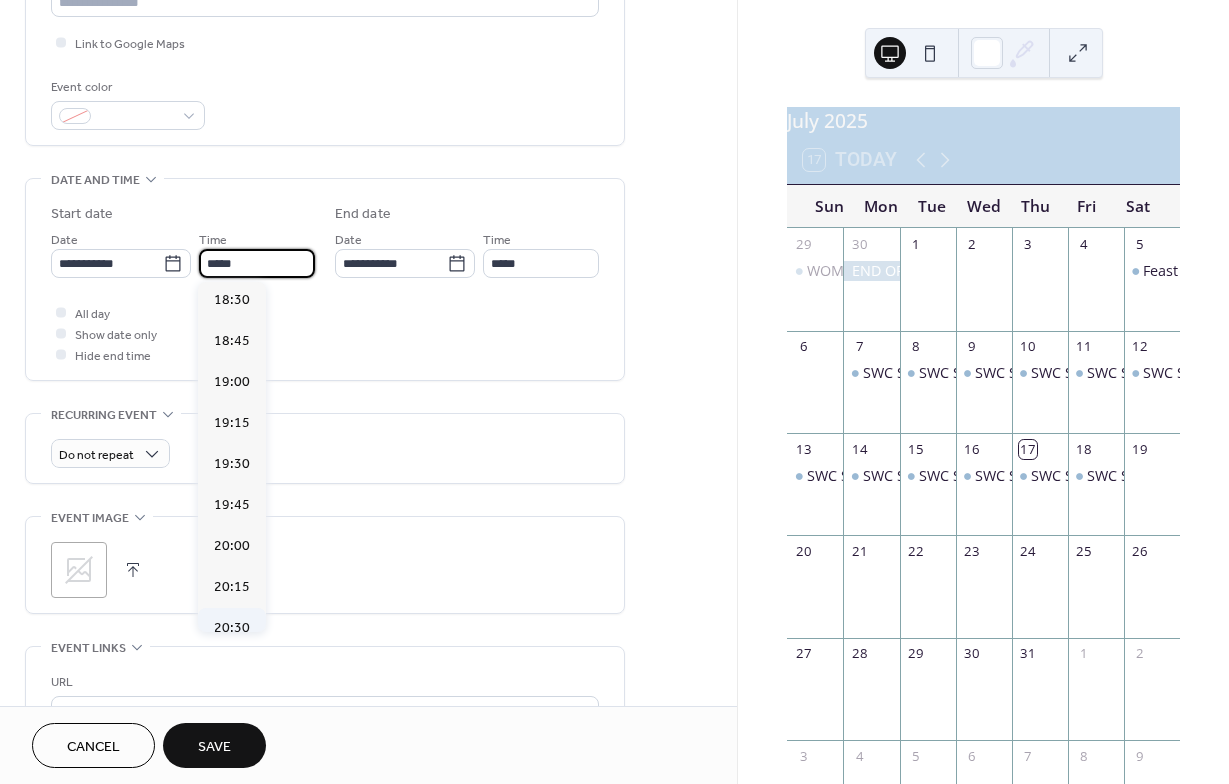 type on "*****" 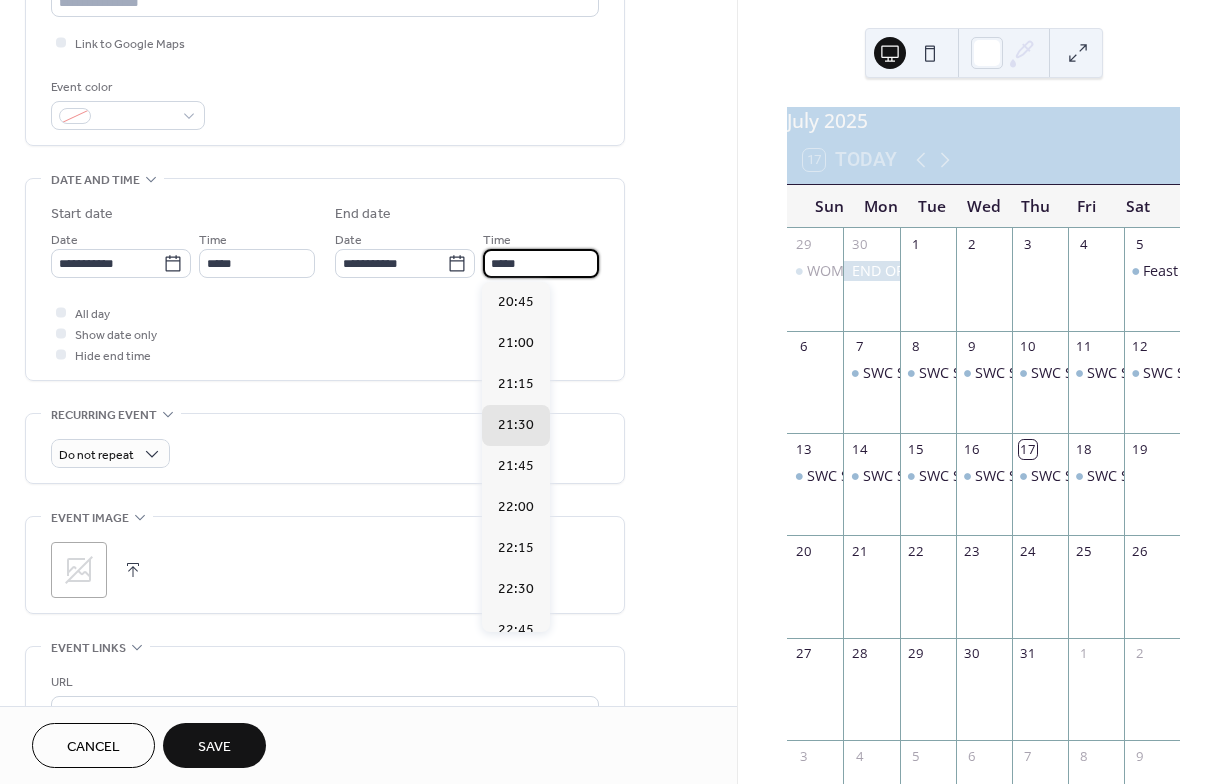 click on "*****" at bounding box center [541, 263] 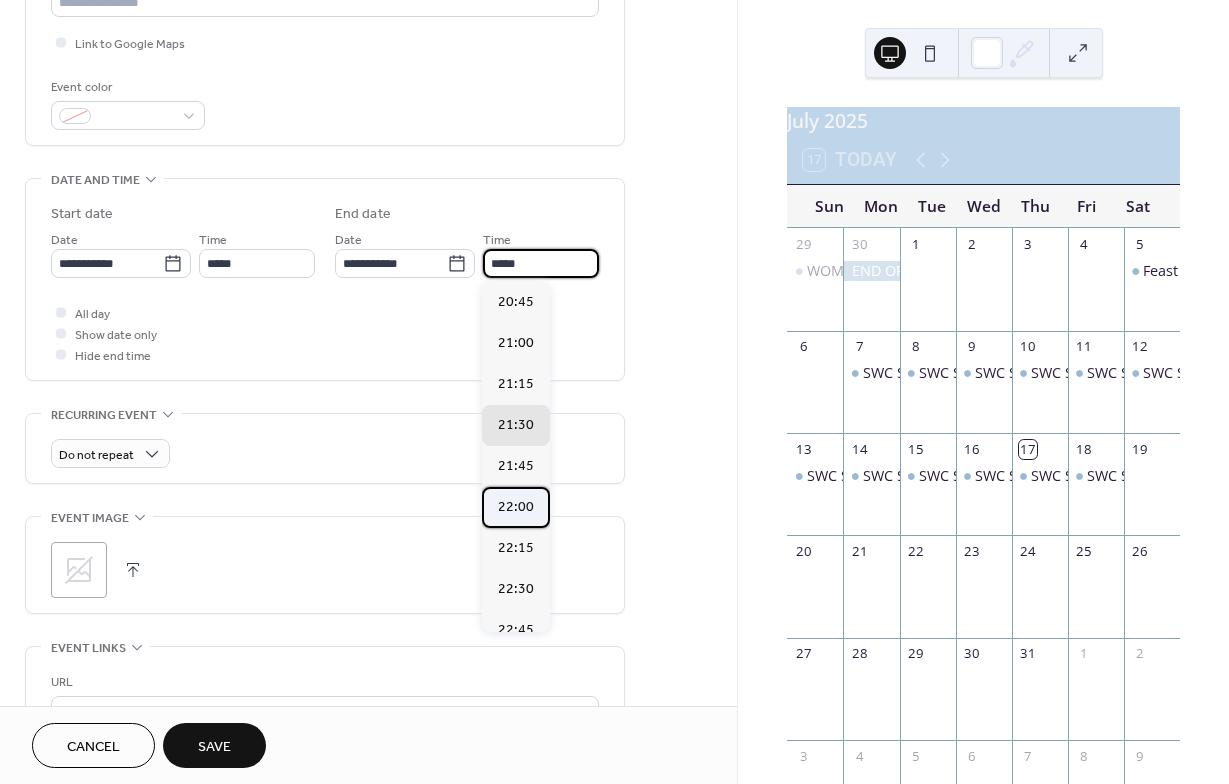 click on "22:00" at bounding box center [516, 507] 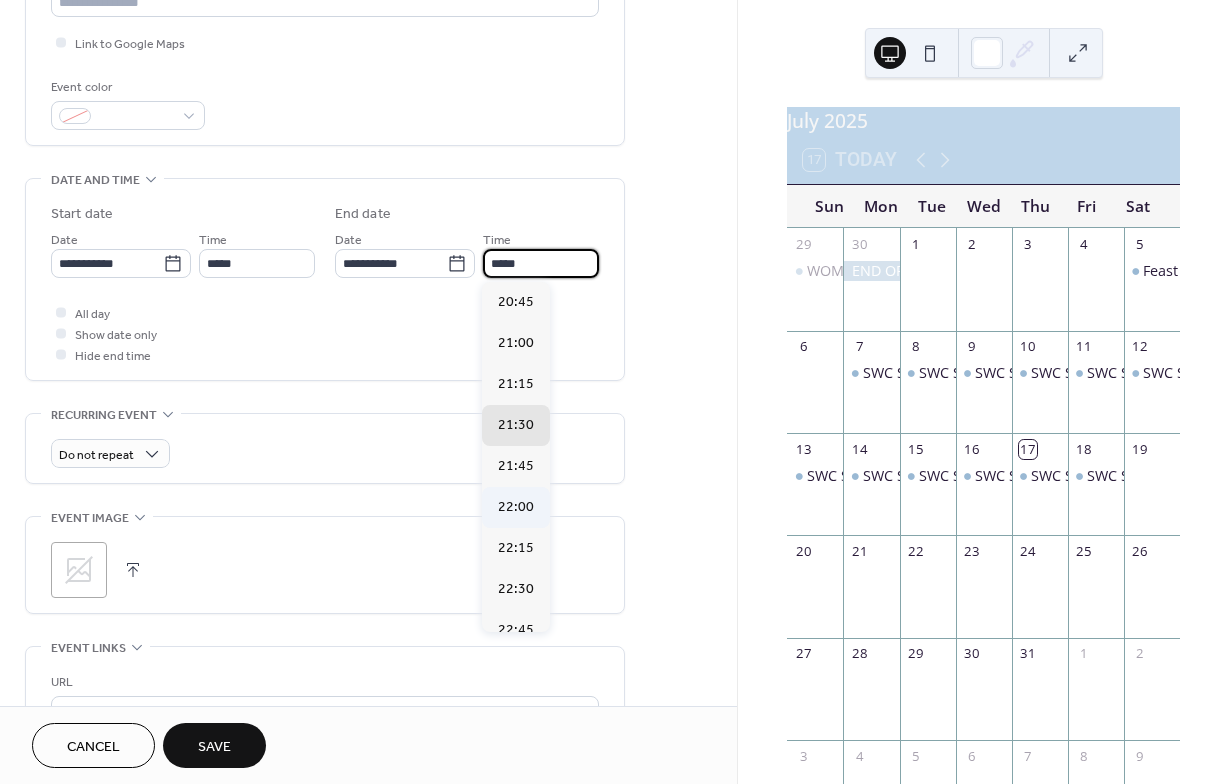 type on "*****" 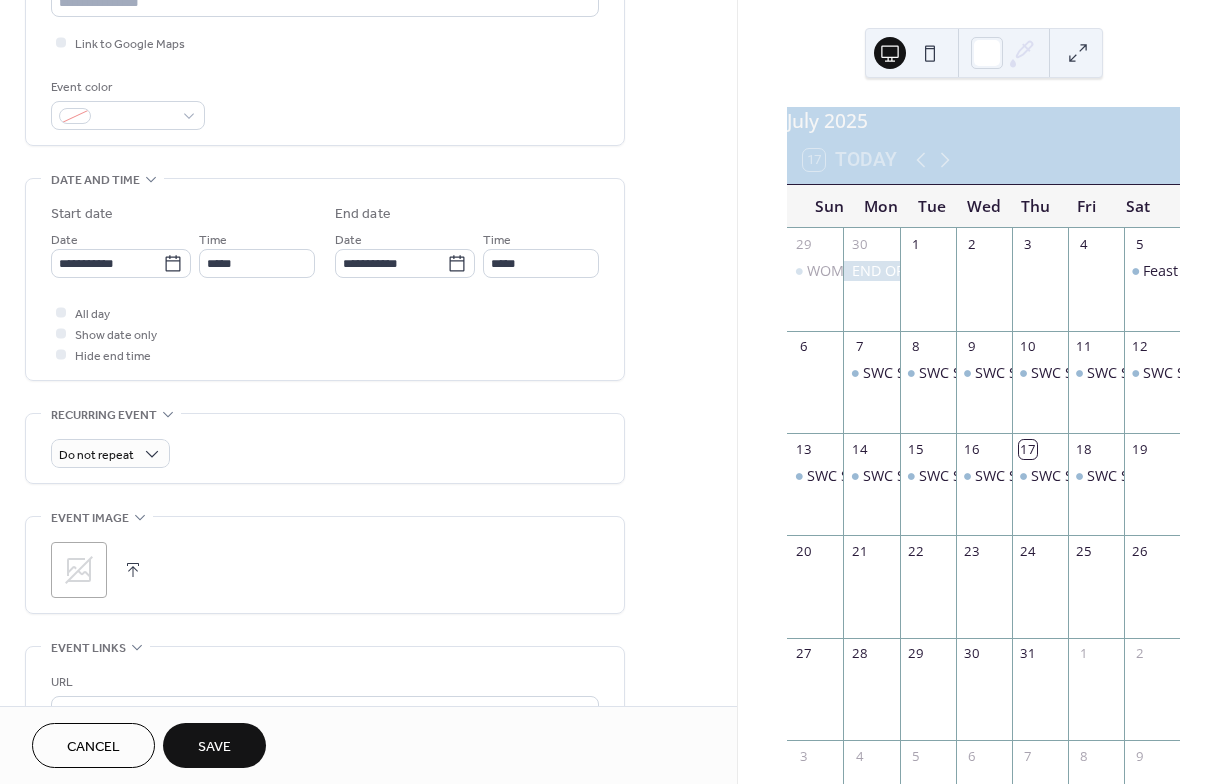 click on "All day Show date only Hide end time" at bounding box center (325, 333) 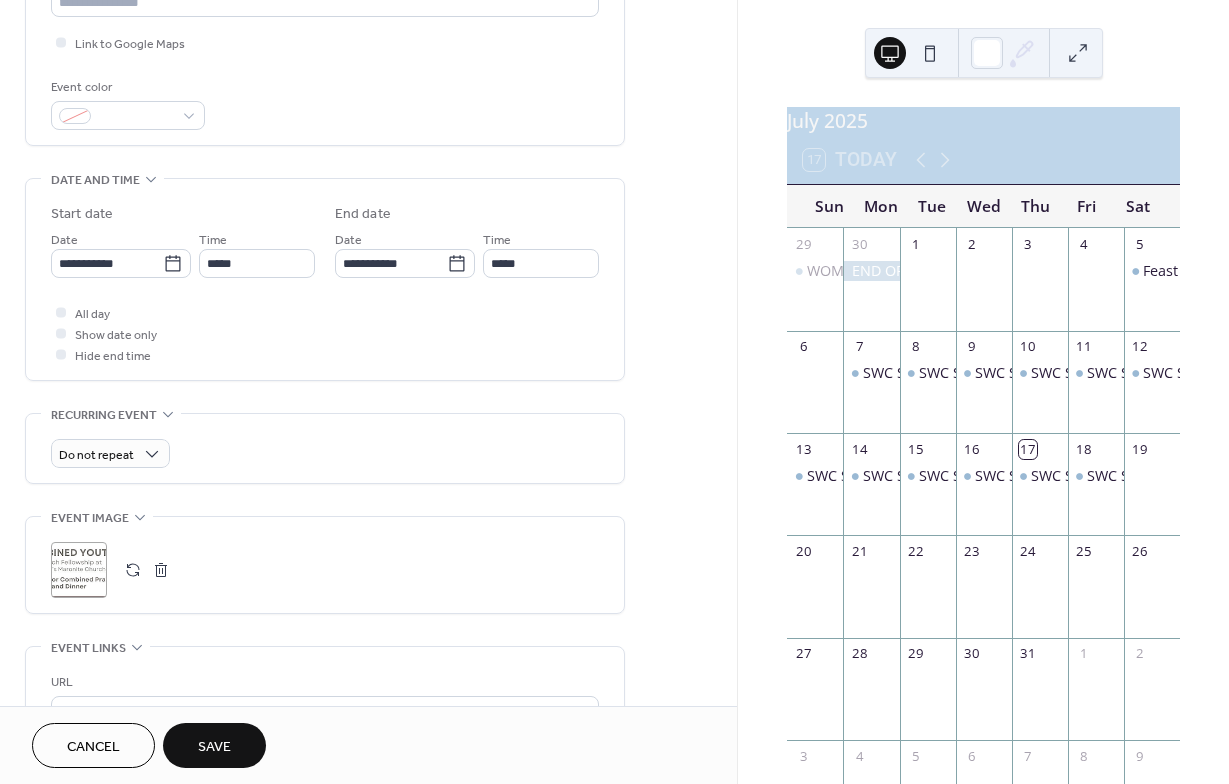click on "Save" at bounding box center (214, 747) 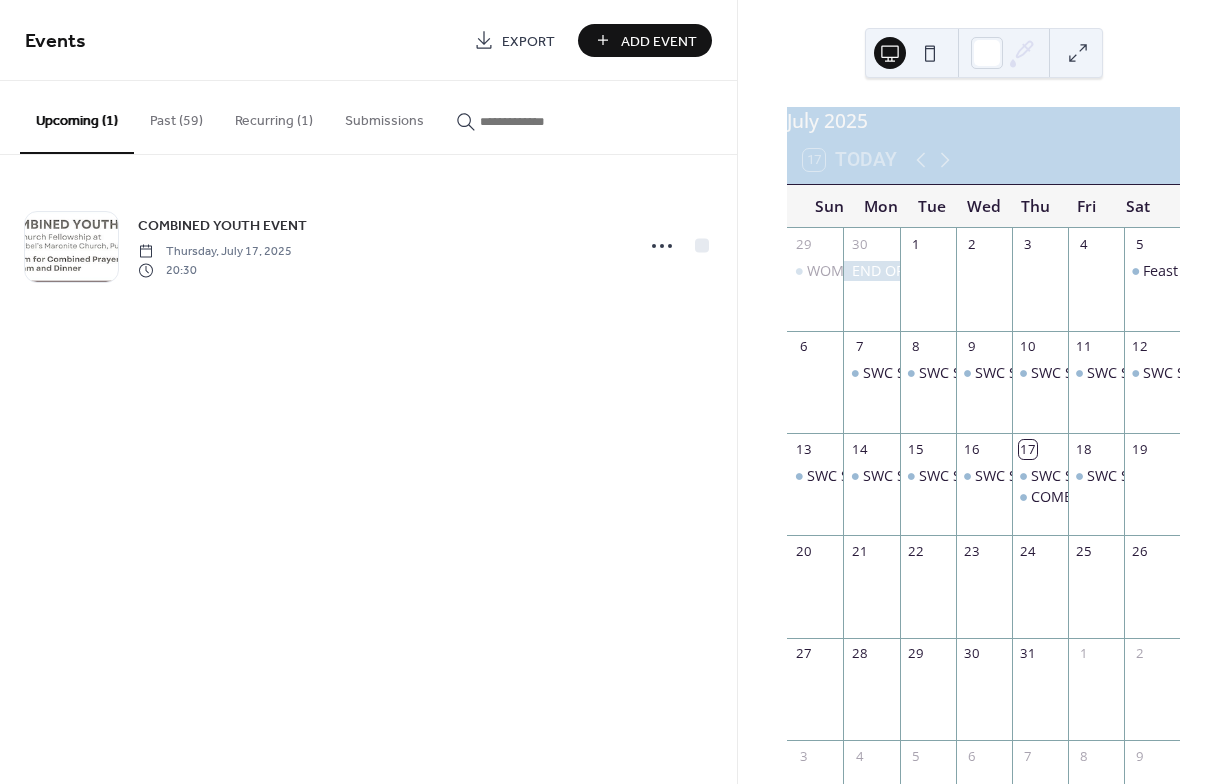 click on "Add Event" at bounding box center (659, 41) 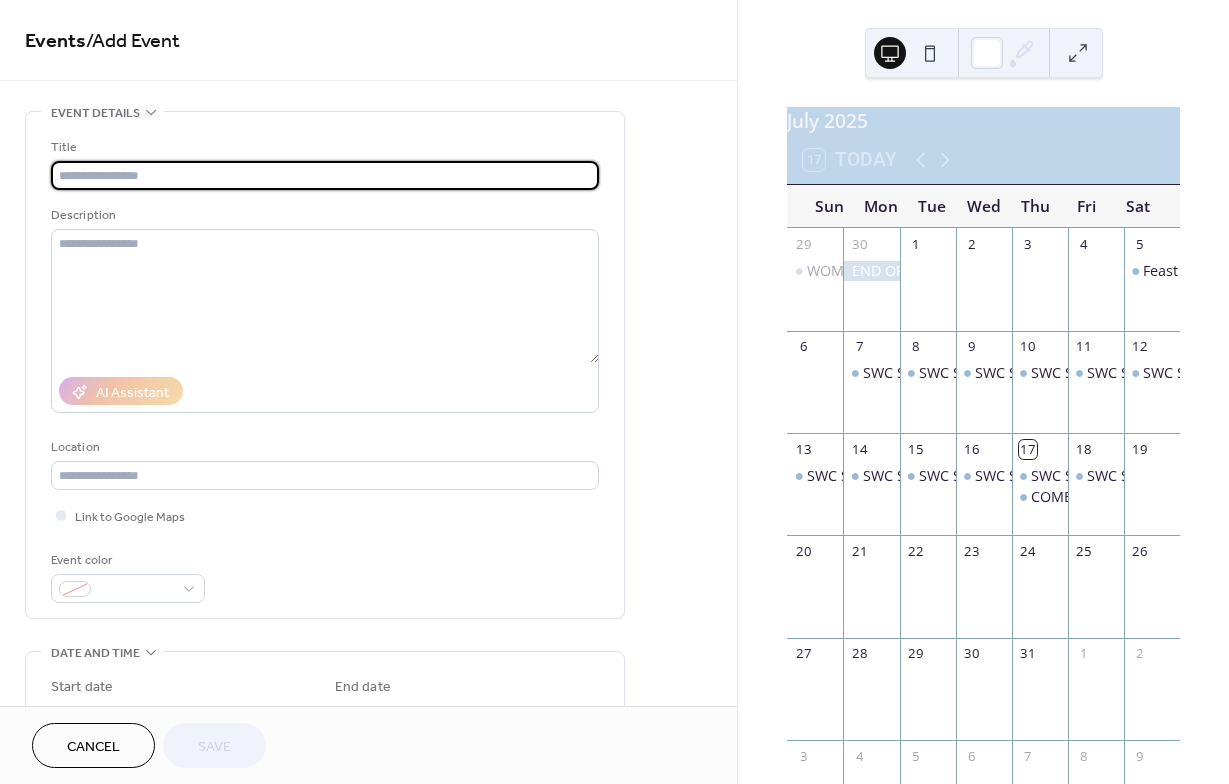 paste on "**********" 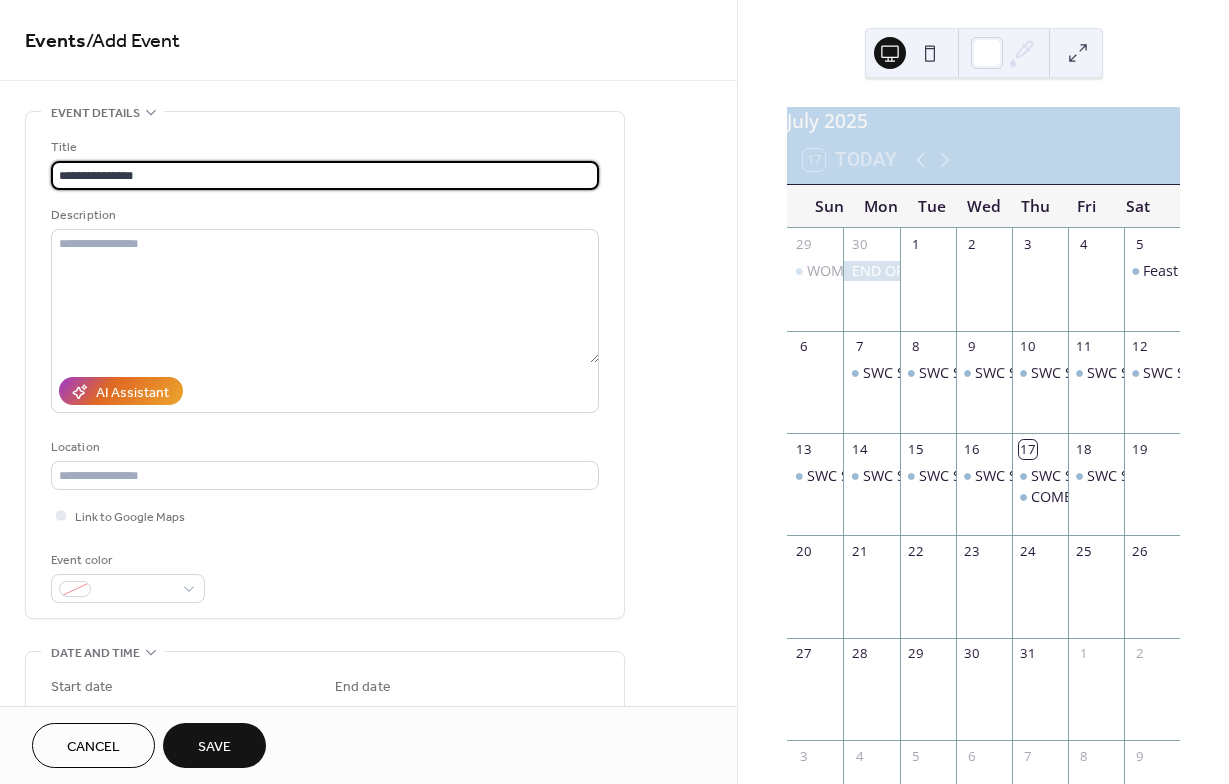 type on "**********" 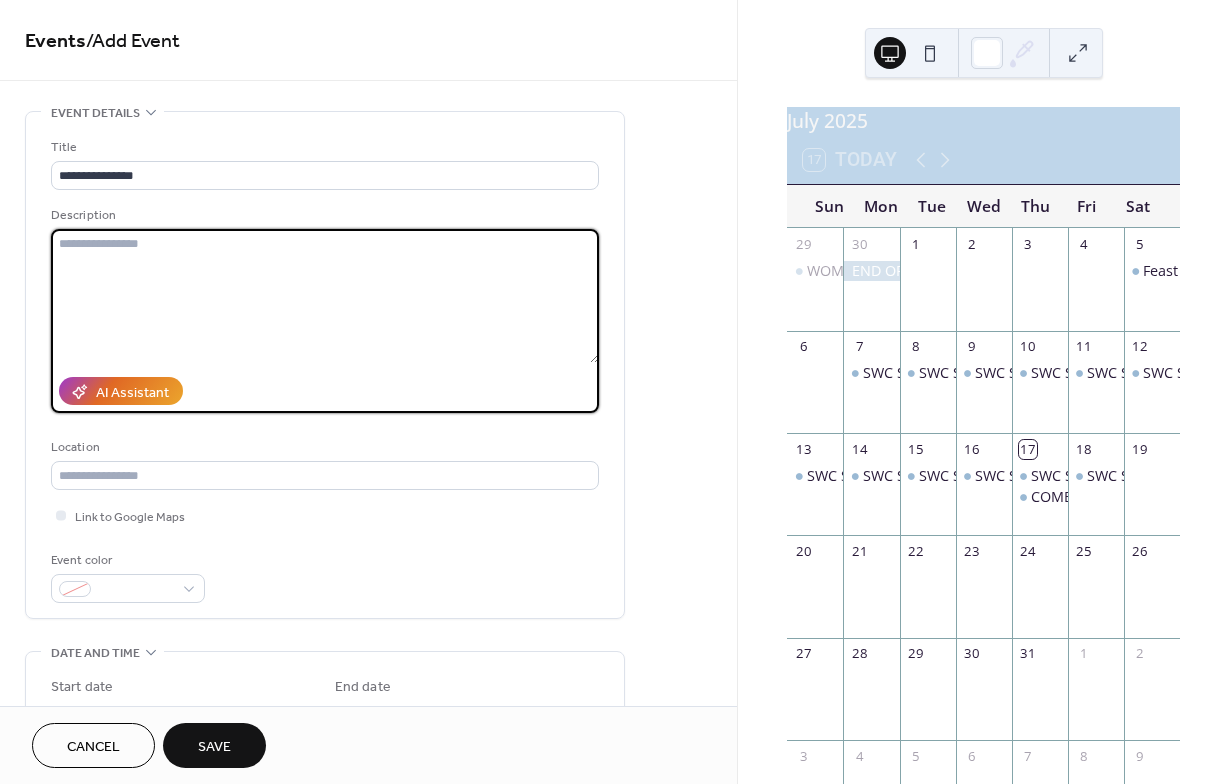click at bounding box center [325, 296] 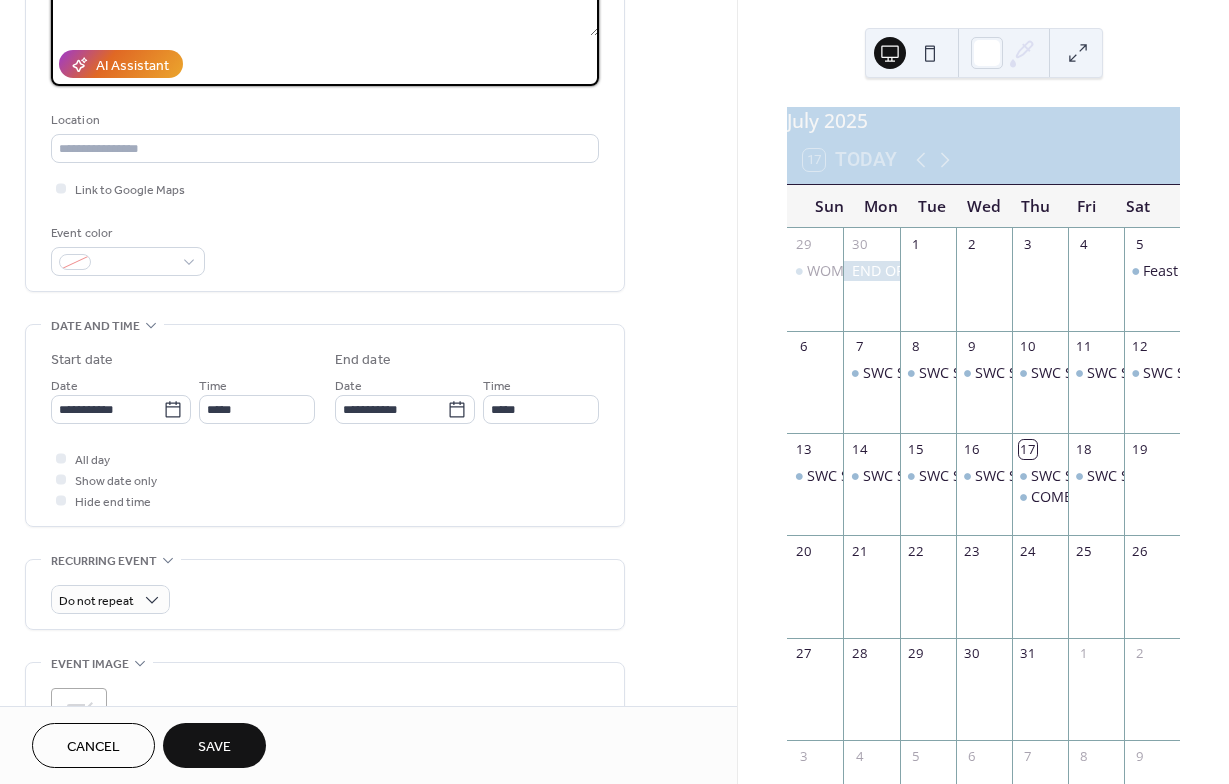 scroll, scrollTop: 344, scrollLeft: 0, axis: vertical 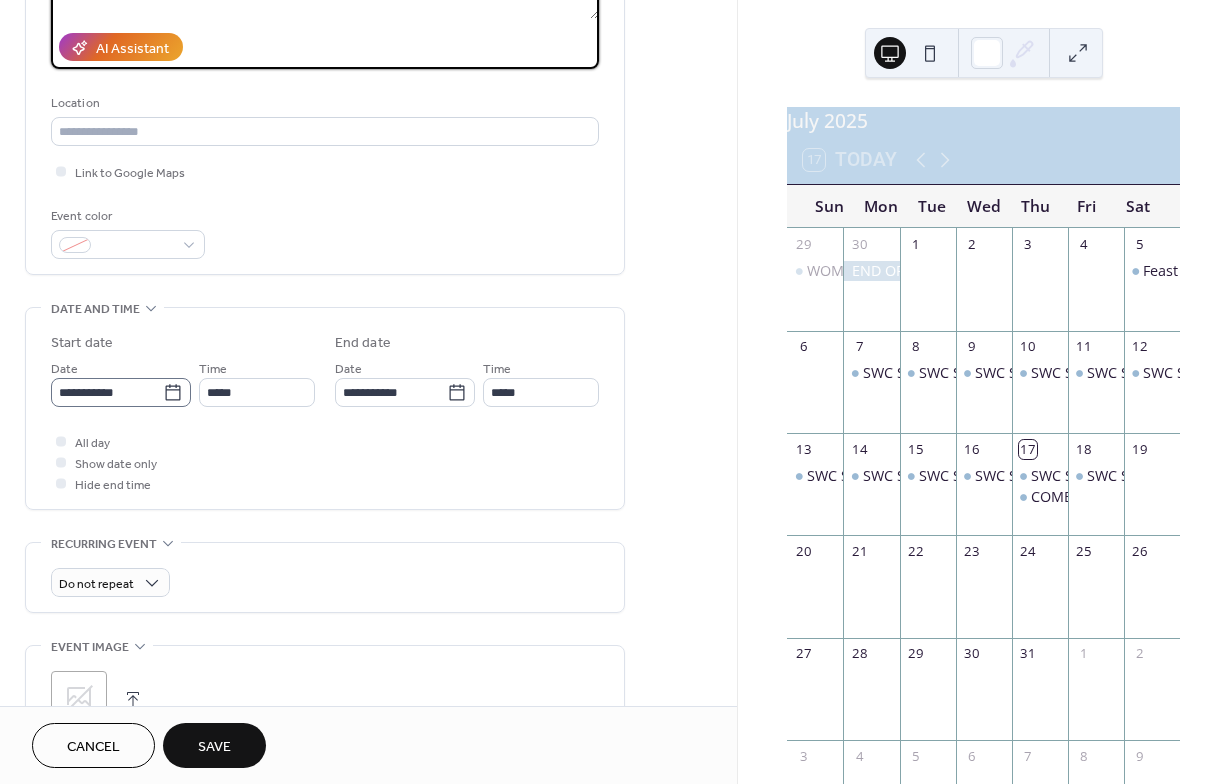 type on "**********" 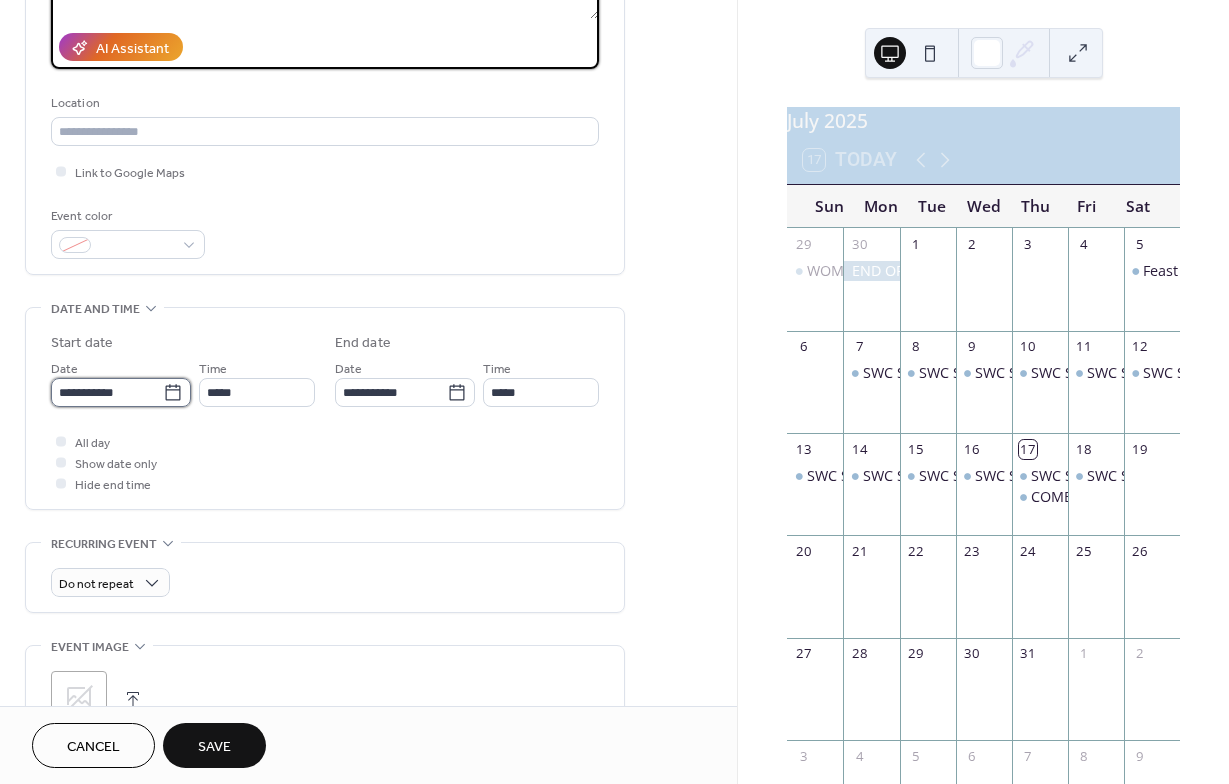 click on "**********" at bounding box center (107, 392) 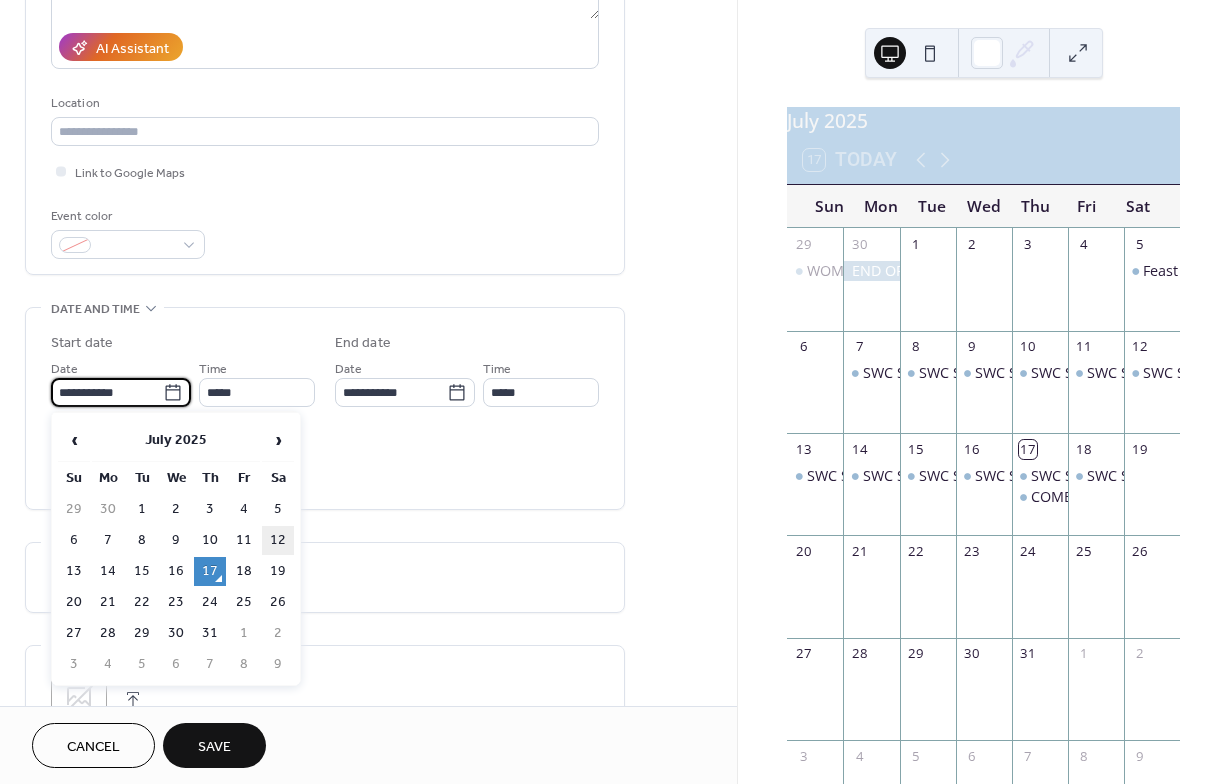 click on "12" at bounding box center (278, 540) 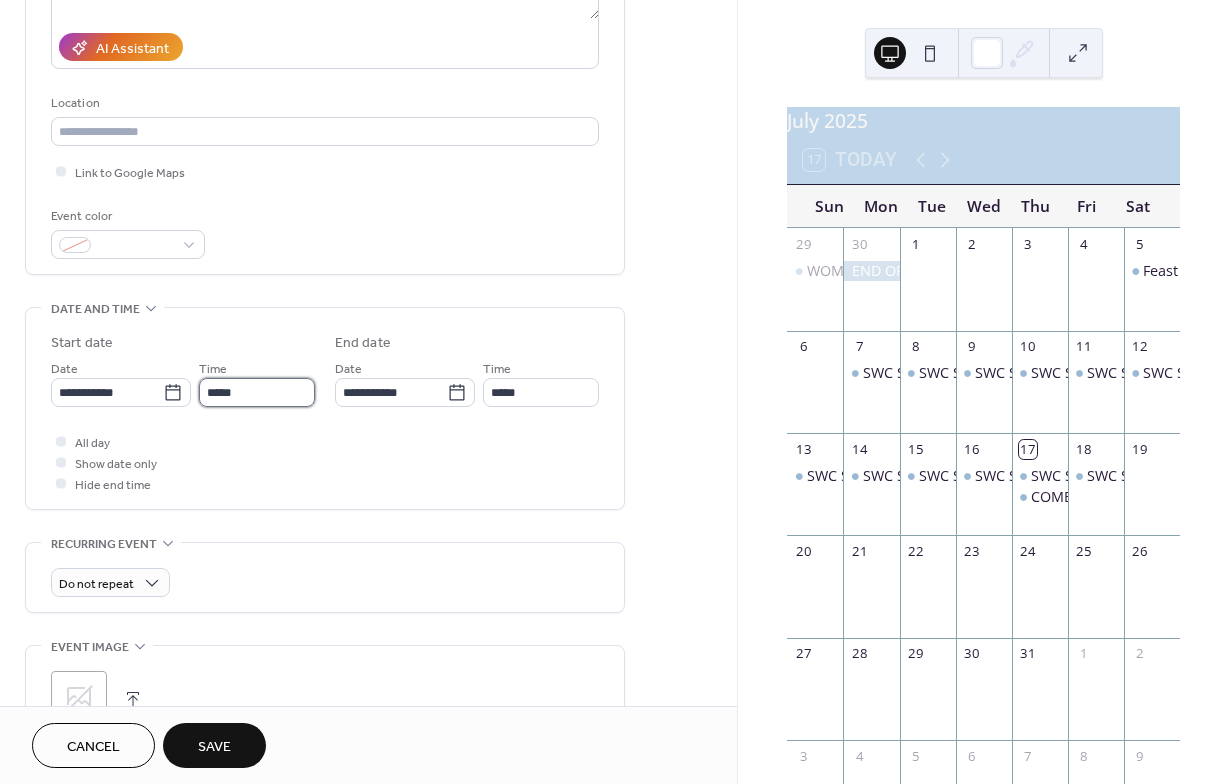 click on "*****" at bounding box center (257, 392) 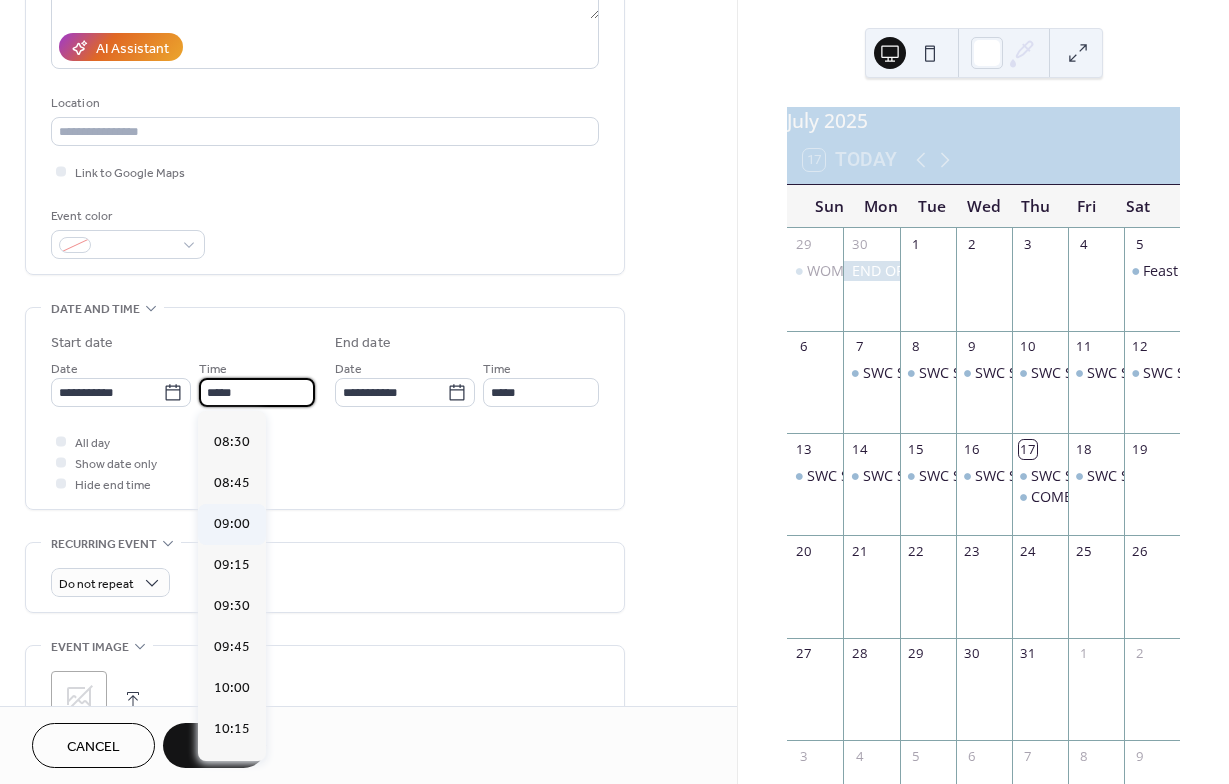 scroll, scrollTop: 1382, scrollLeft: 0, axis: vertical 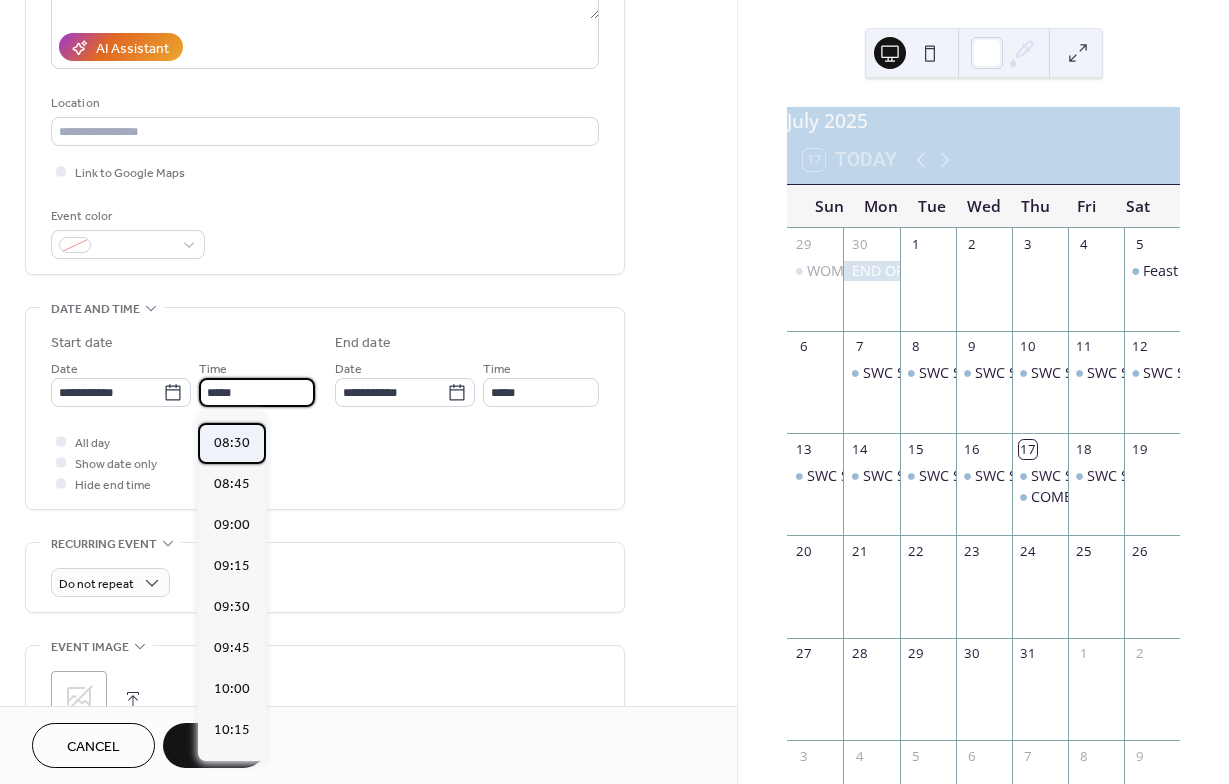 click on "08:30" at bounding box center (232, 443) 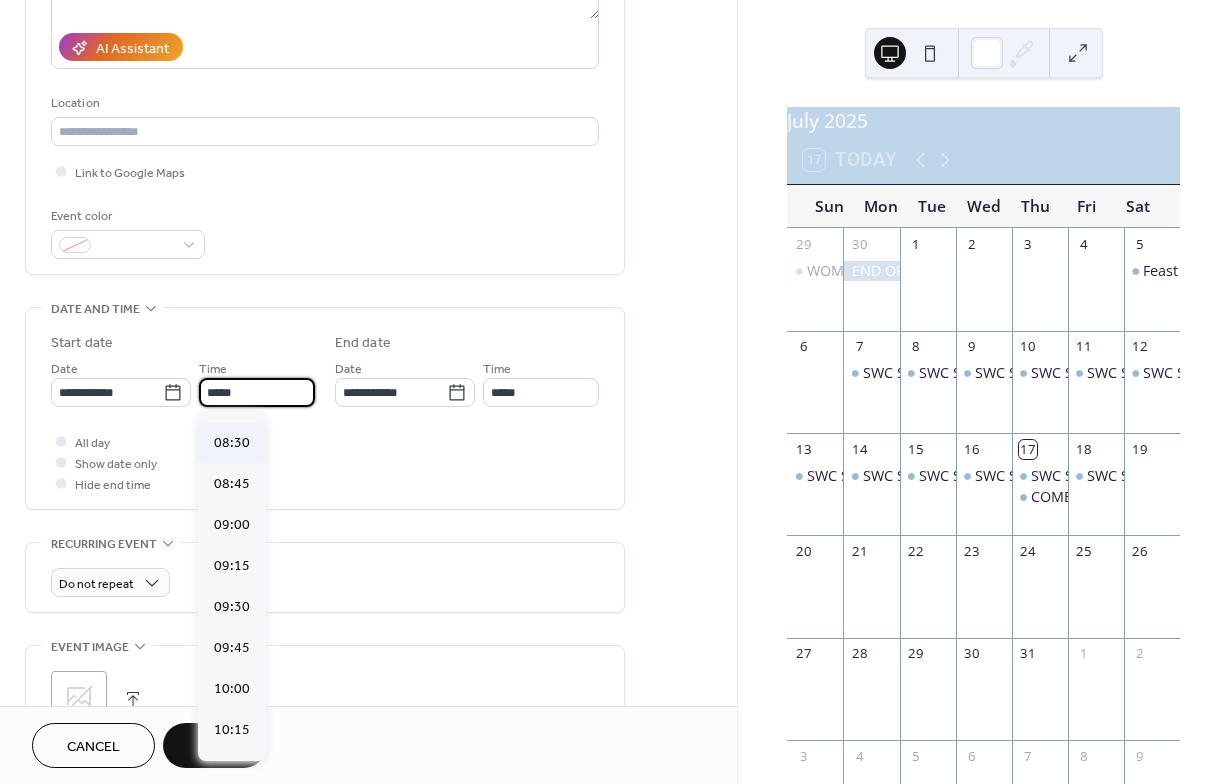 type on "*****" 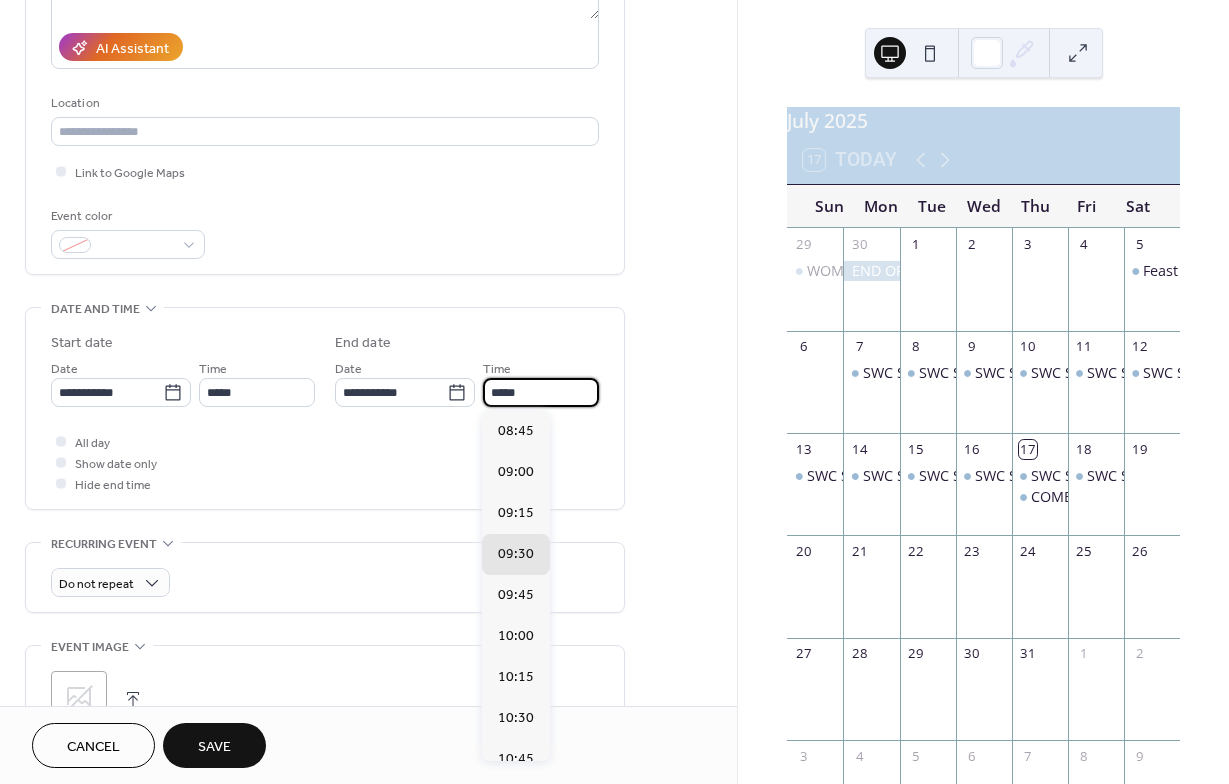 click on "*****" at bounding box center [541, 392] 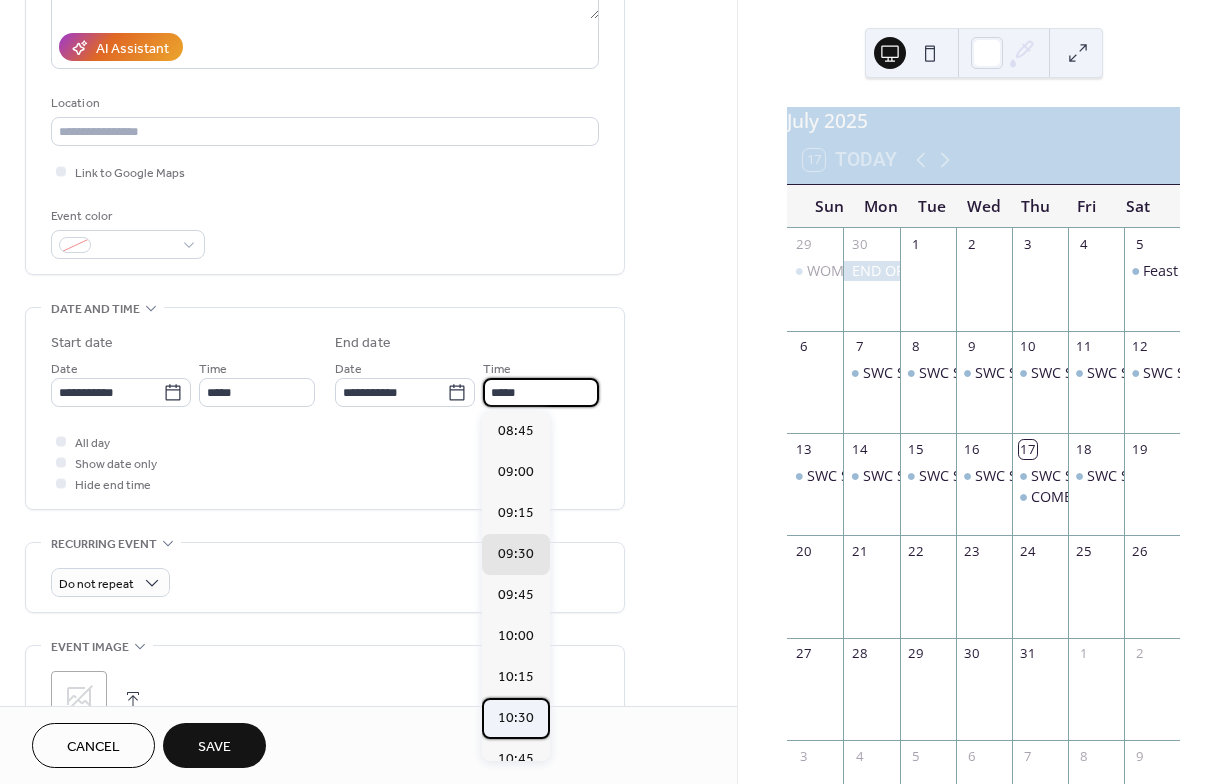 click on "10:30" at bounding box center [516, 718] 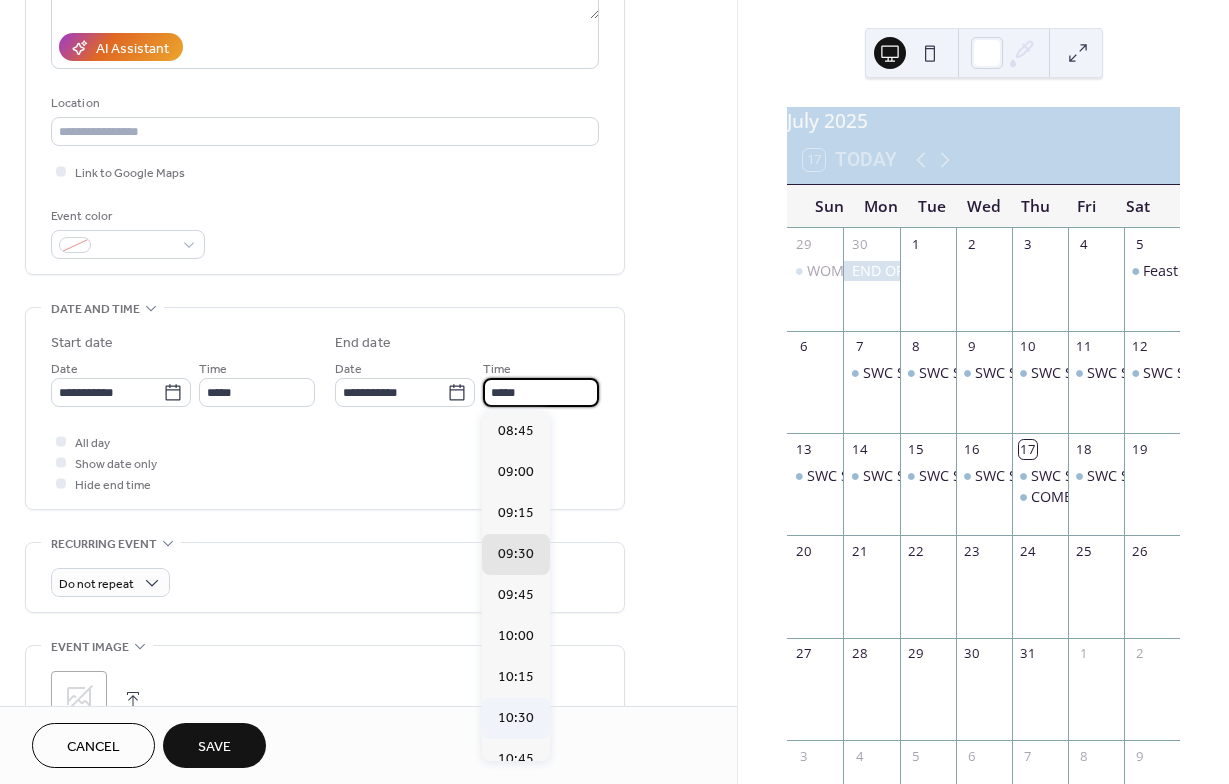 type on "*****" 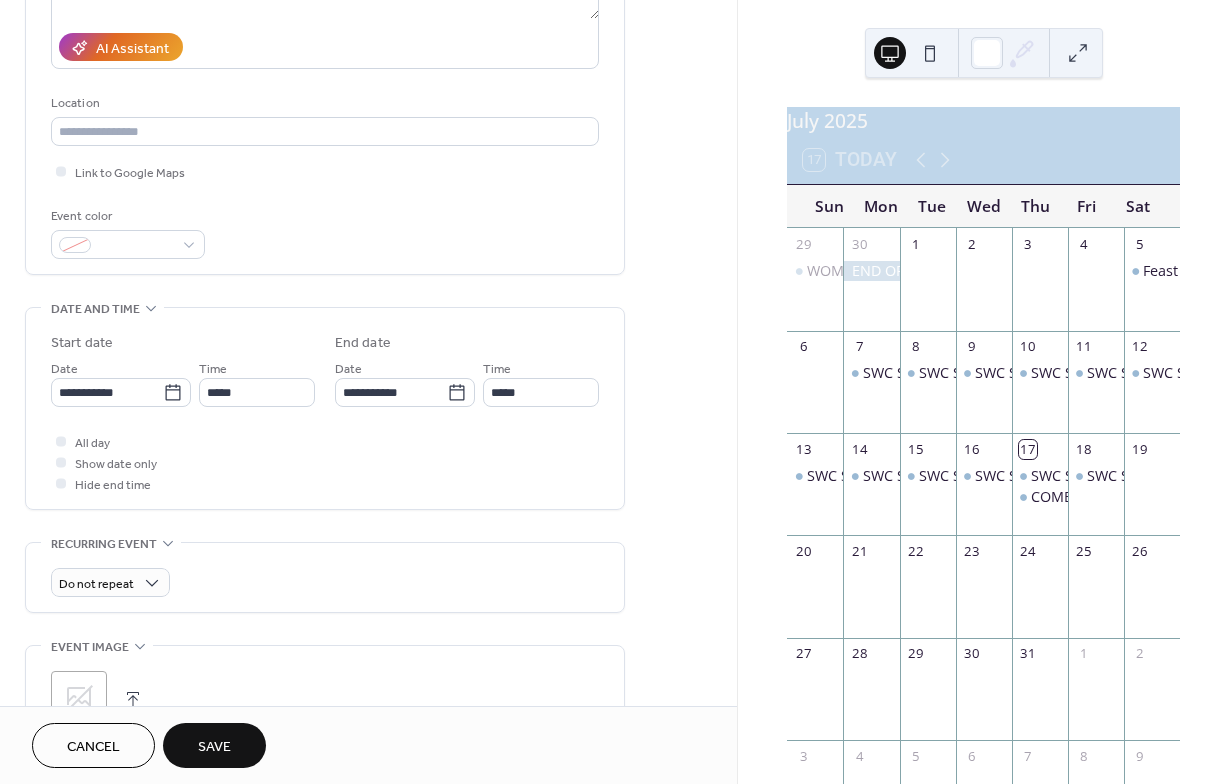 click at bounding box center (133, 699) 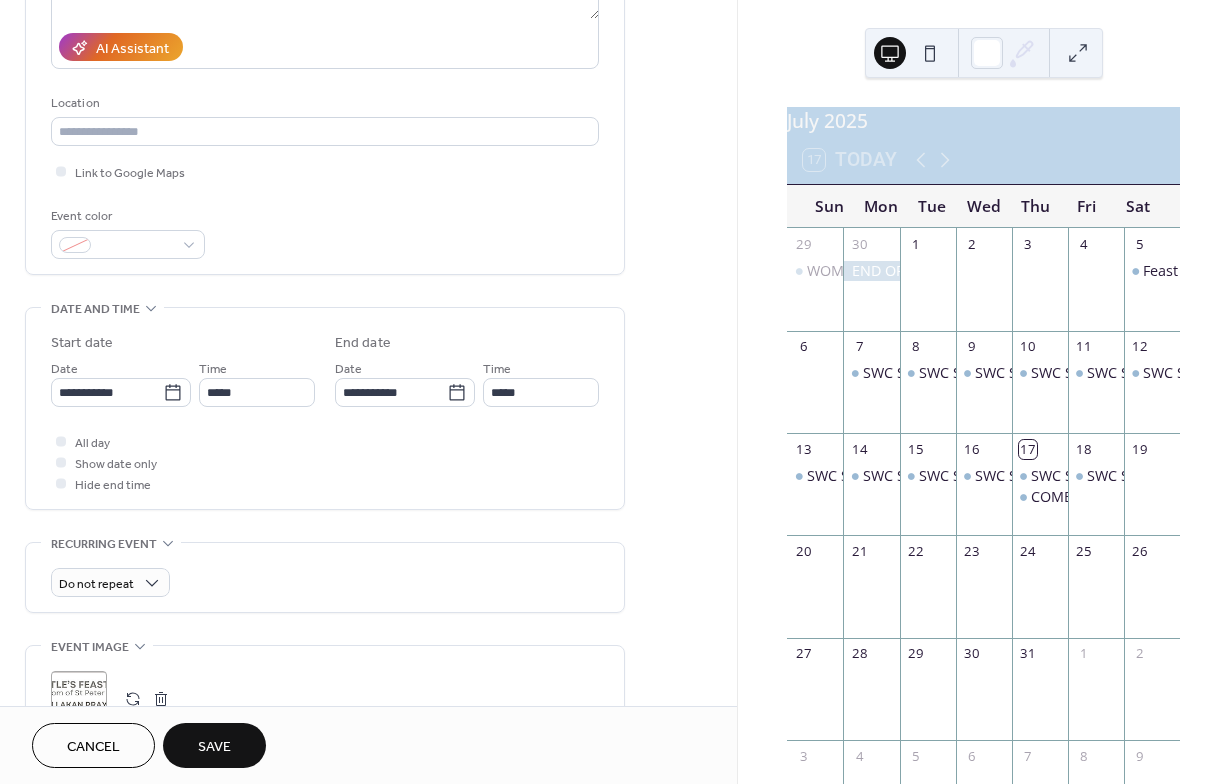 click on "Save" at bounding box center (214, 745) 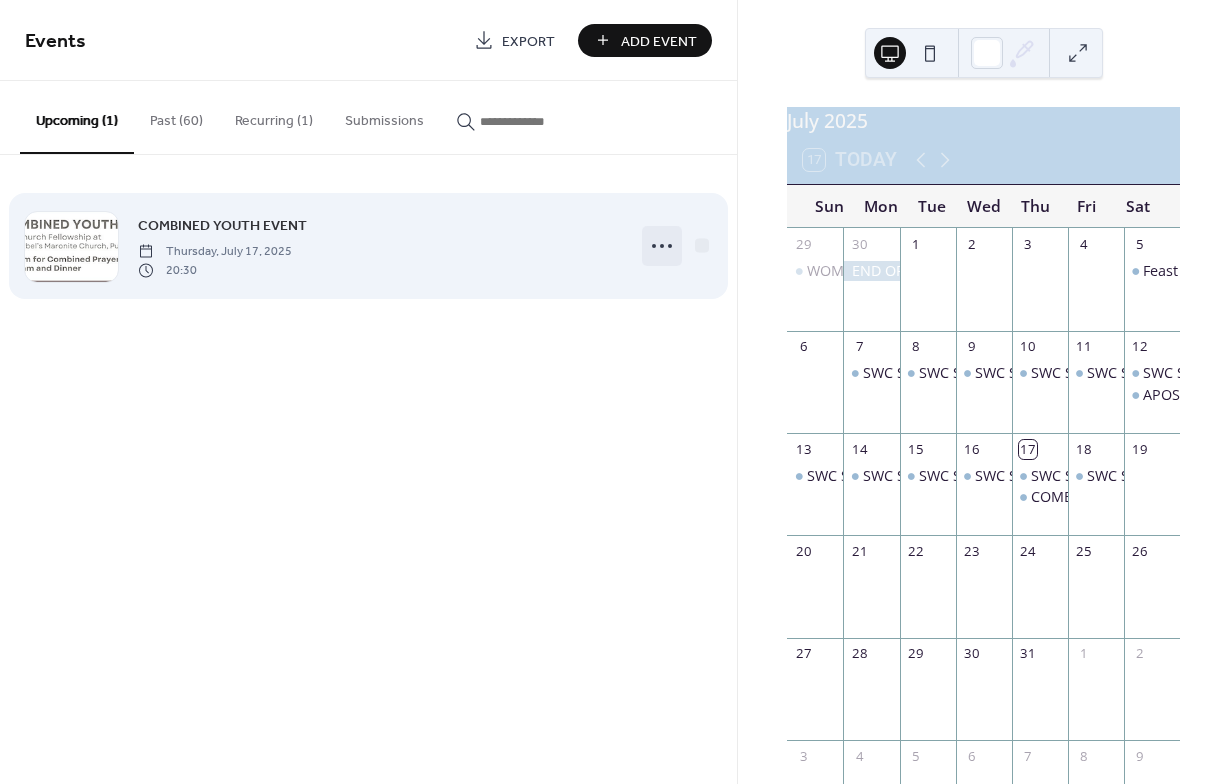 click 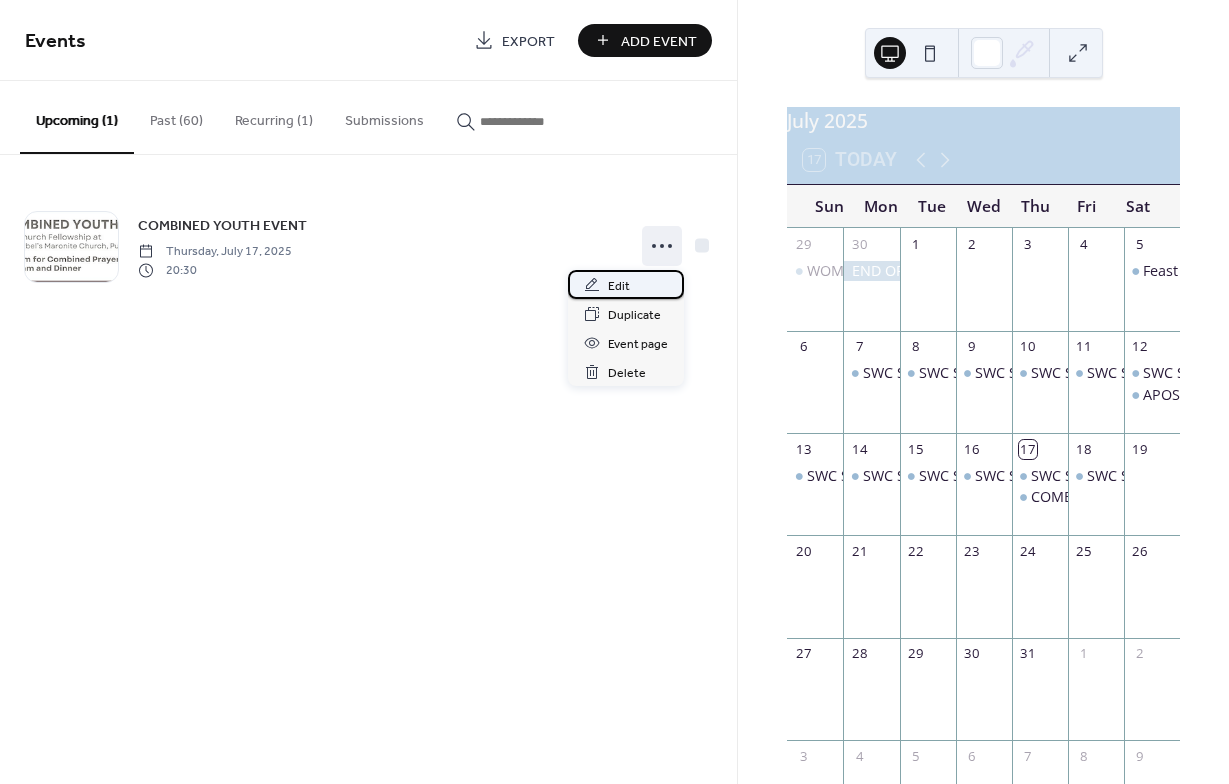click on "Edit" at bounding box center (619, 286) 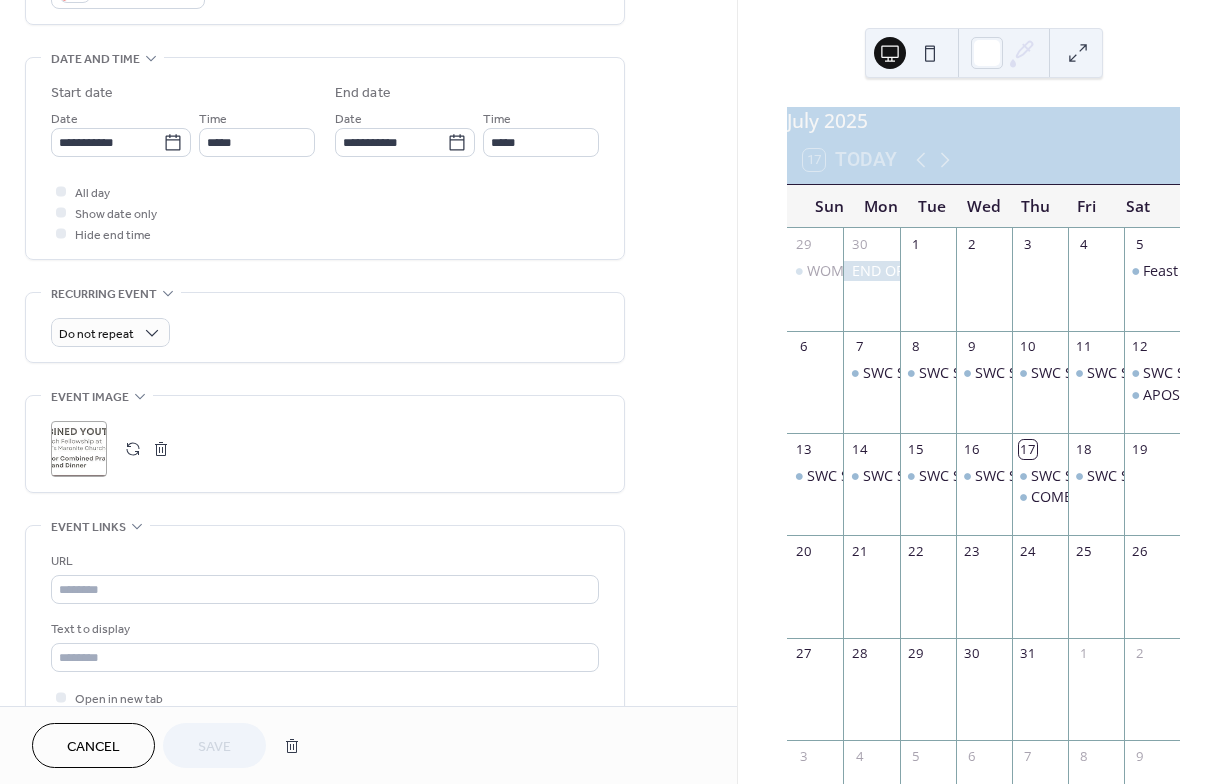 scroll, scrollTop: 592, scrollLeft: 0, axis: vertical 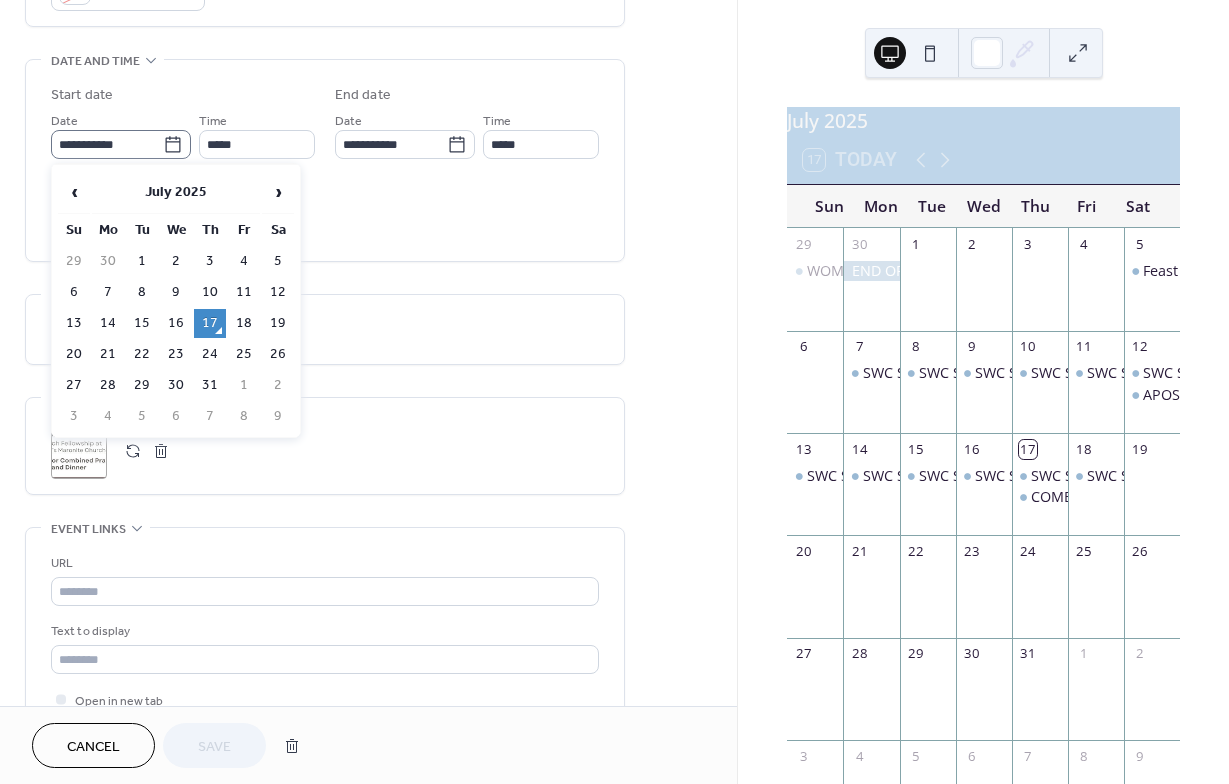 click 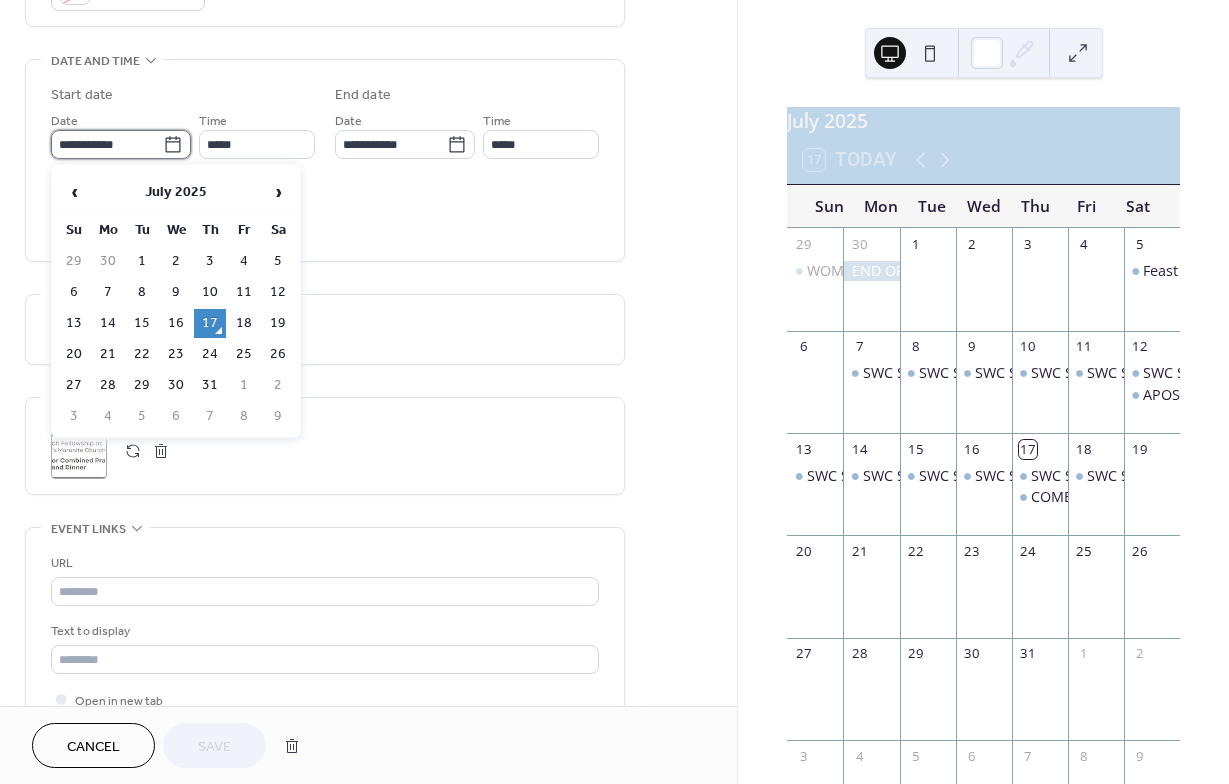 click on "**********" at bounding box center (107, 144) 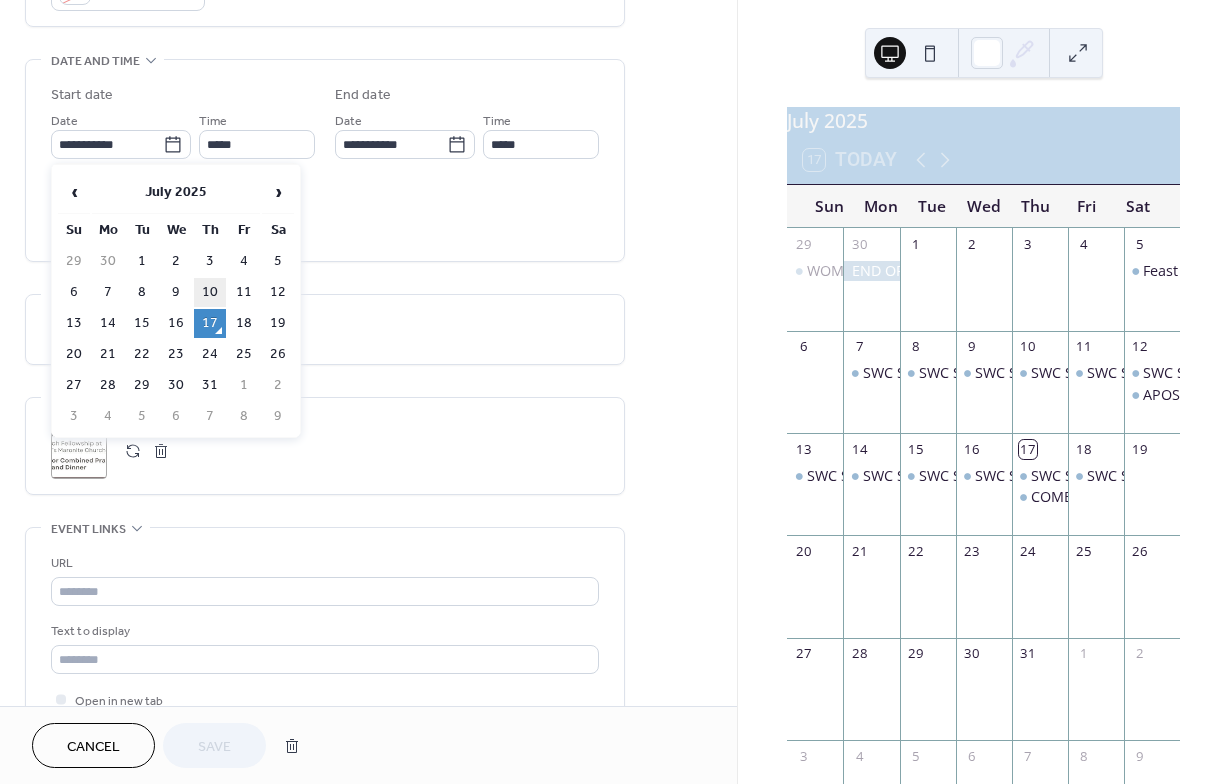 click on "10" at bounding box center [210, 292] 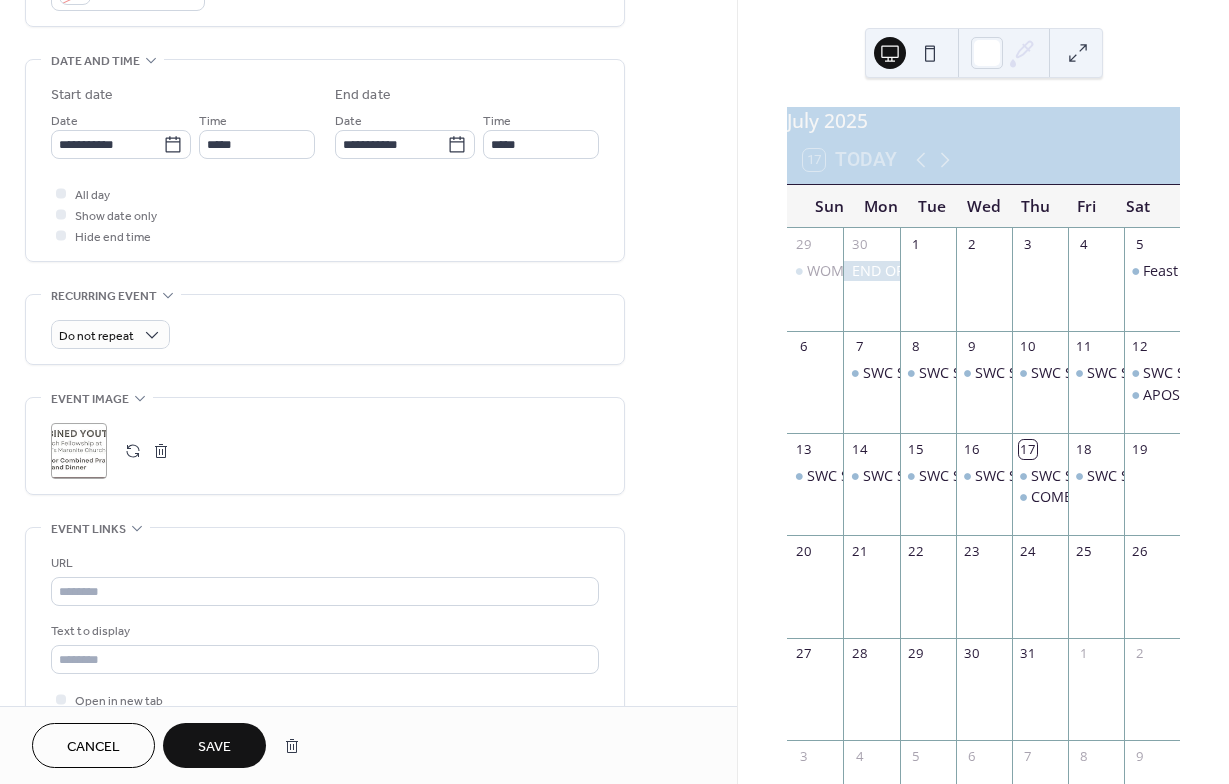 click on "Save" at bounding box center (214, 747) 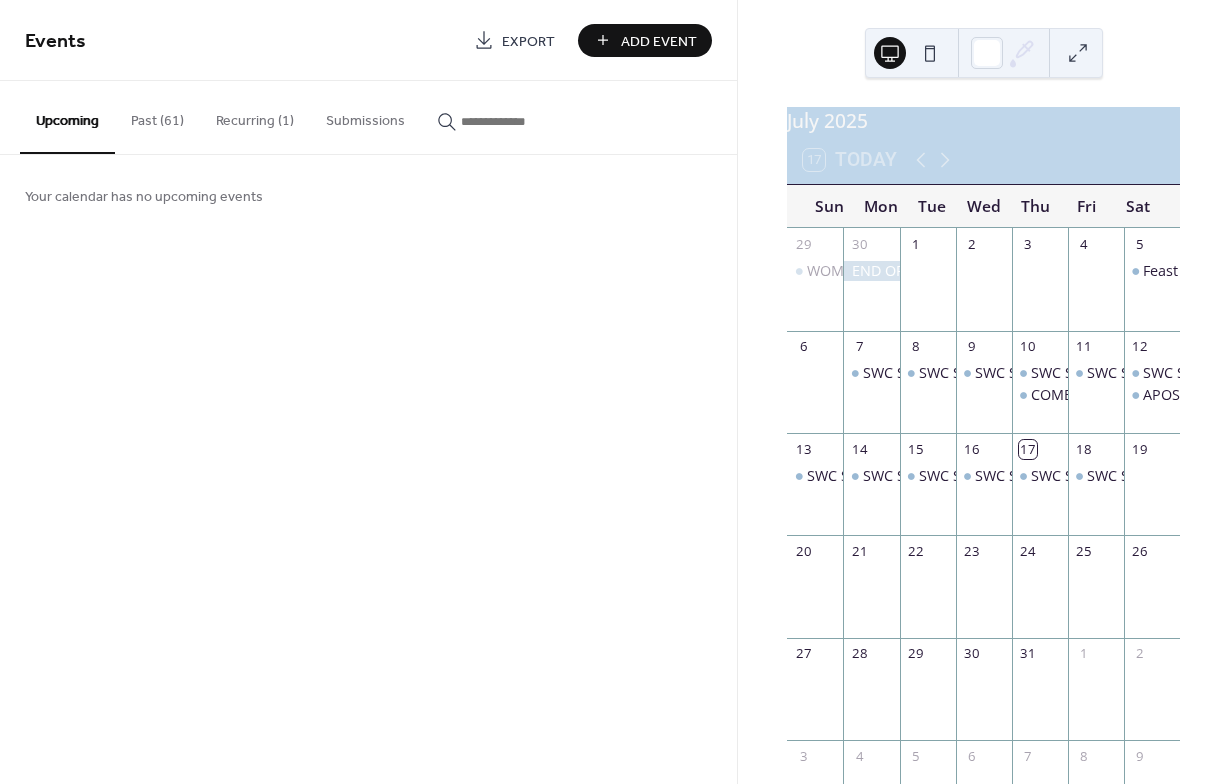 click on "Events Export Add Event" at bounding box center [368, 40] 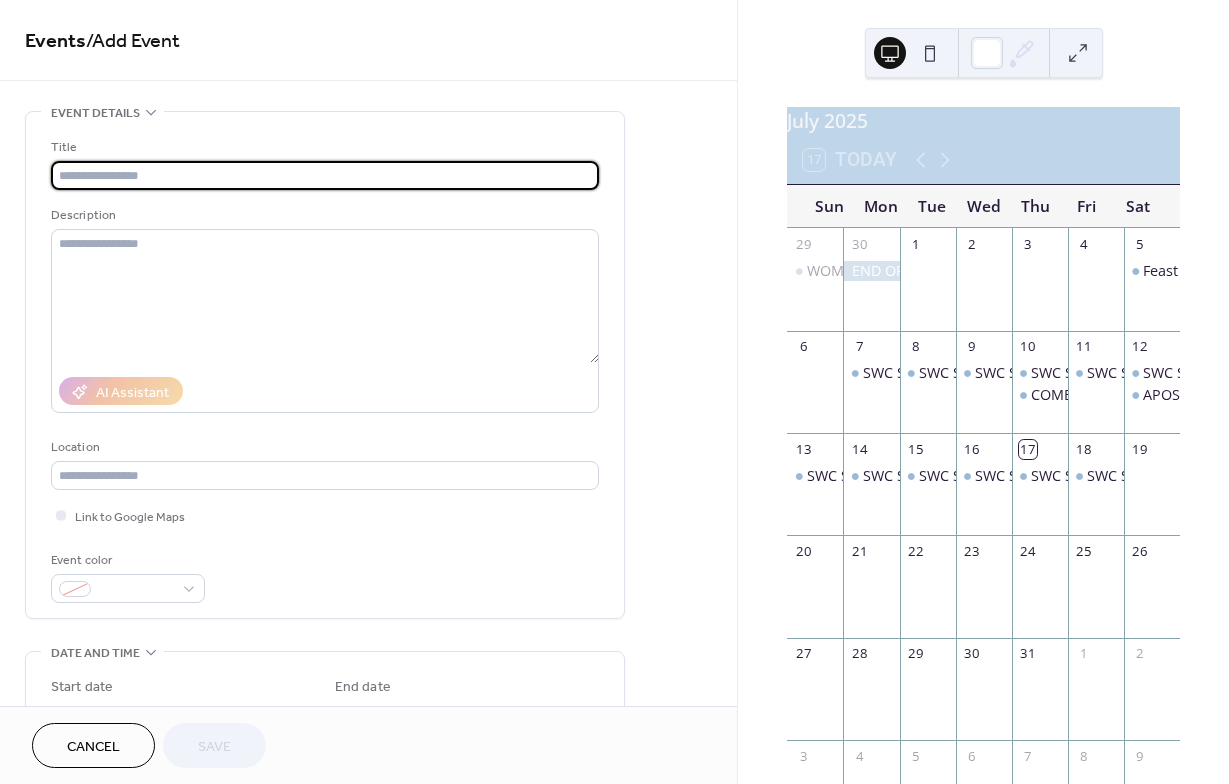 paste on "**********" 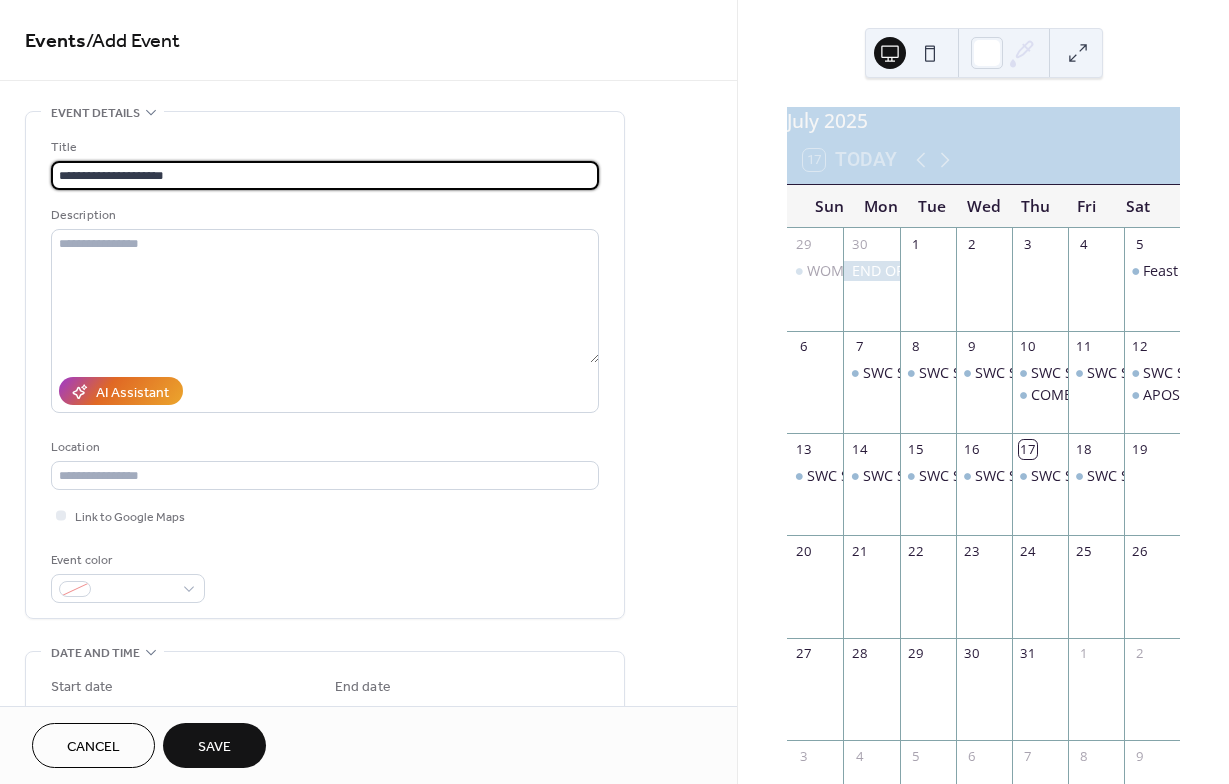 type on "**********" 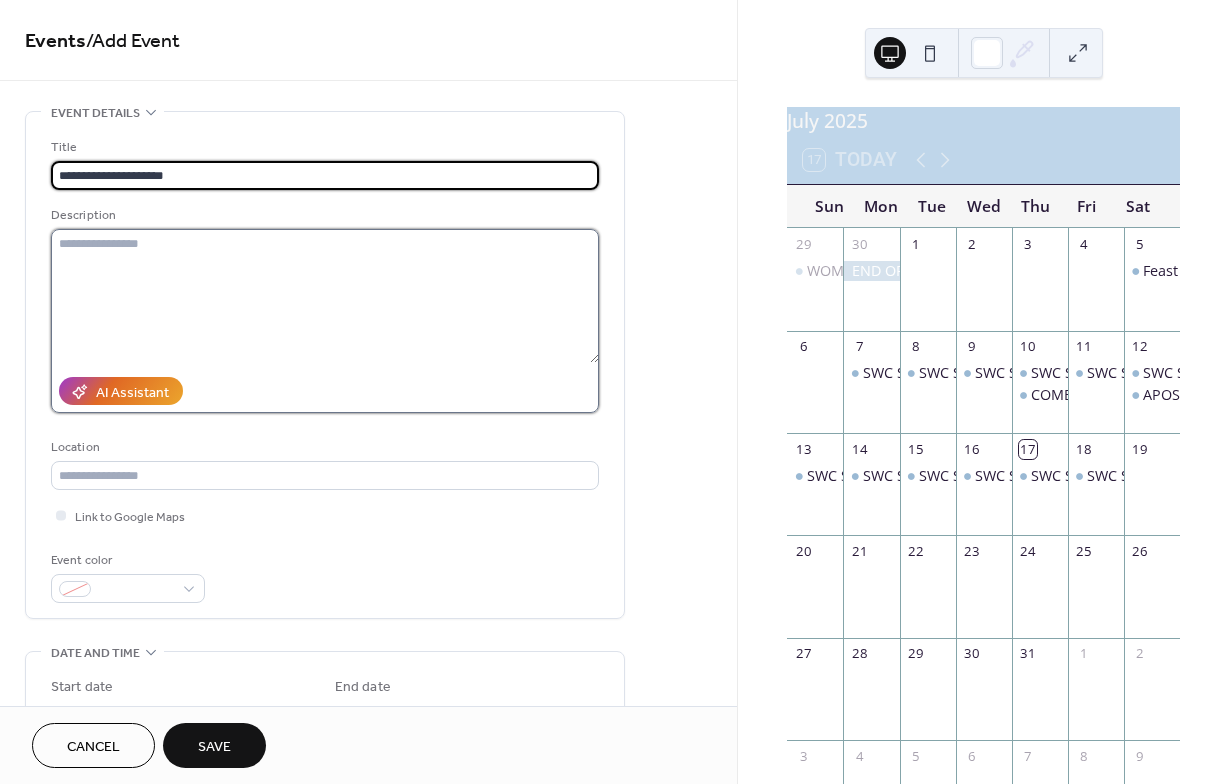 click at bounding box center [325, 296] 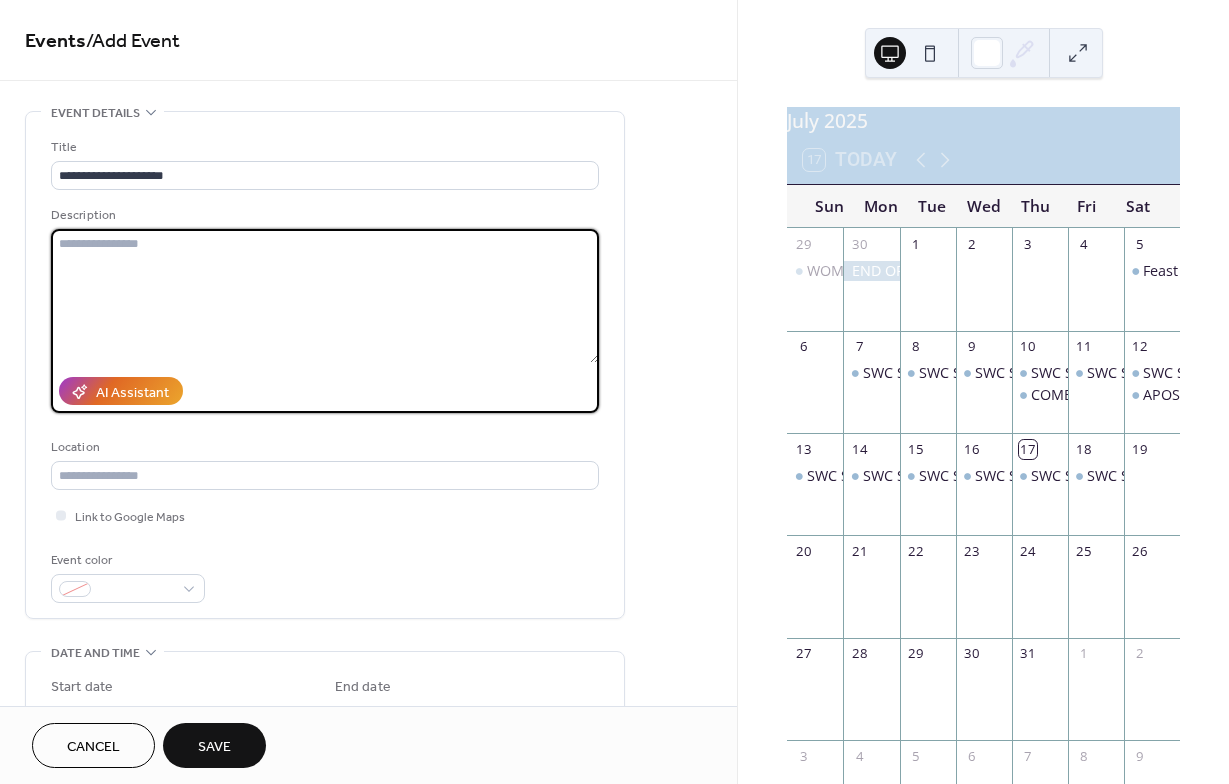 paste on "**********" 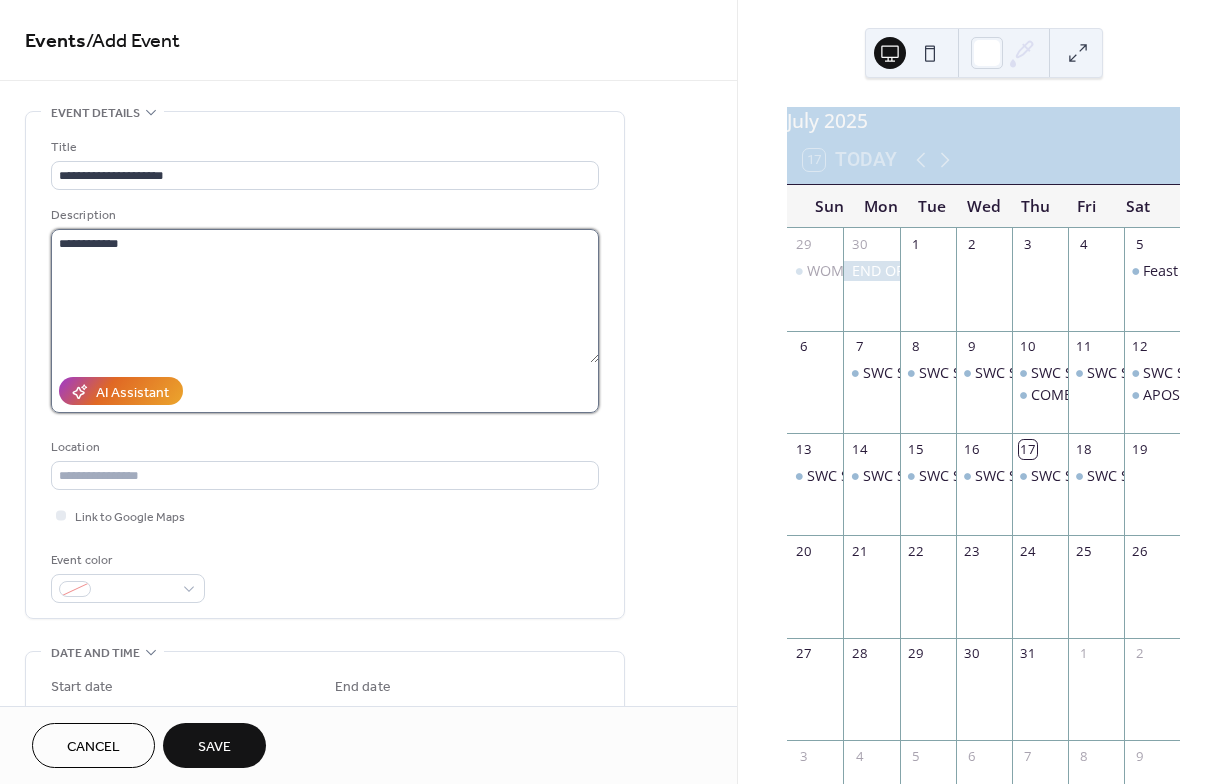 click on "**********" at bounding box center (325, 296) 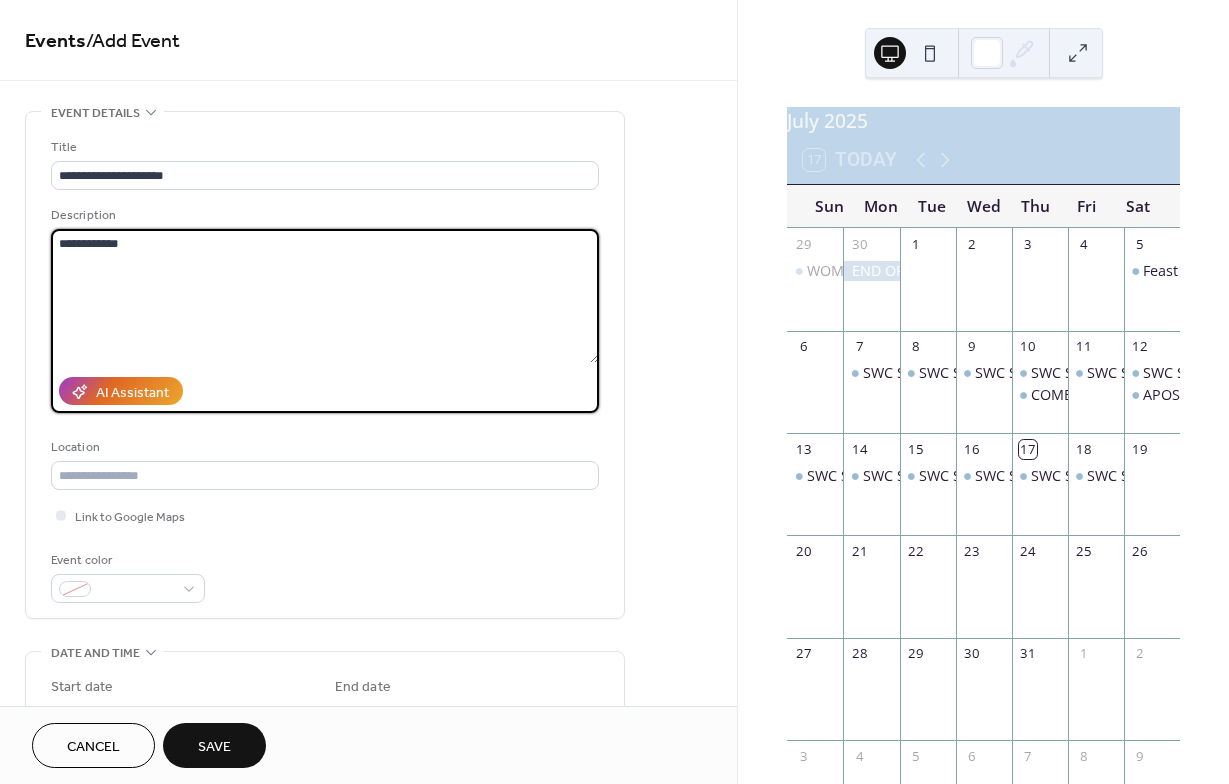 click on "**********" at bounding box center [325, 296] 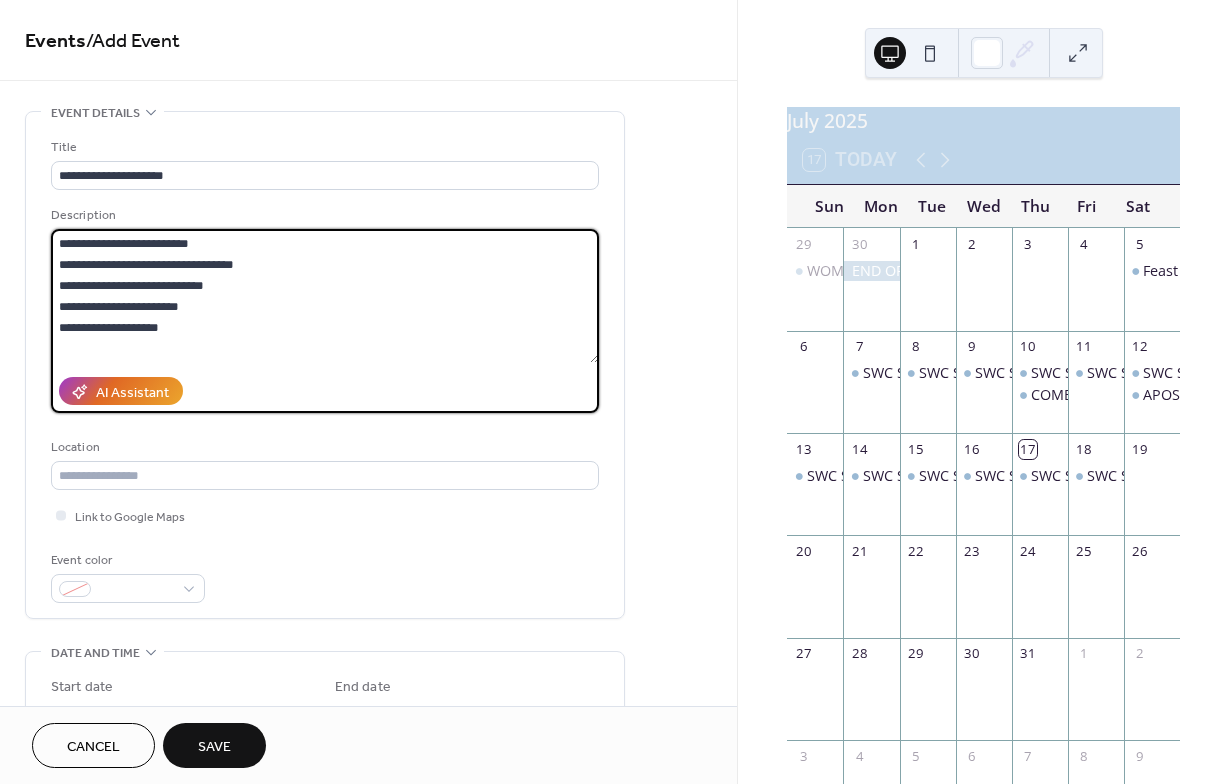 scroll, scrollTop: 1, scrollLeft: 0, axis: vertical 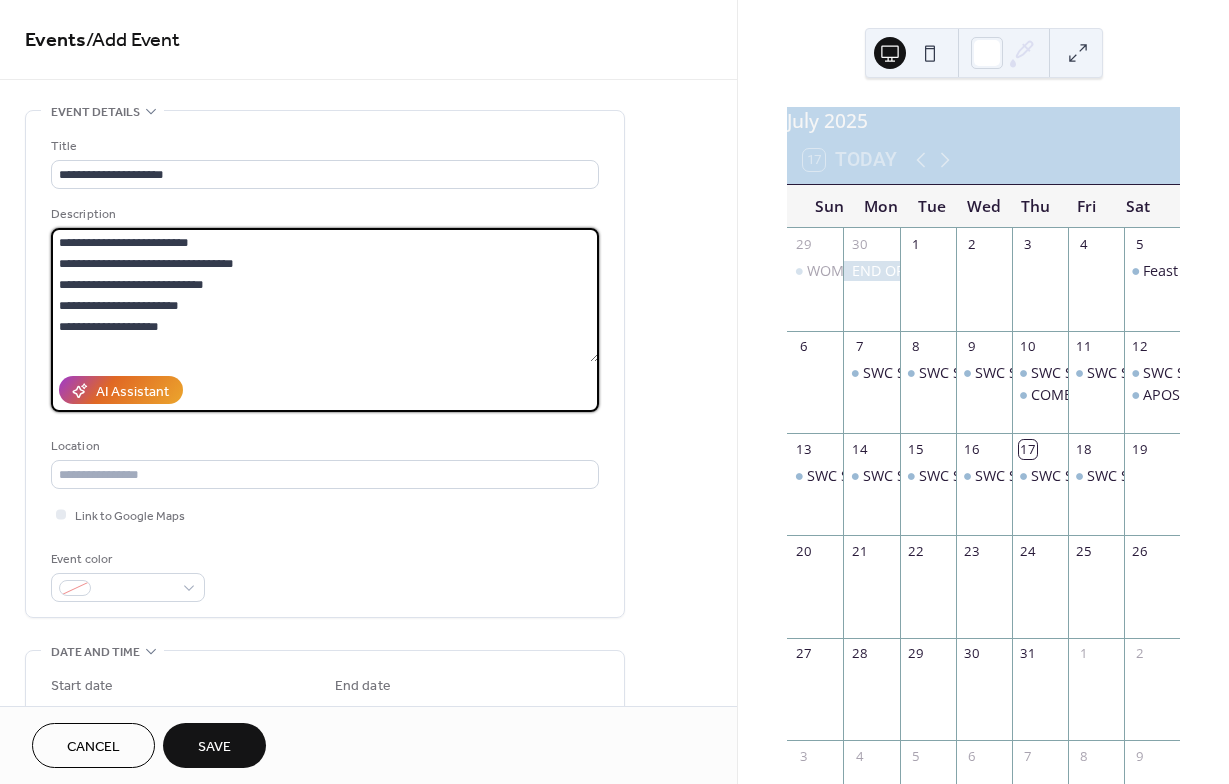 drag, startPoint x: 67, startPoint y: 320, endPoint x: 11, endPoint y: 289, distance: 64.00781 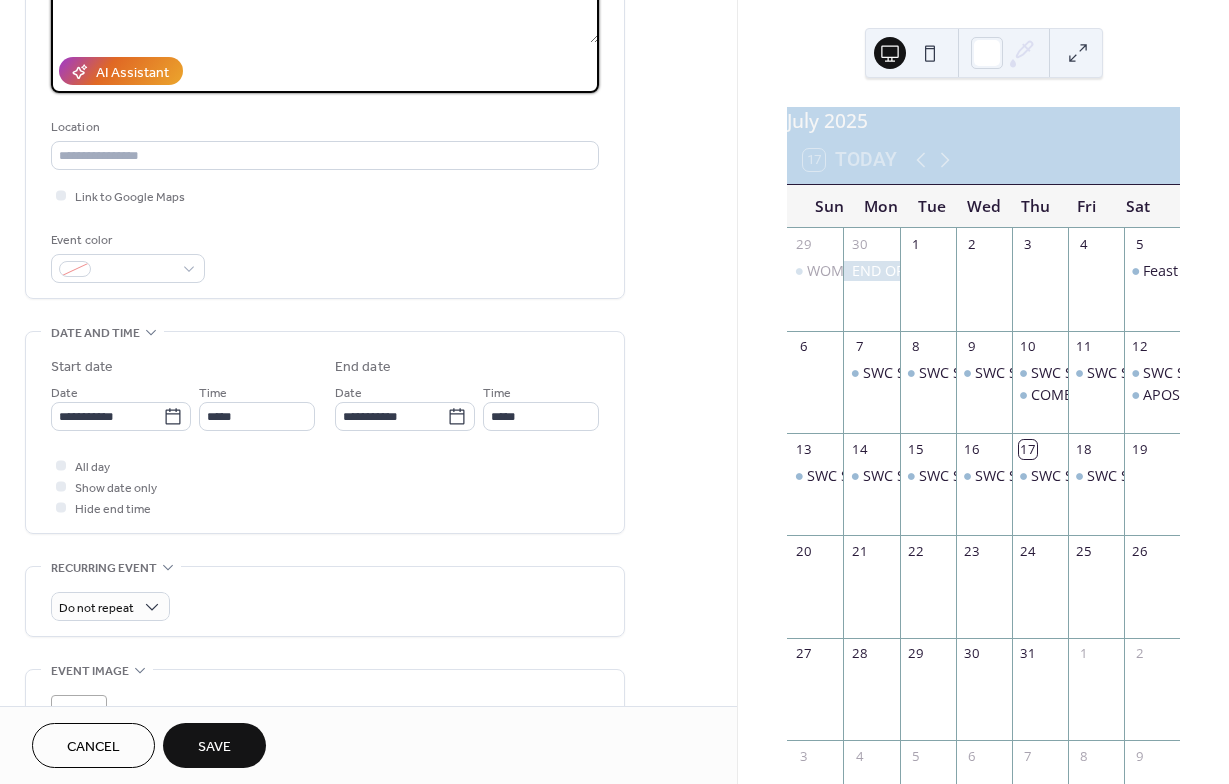 scroll, scrollTop: 328, scrollLeft: 0, axis: vertical 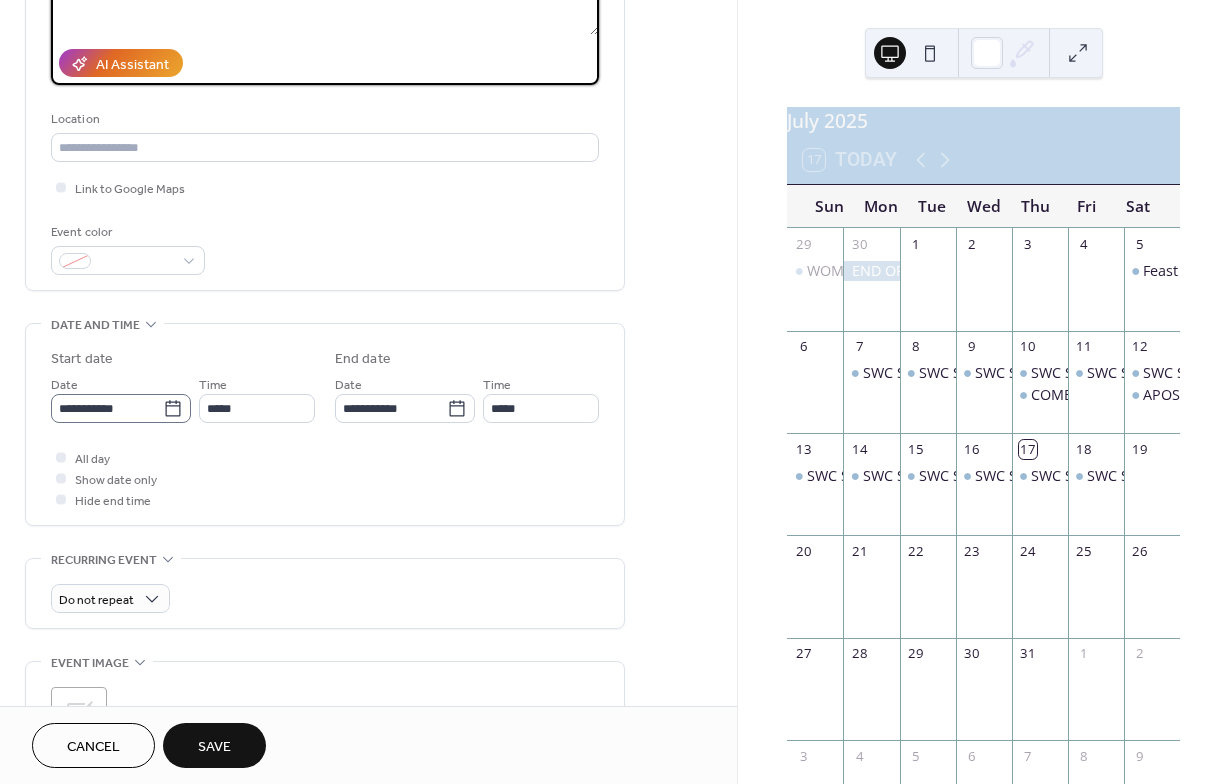 type on "**********" 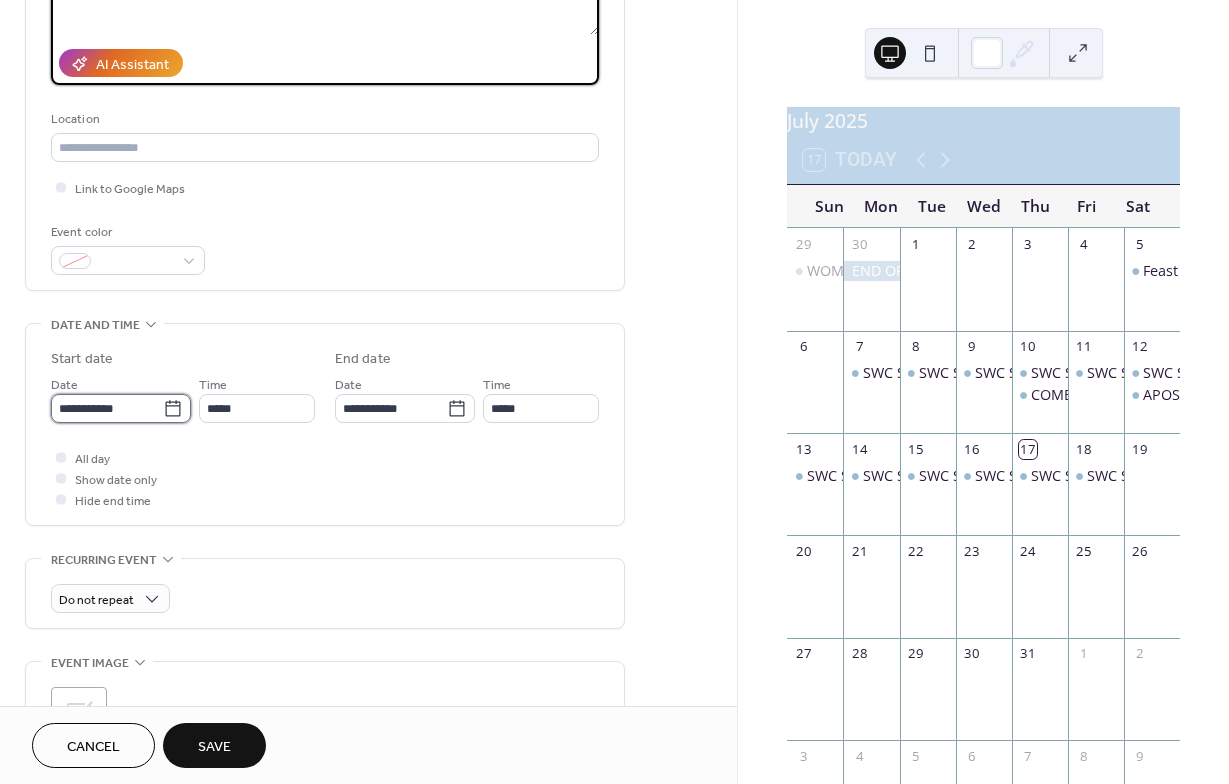 click on "**********" at bounding box center (107, 408) 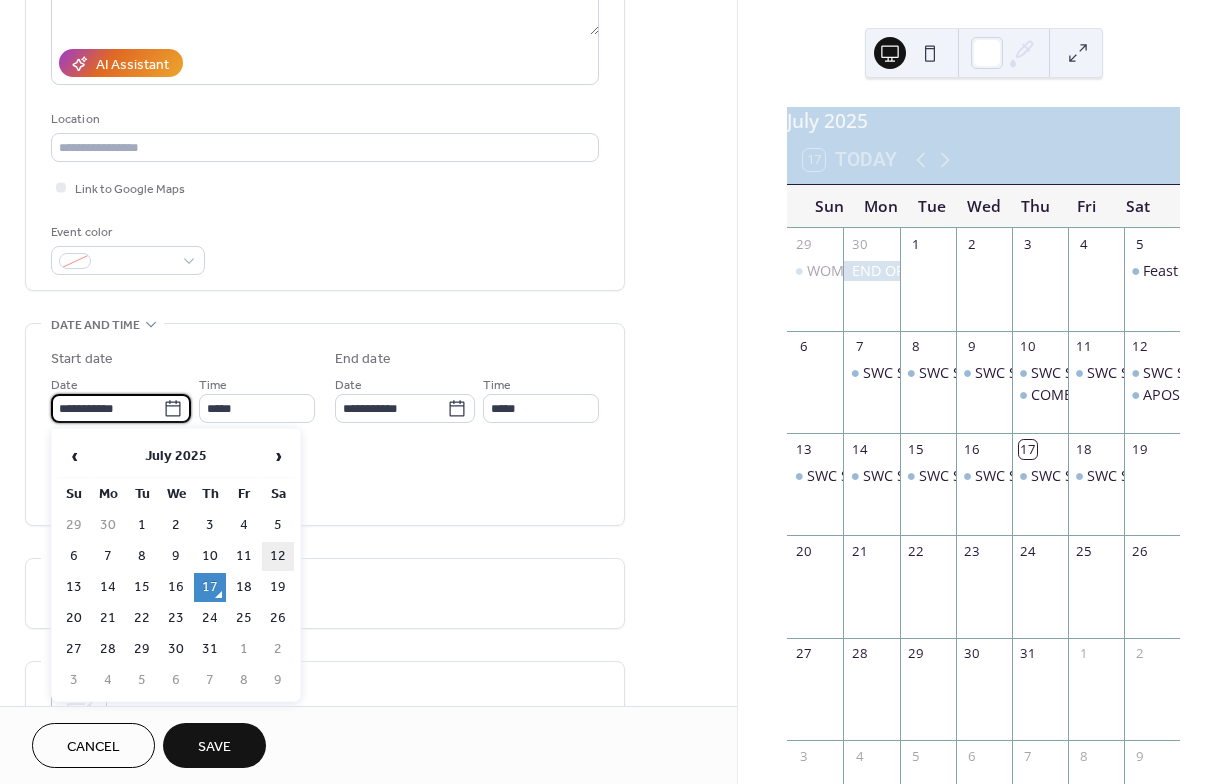 click on "12" at bounding box center [278, 556] 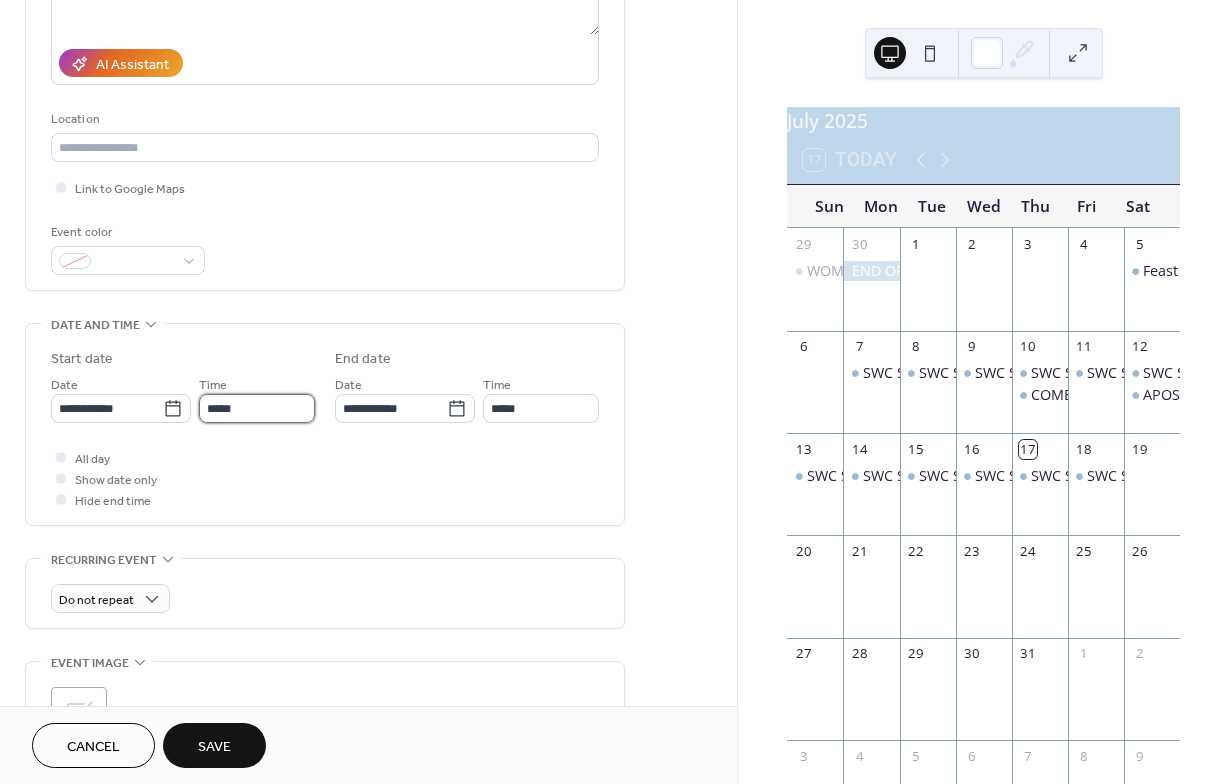 click on "*****" at bounding box center [257, 408] 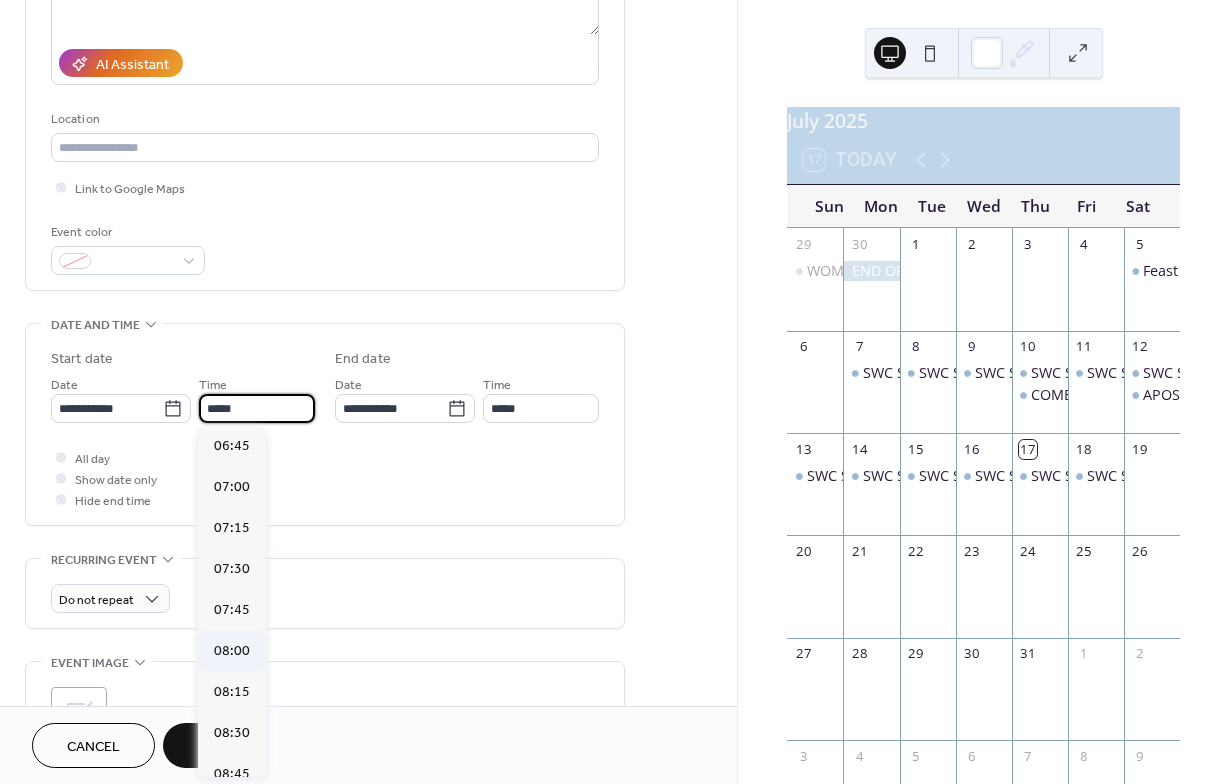 scroll, scrollTop: 1047, scrollLeft: 0, axis: vertical 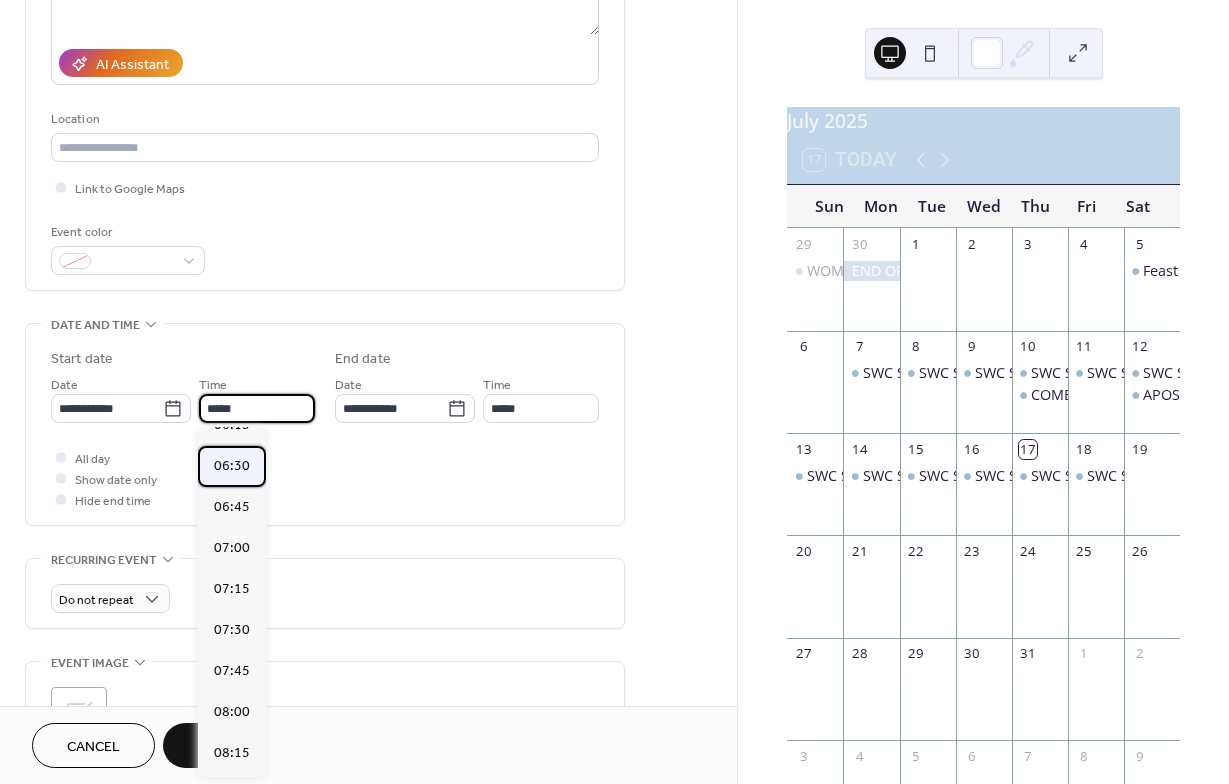 click on "06:30" at bounding box center [232, 466] 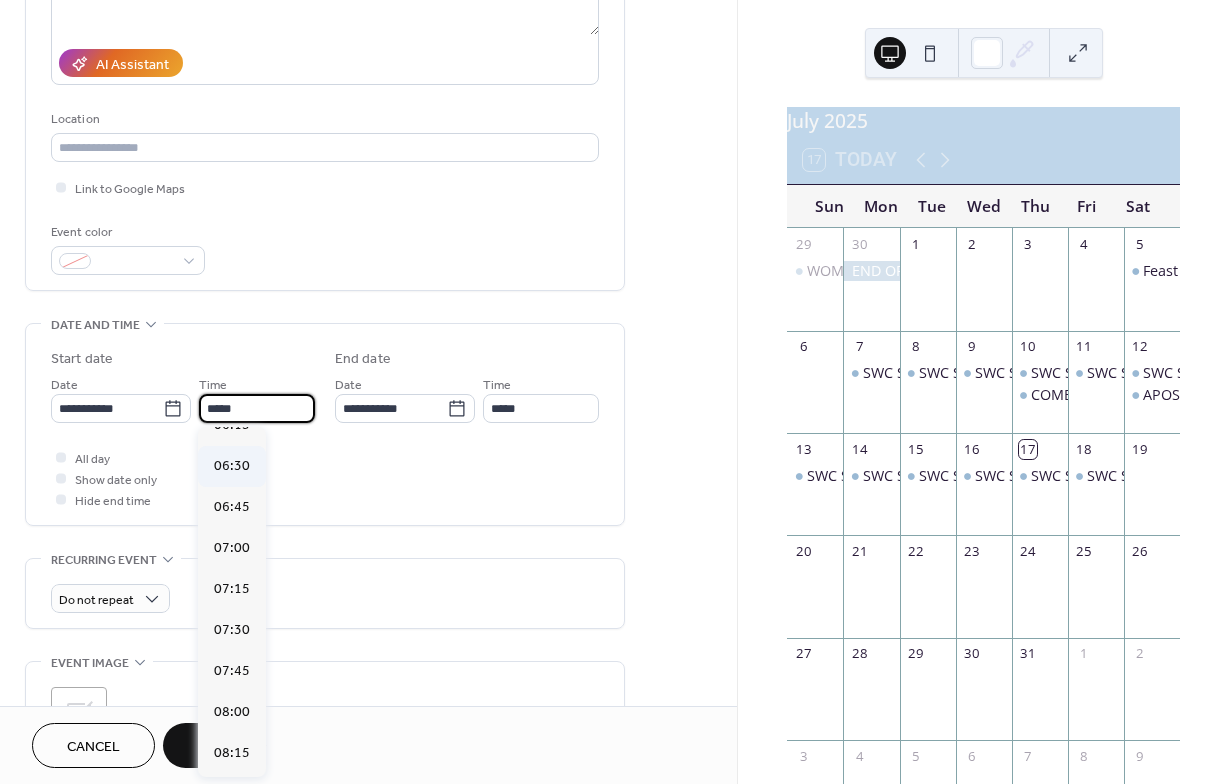 type on "*****" 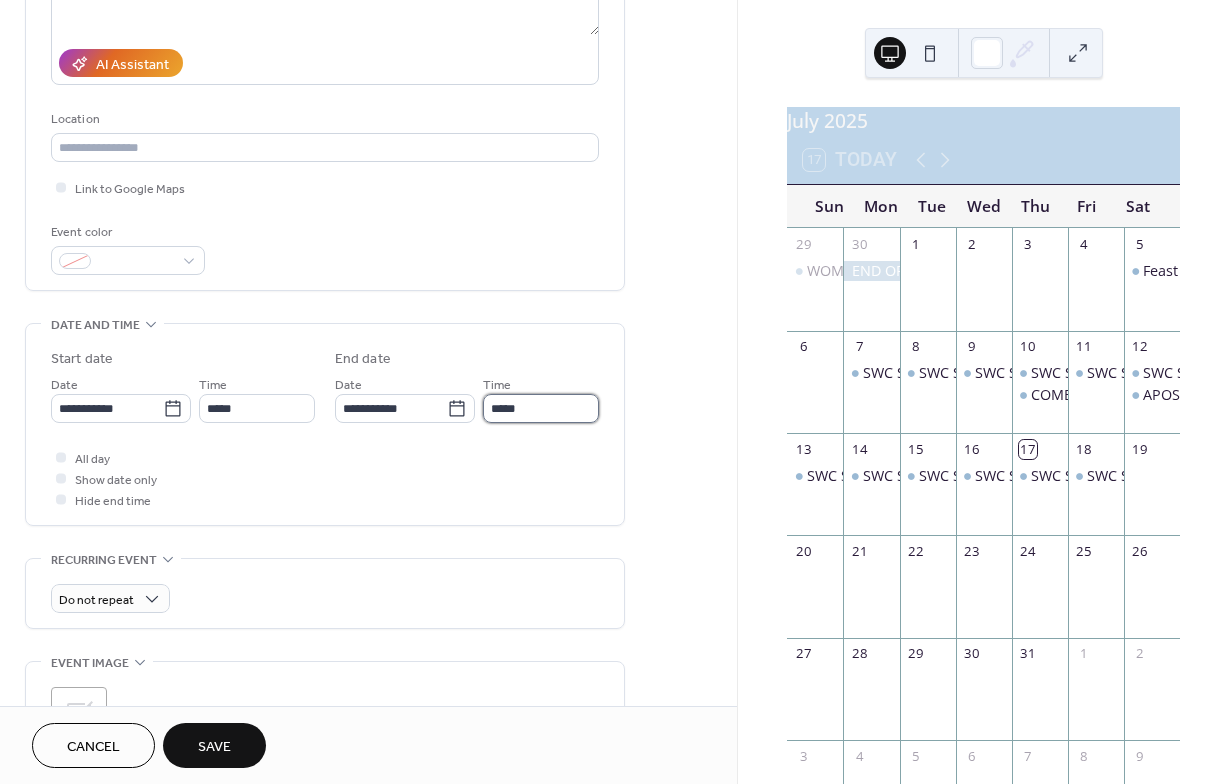 click on "*****" at bounding box center (541, 408) 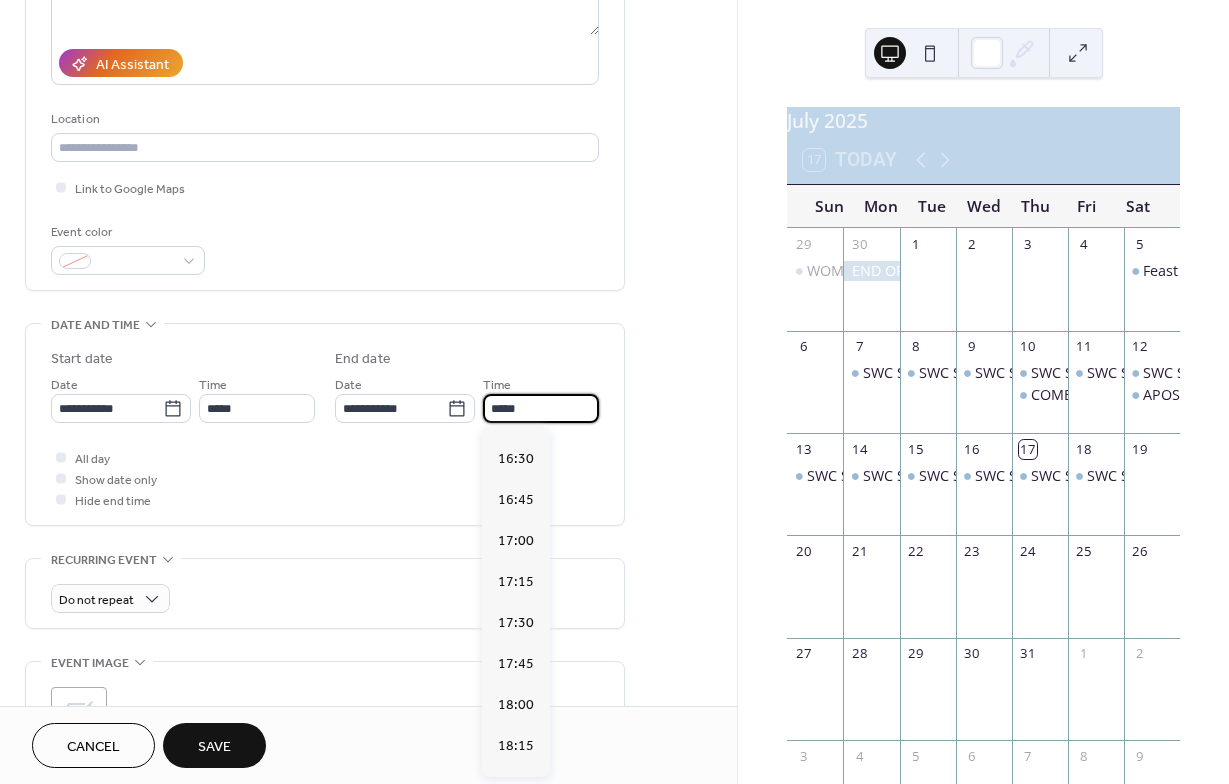 scroll, scrollTop: 1765, scrollLeft: 0, axis: vertical 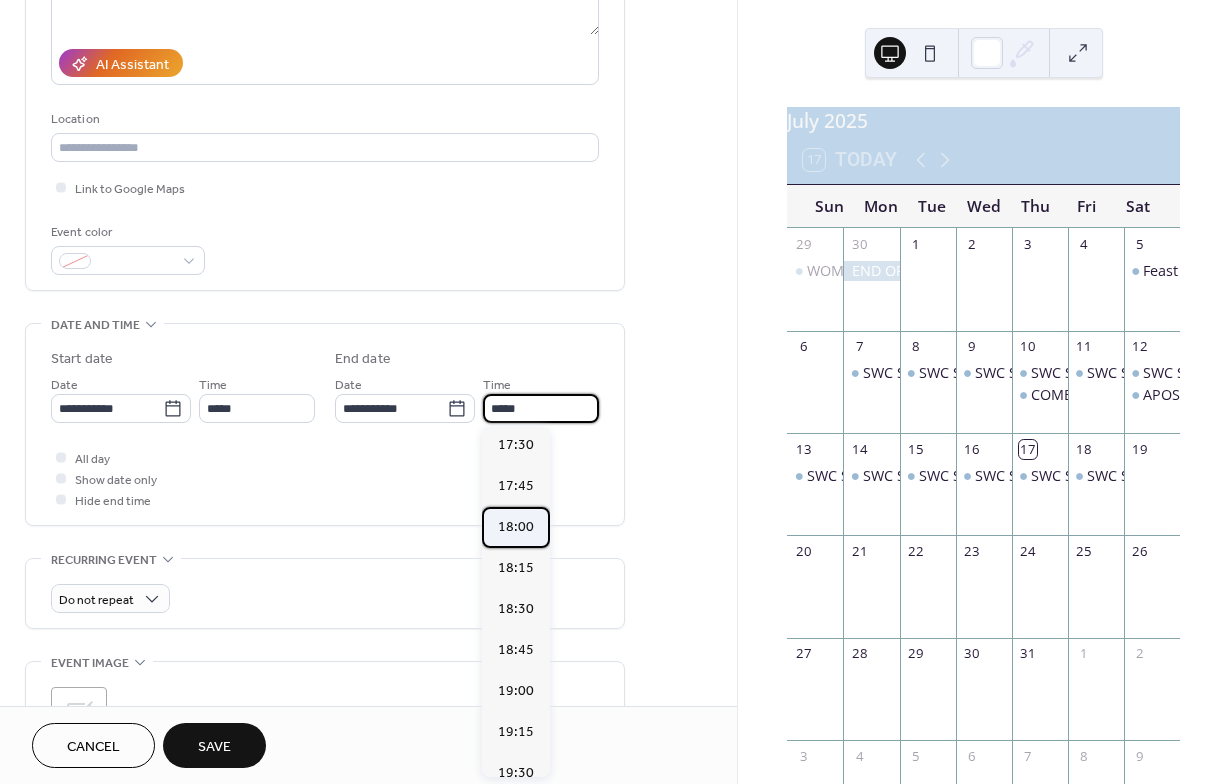 click on "18:00" at bounding box center (516, 527) 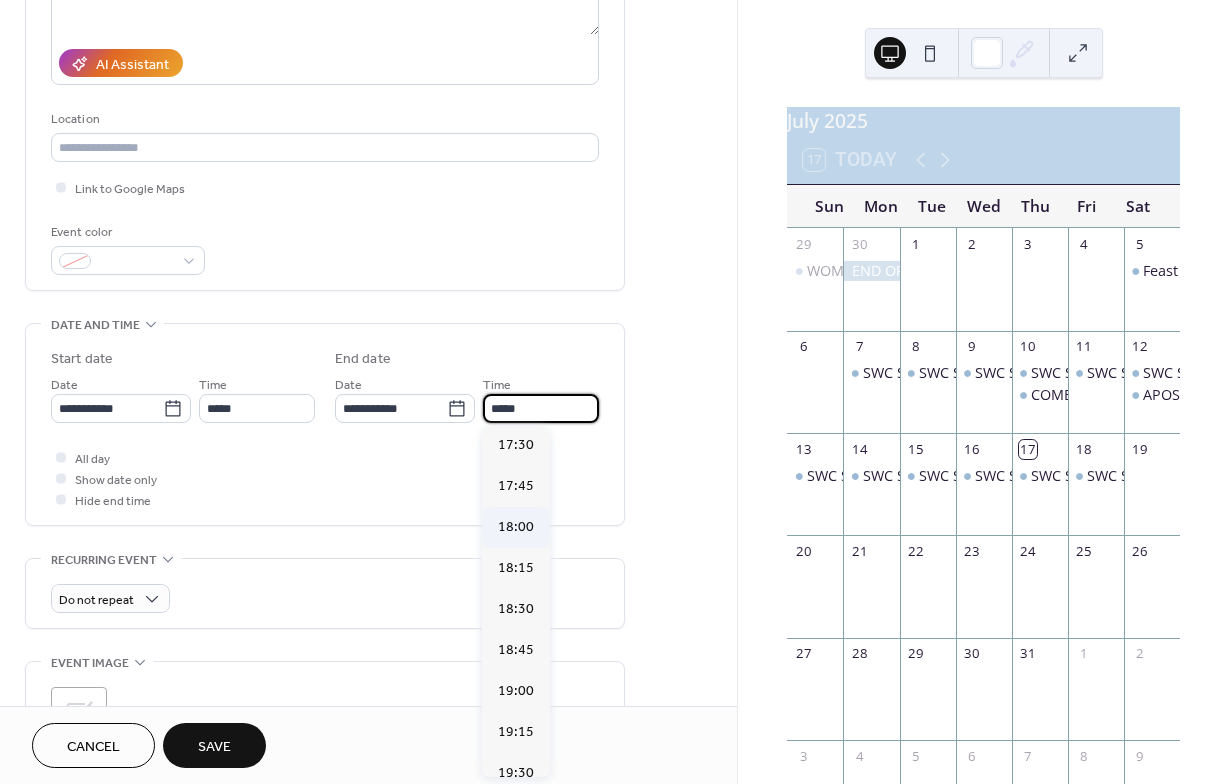 type on "*****" 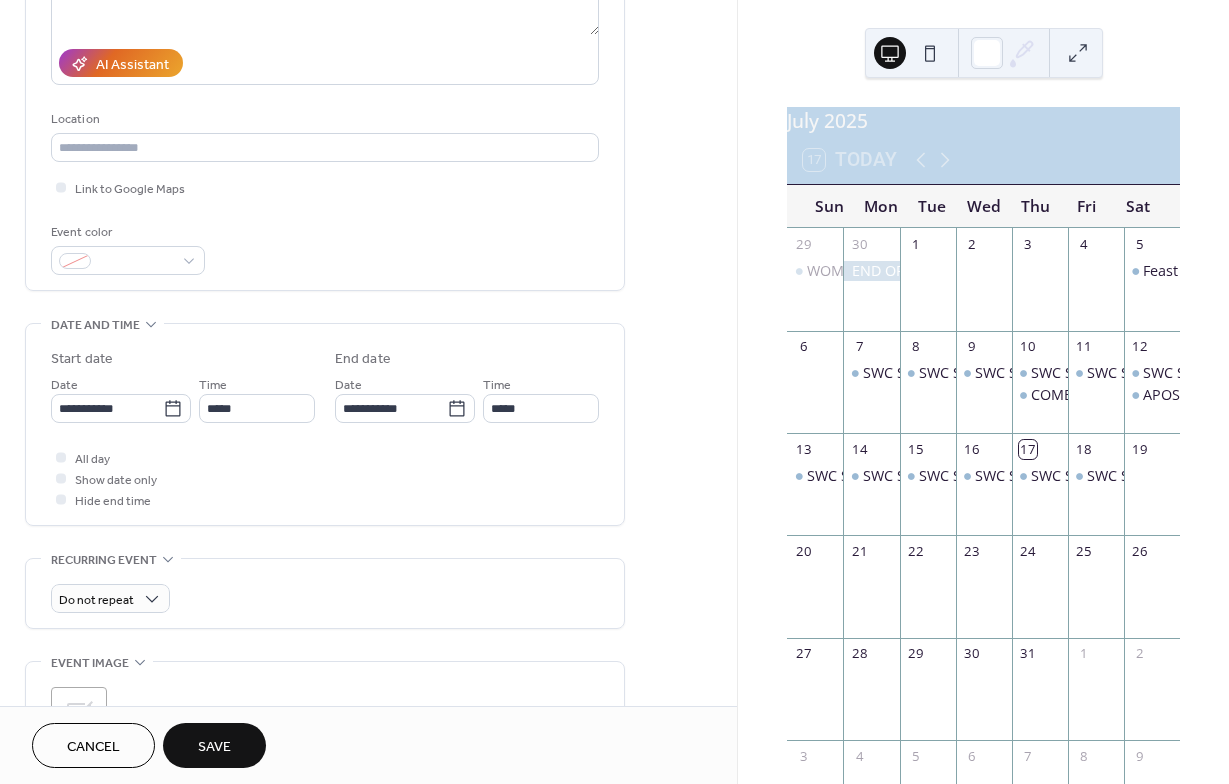click on "All day Show date only Hide end time" at bounding box center [325, 478] 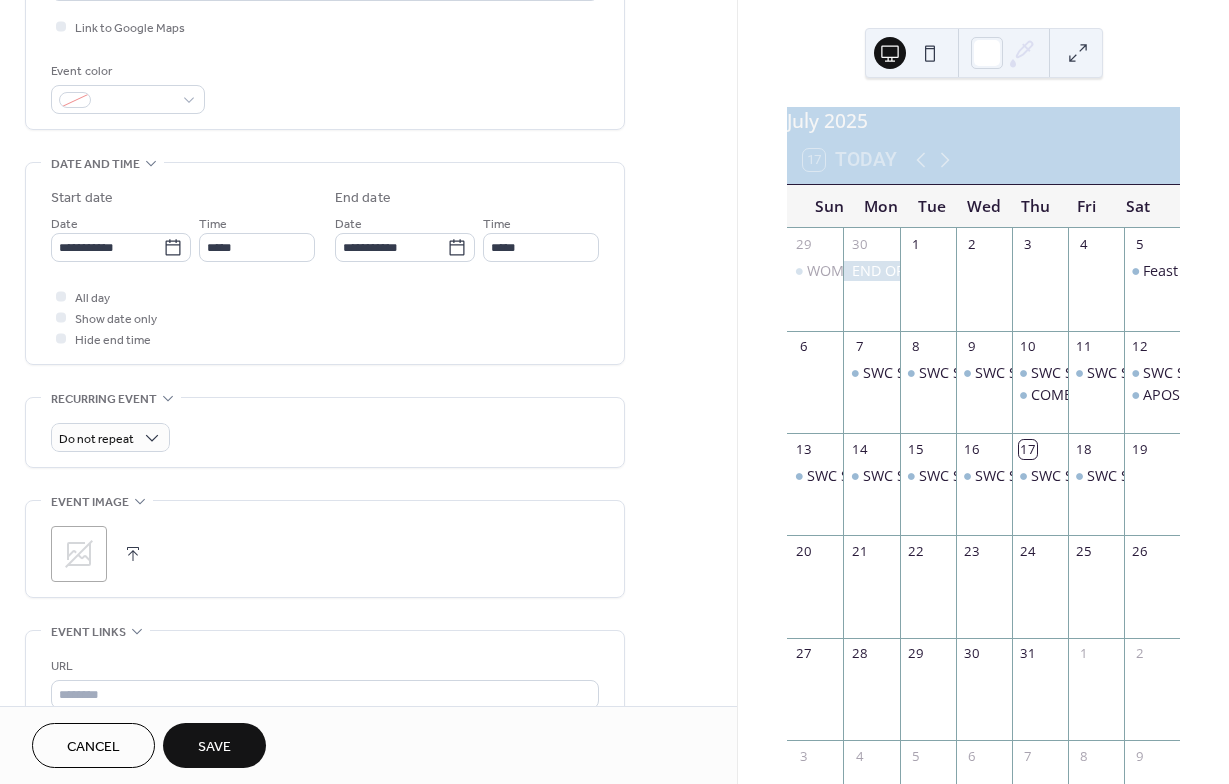 scroll, scrollTop: 501, scrollLeft: 0, axis: vertical 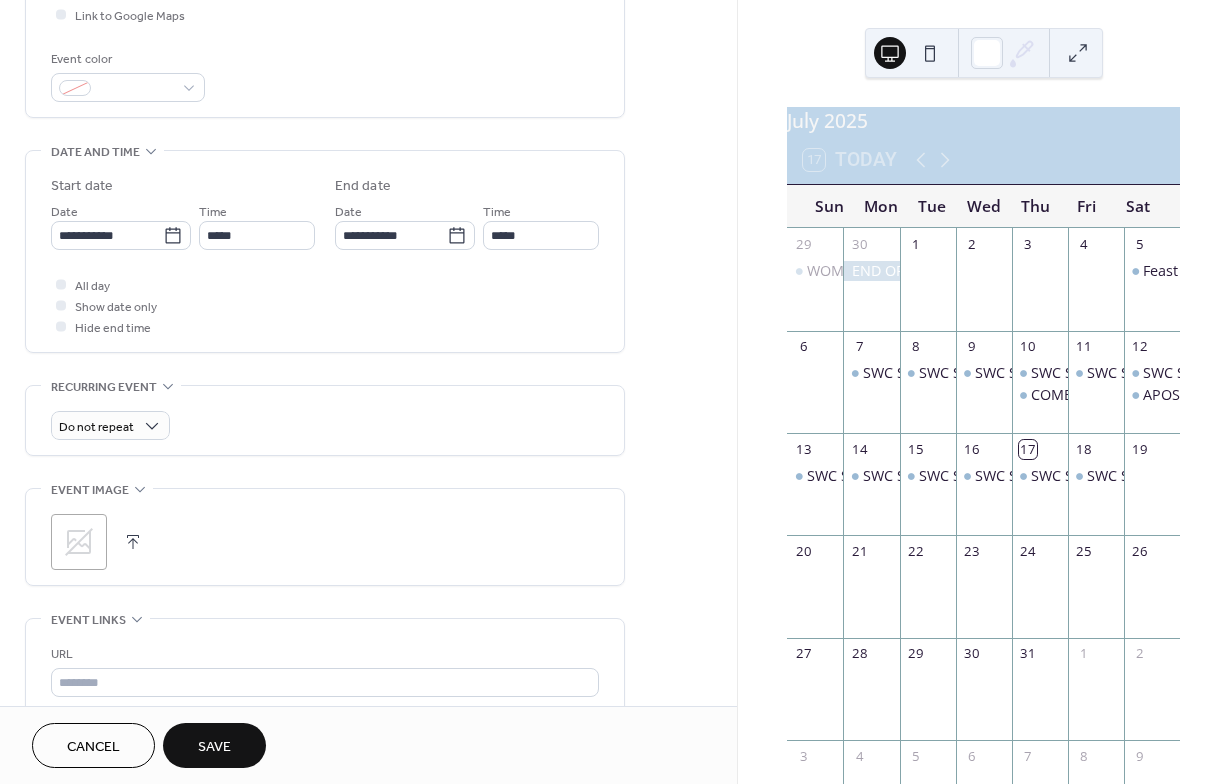 click at bounding box center (133, 542) 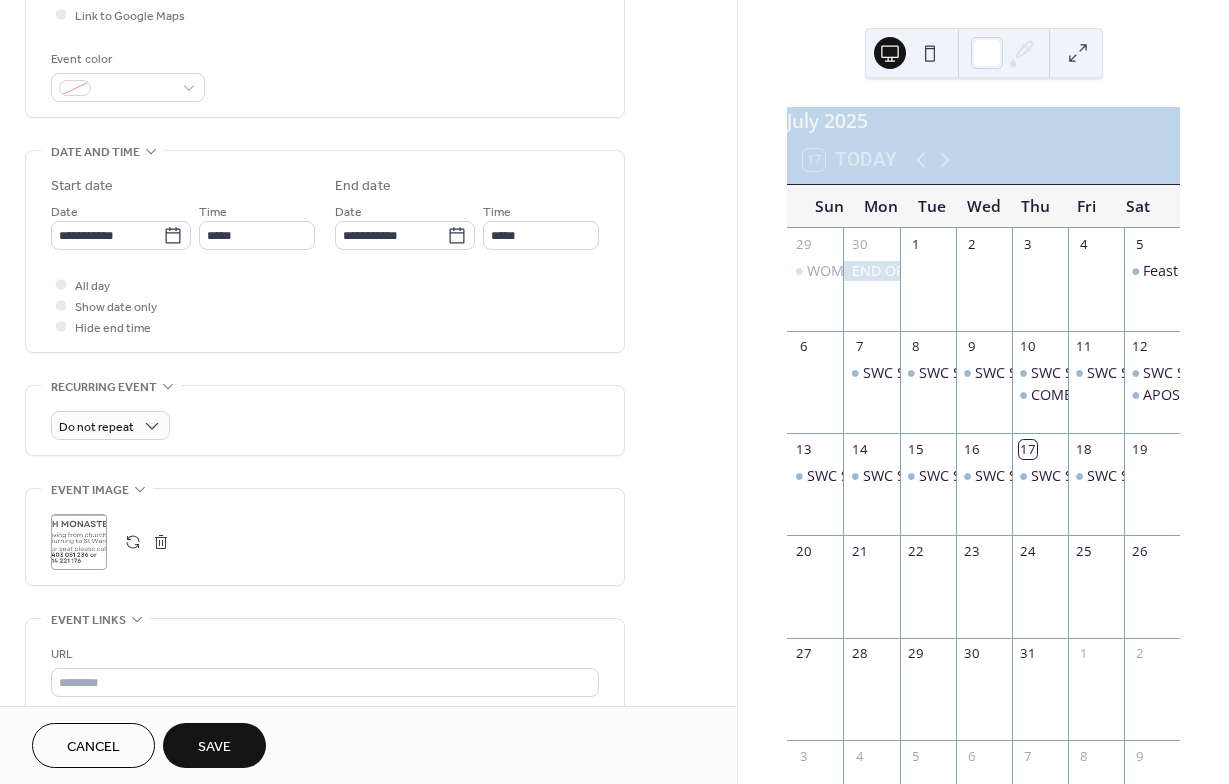 click on "Save" at bounding box center [214, 747] 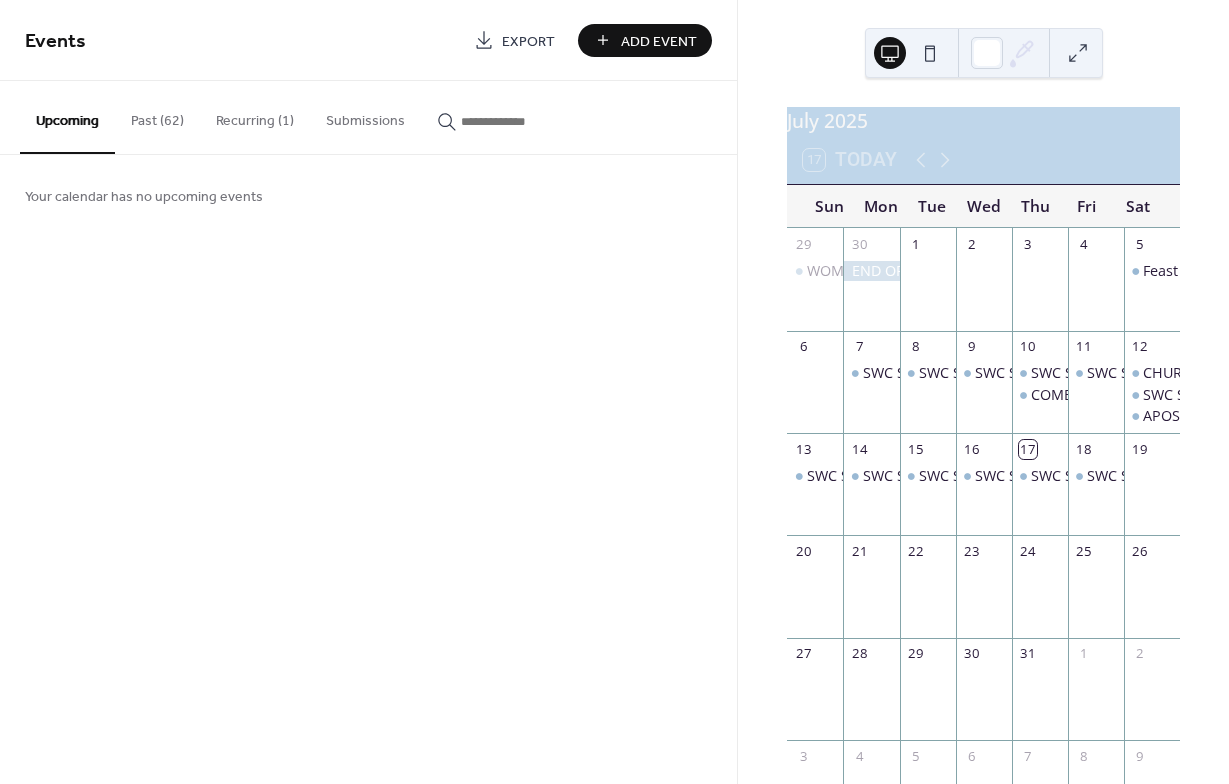 click on "Add Event" at bounding box center (659, 41) 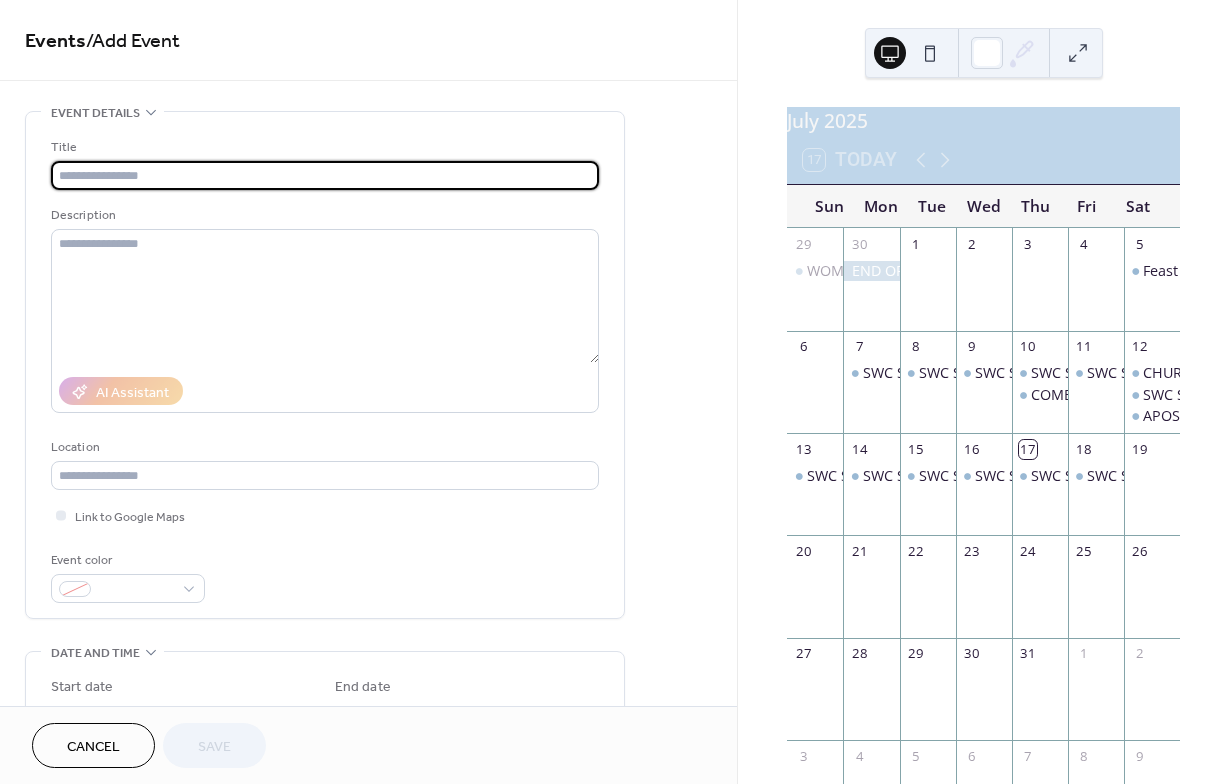 paste on "**********" 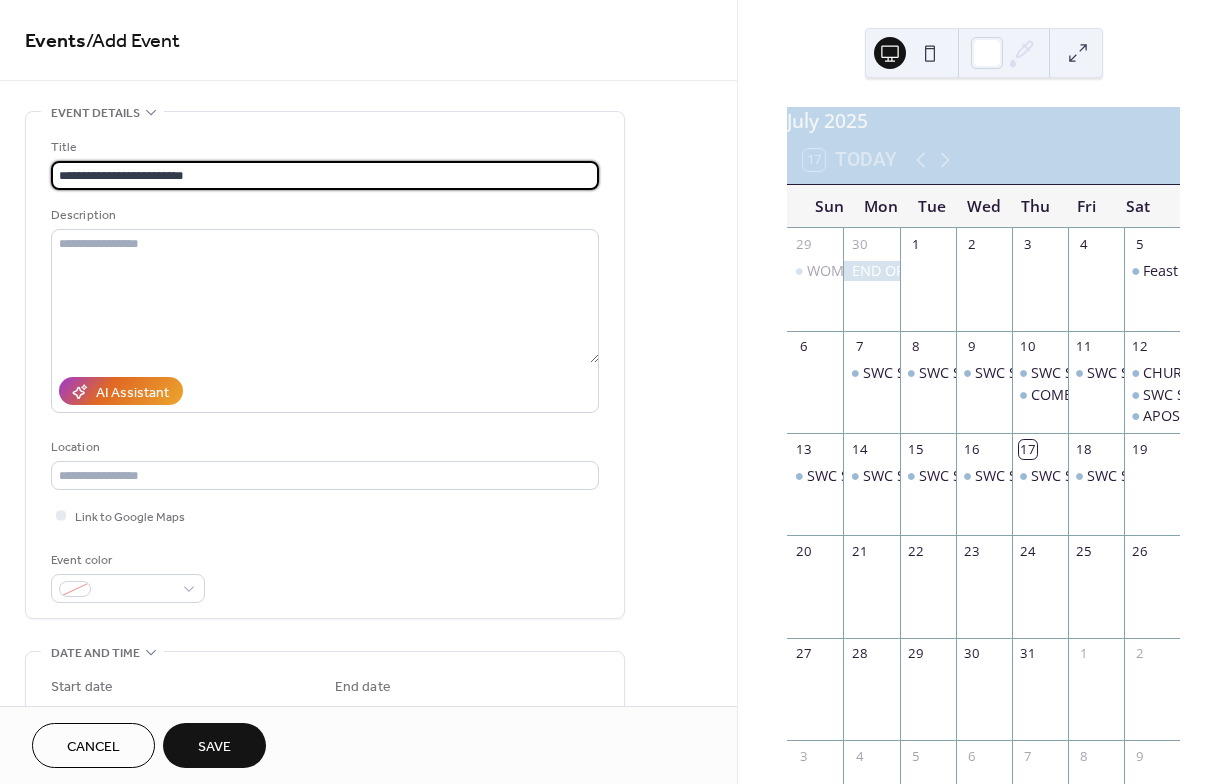 type on "**********" 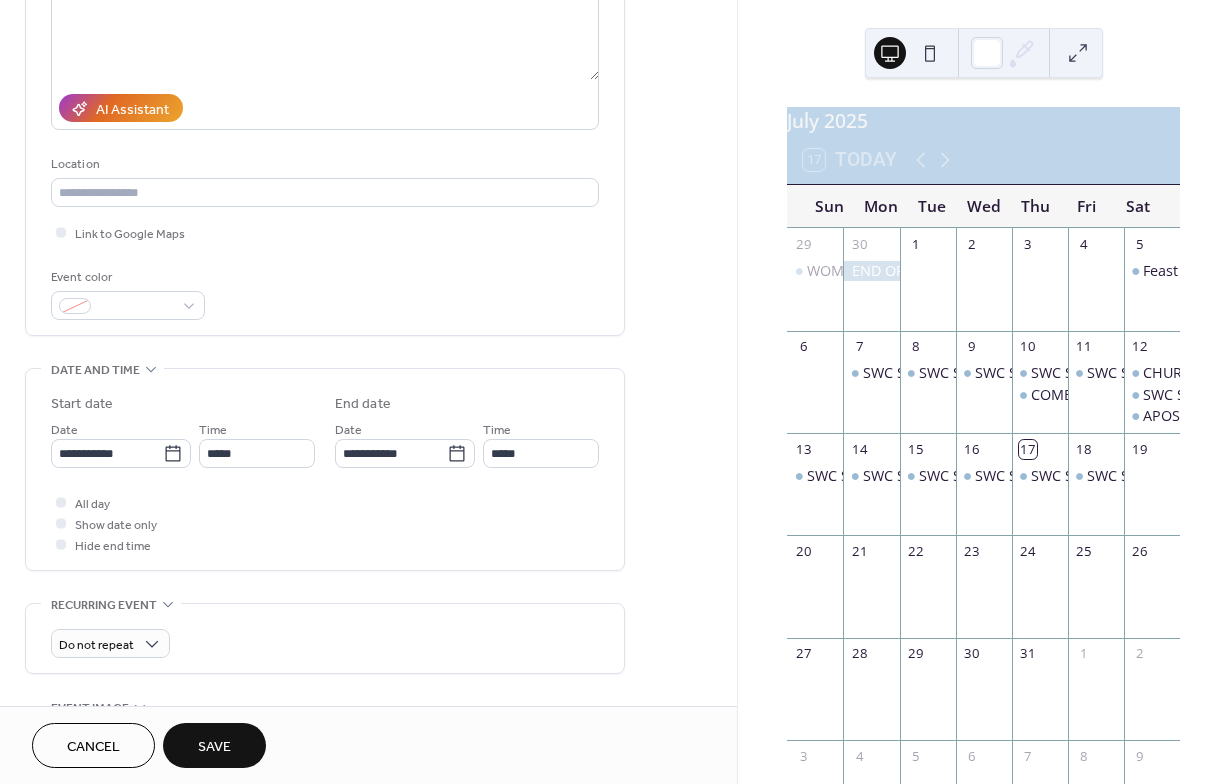 scroll, scrollTop: 288, scrollLeft: 0, axis: vertical 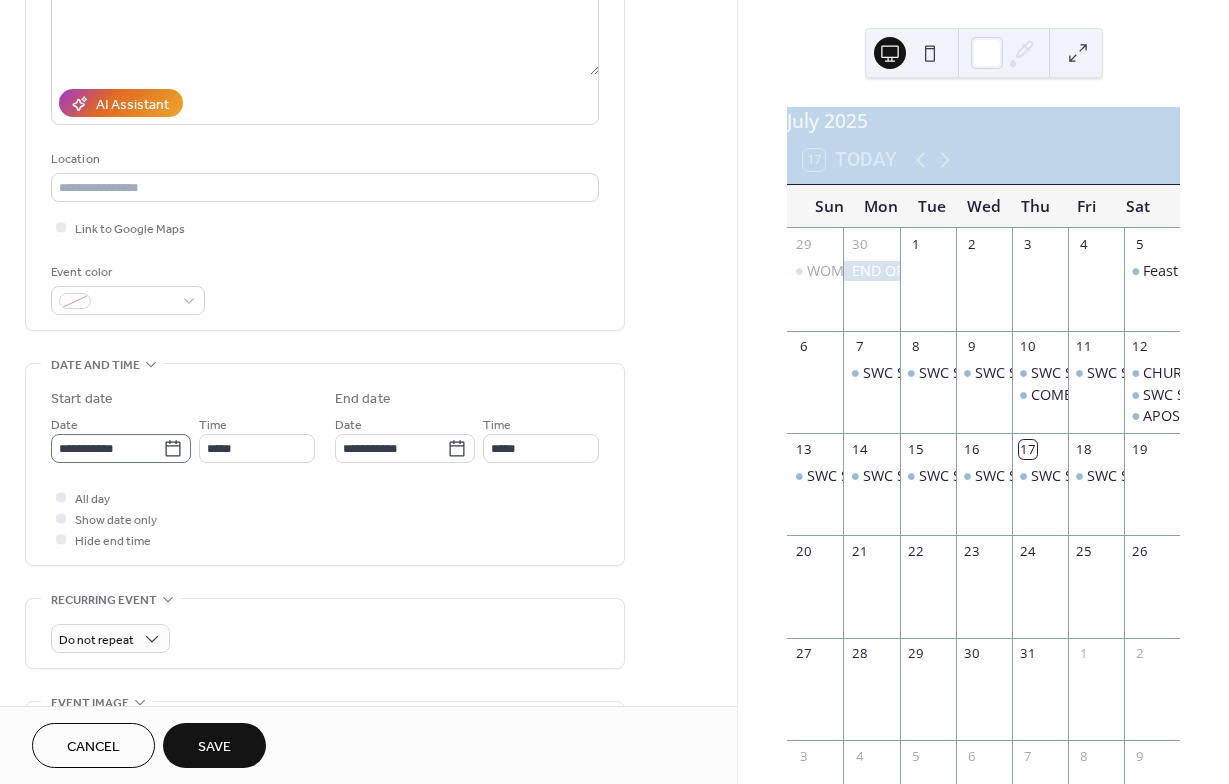 click 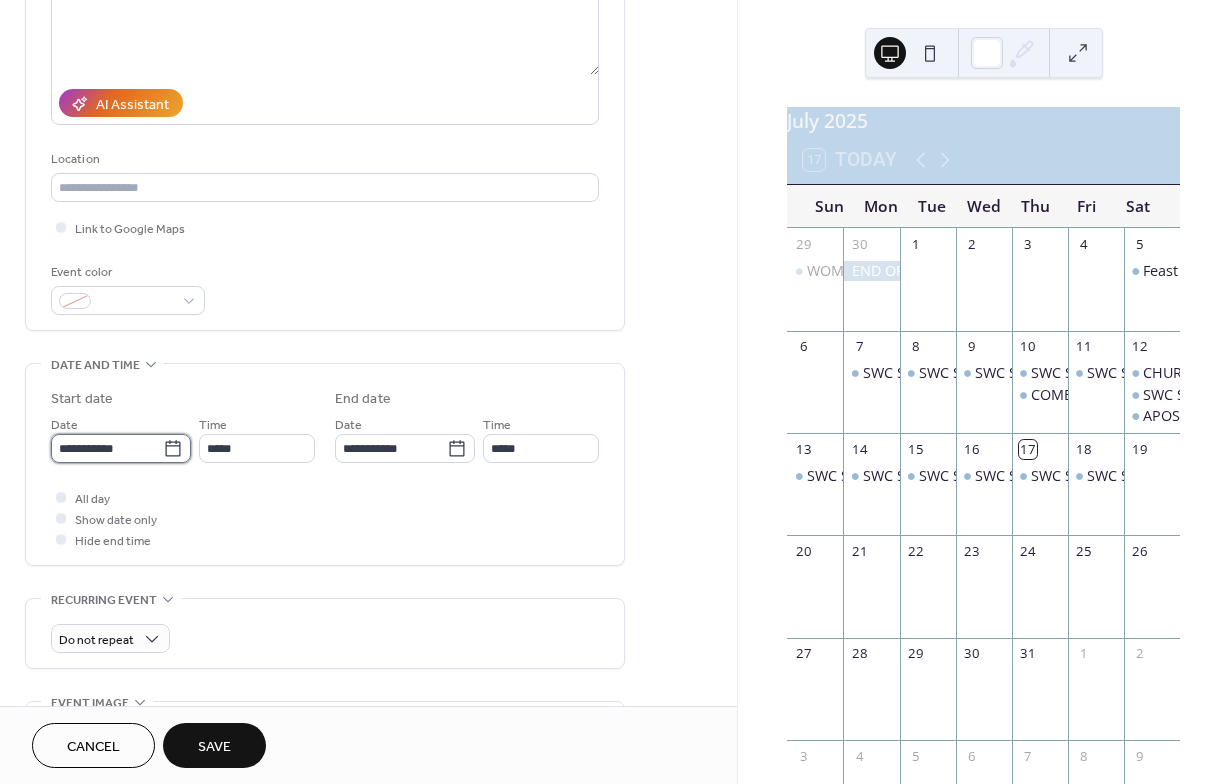 click on "**********" at bounding box center (107, 448) 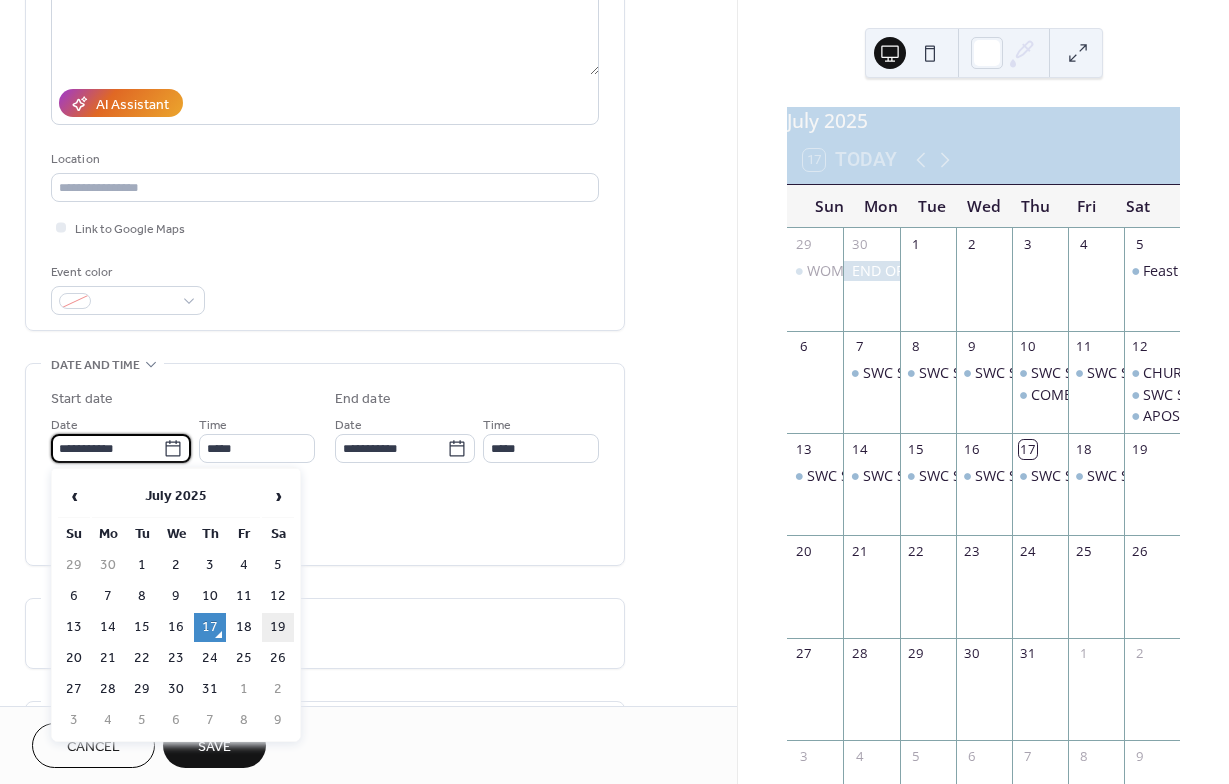click on "19" at bounding box center (278, 627) 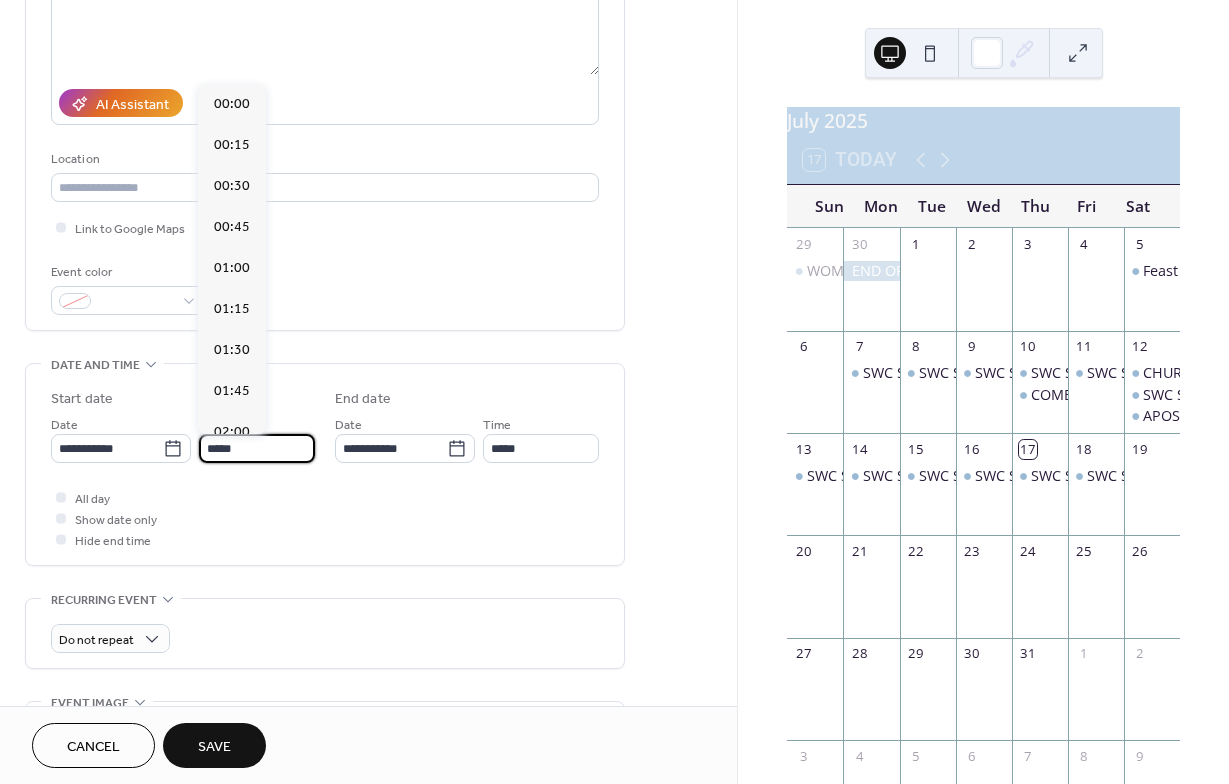 click on "*****" at bounding box center [257, 448] 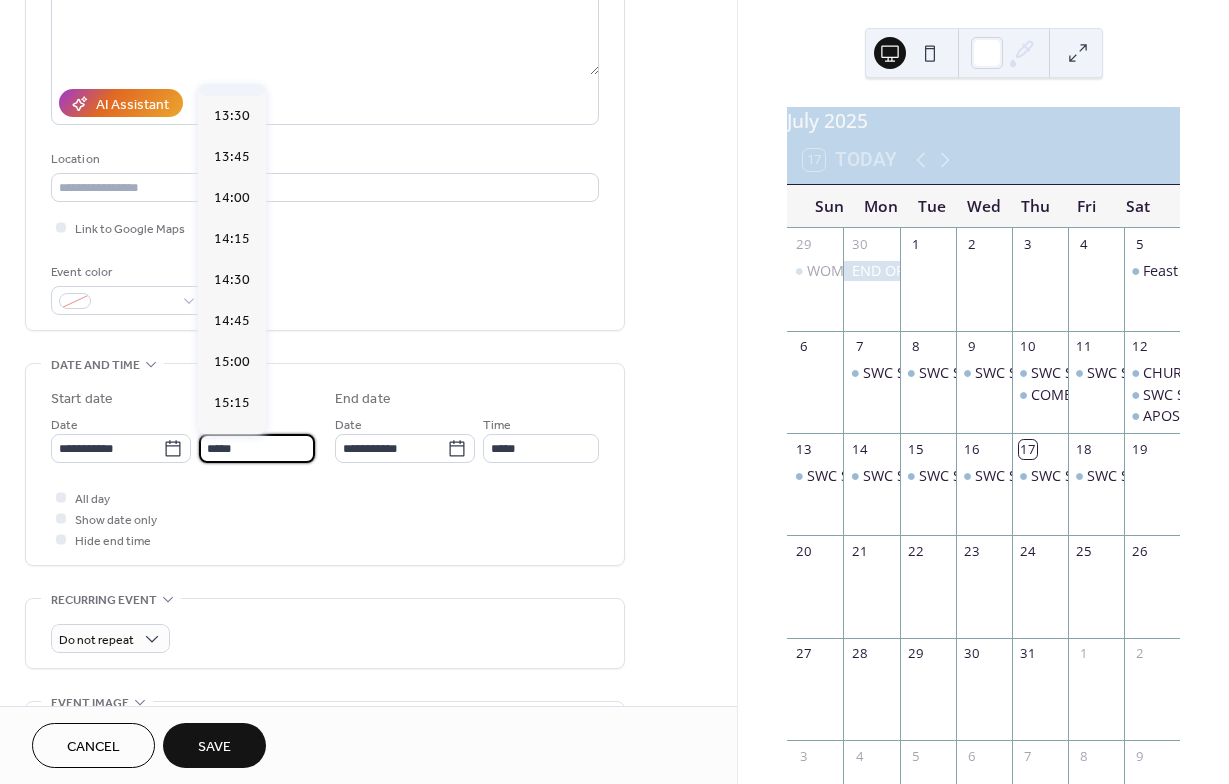 scroll, scrollTop: 2271, scrollLeft: 0, axis: vertical 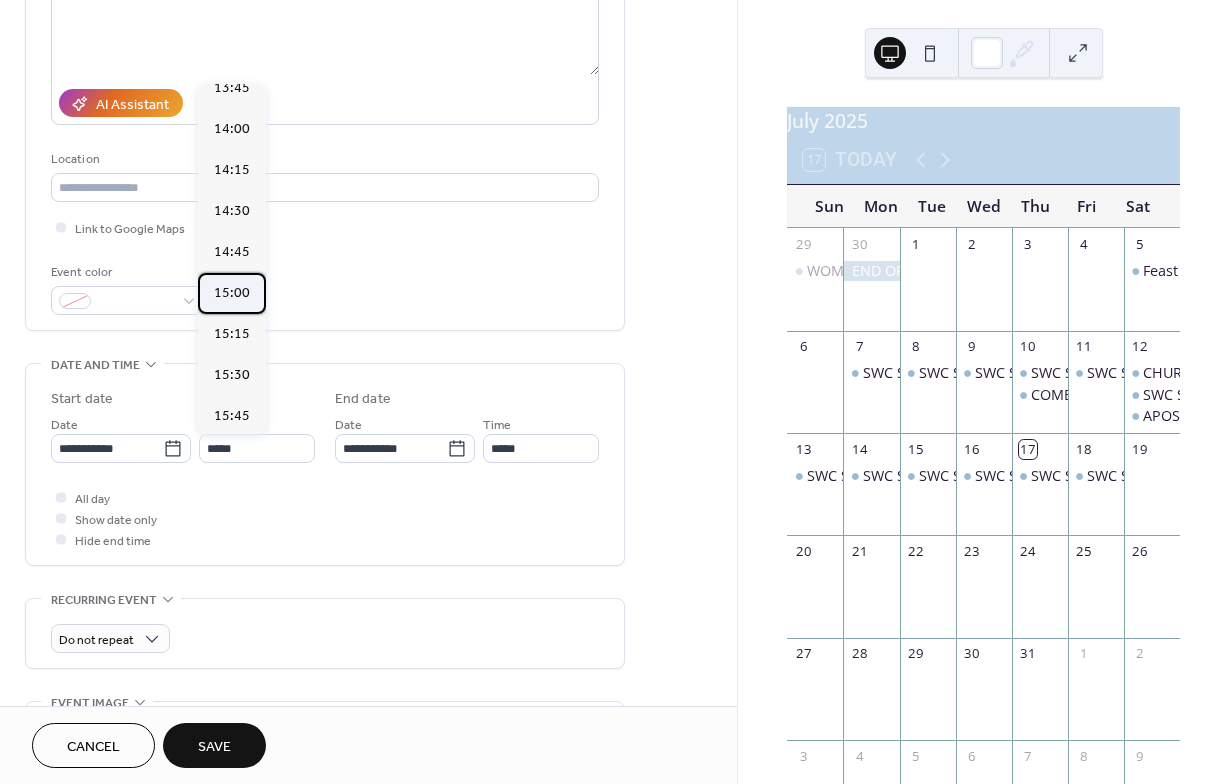 click on "15:00" at bounding box center [232, 293] 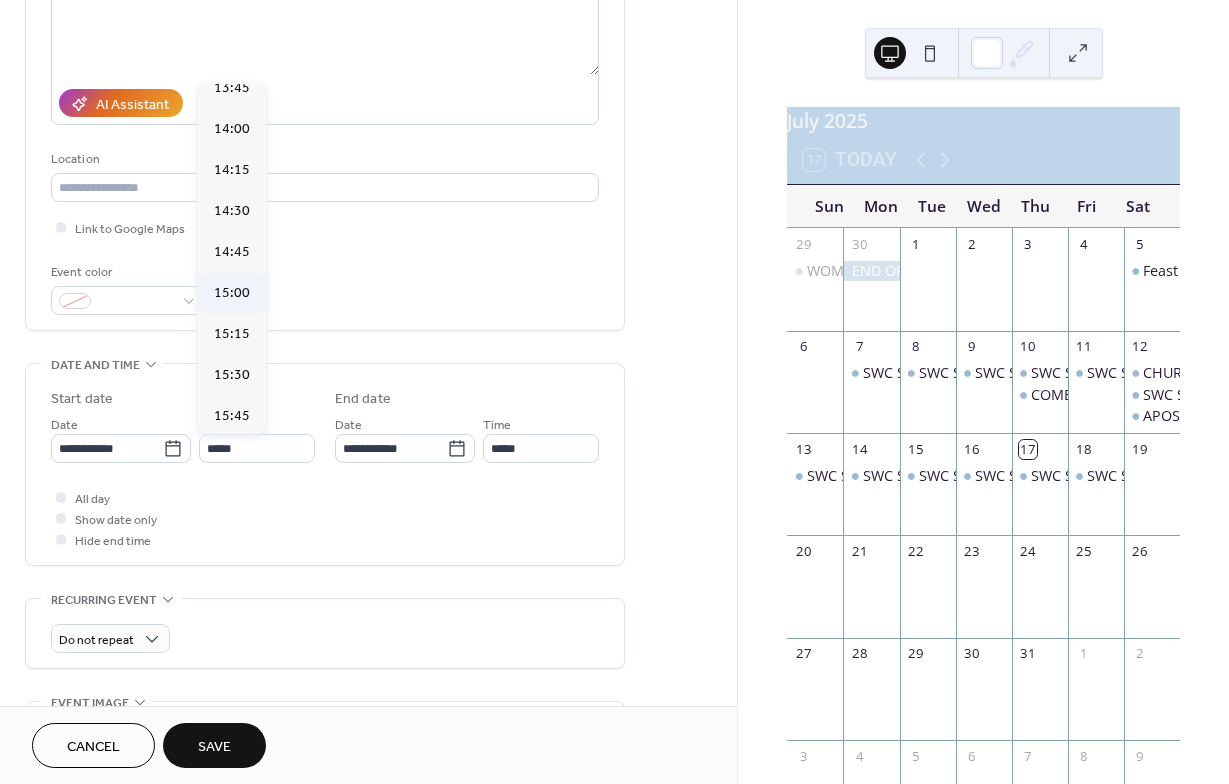 type on "*****" 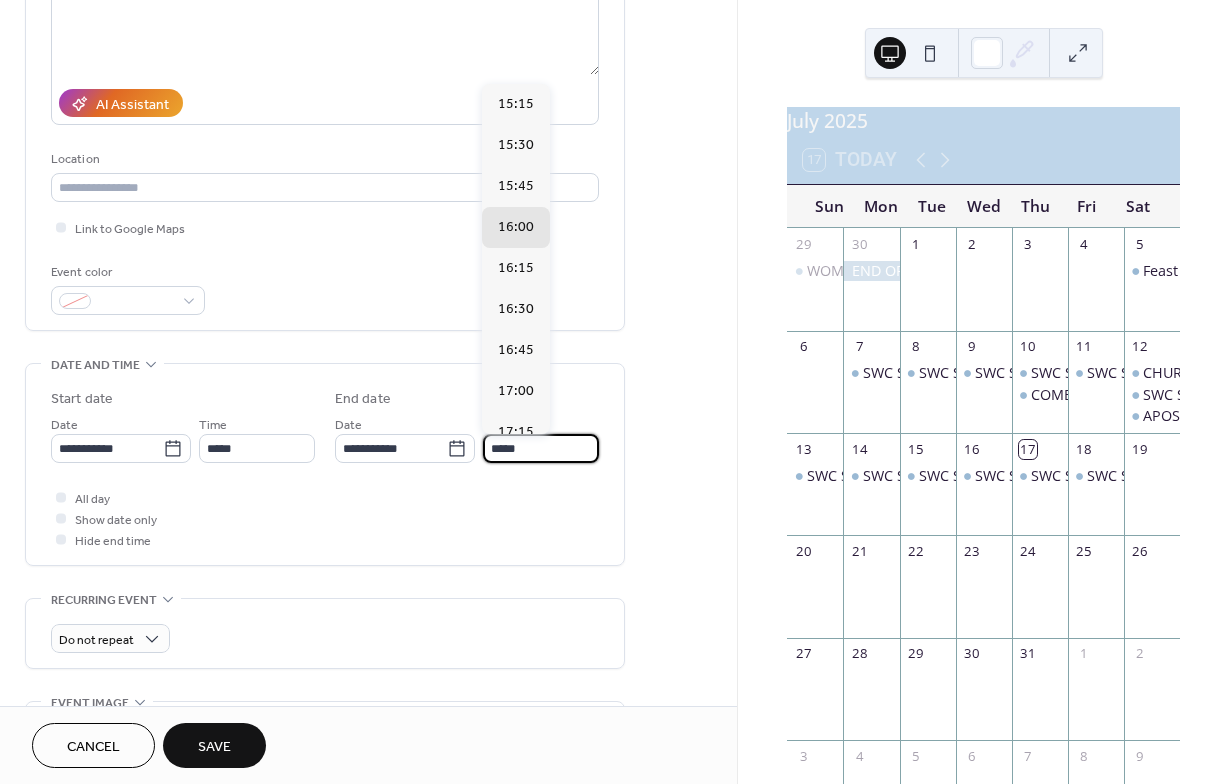 click on "*****" at bounding box center (541, 448) 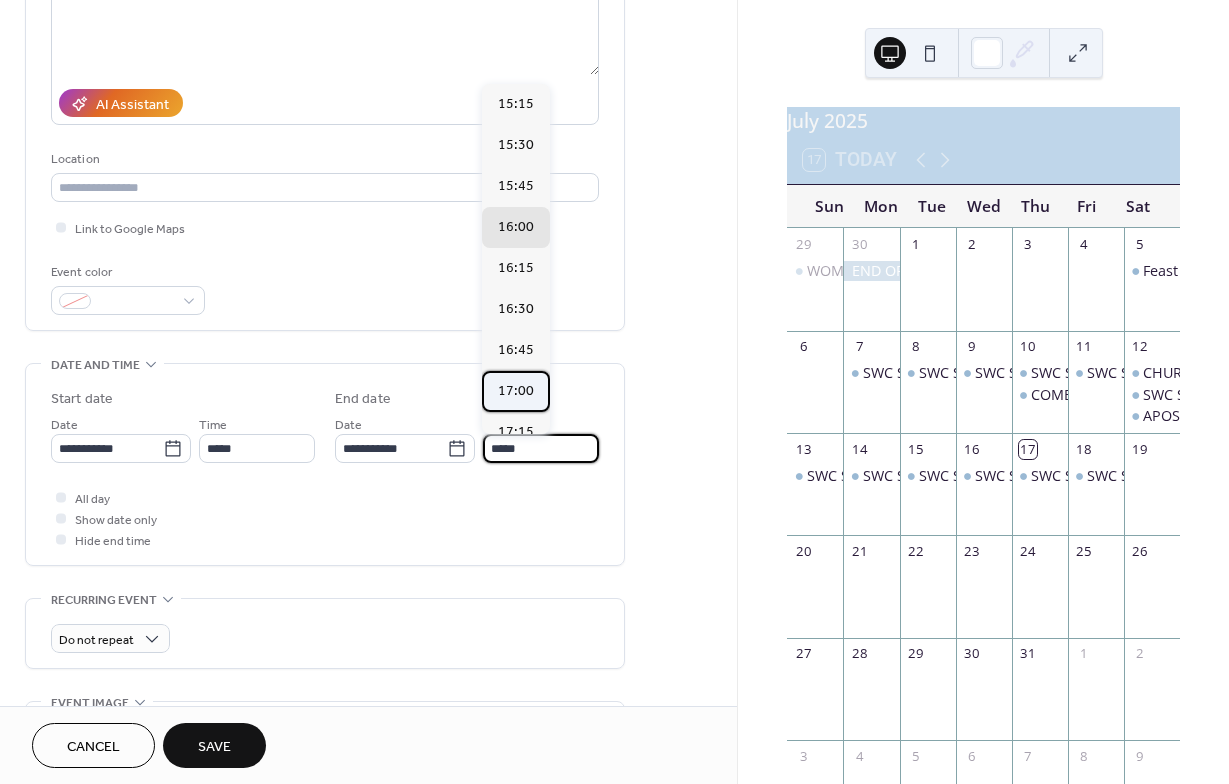 click on "17:00" at bounding box center (516, 391) 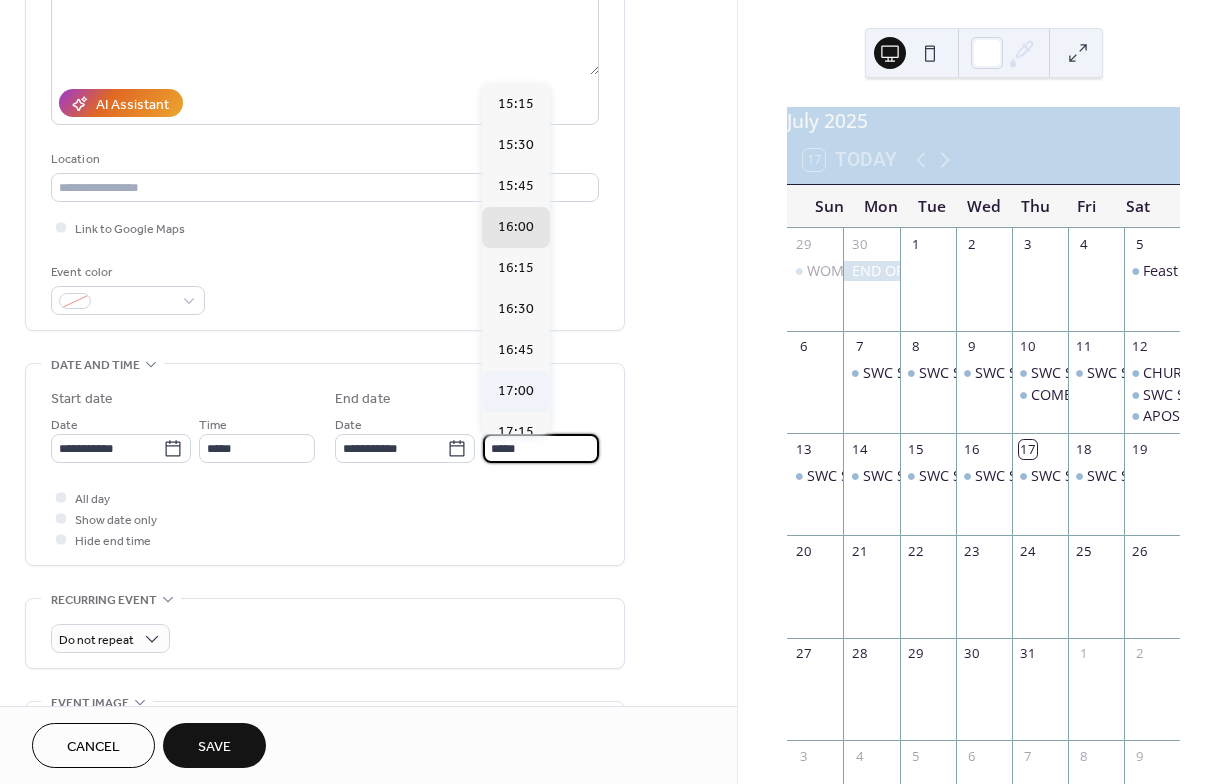 type on "*****" 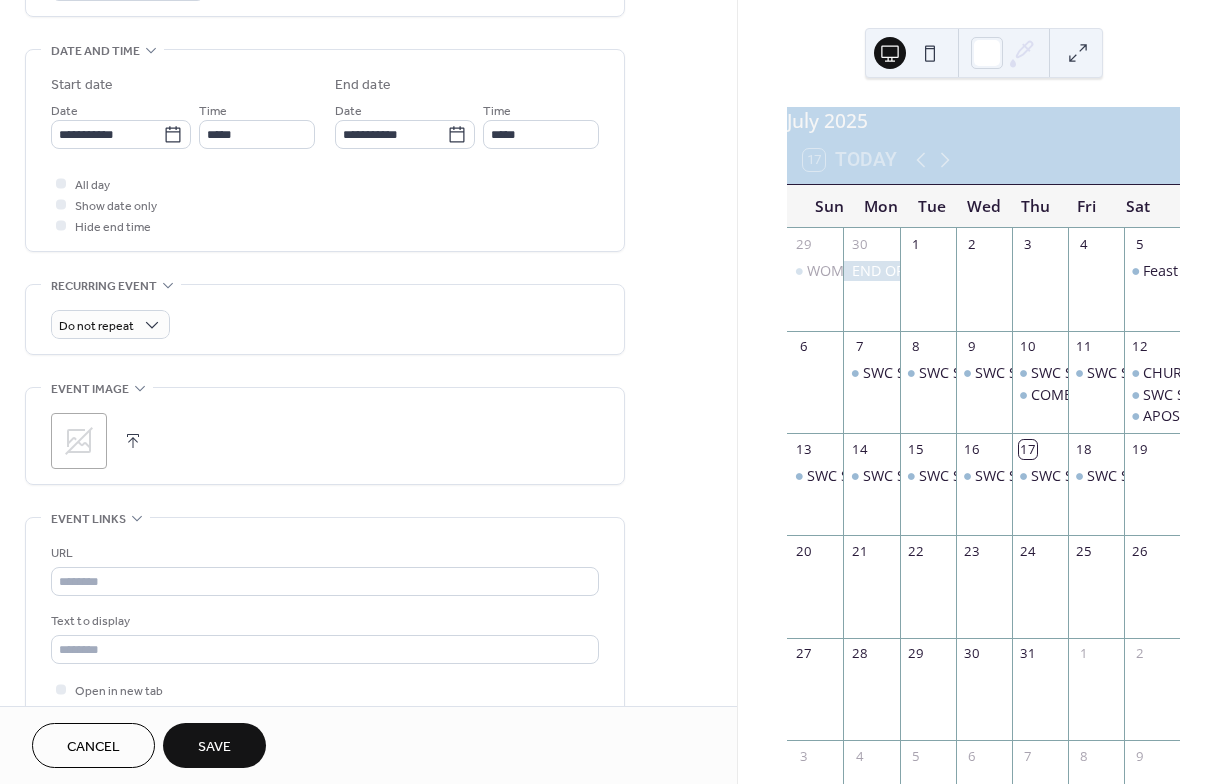 scroll, scrollTop: 627, scrollLeft: 0, axis: vertical 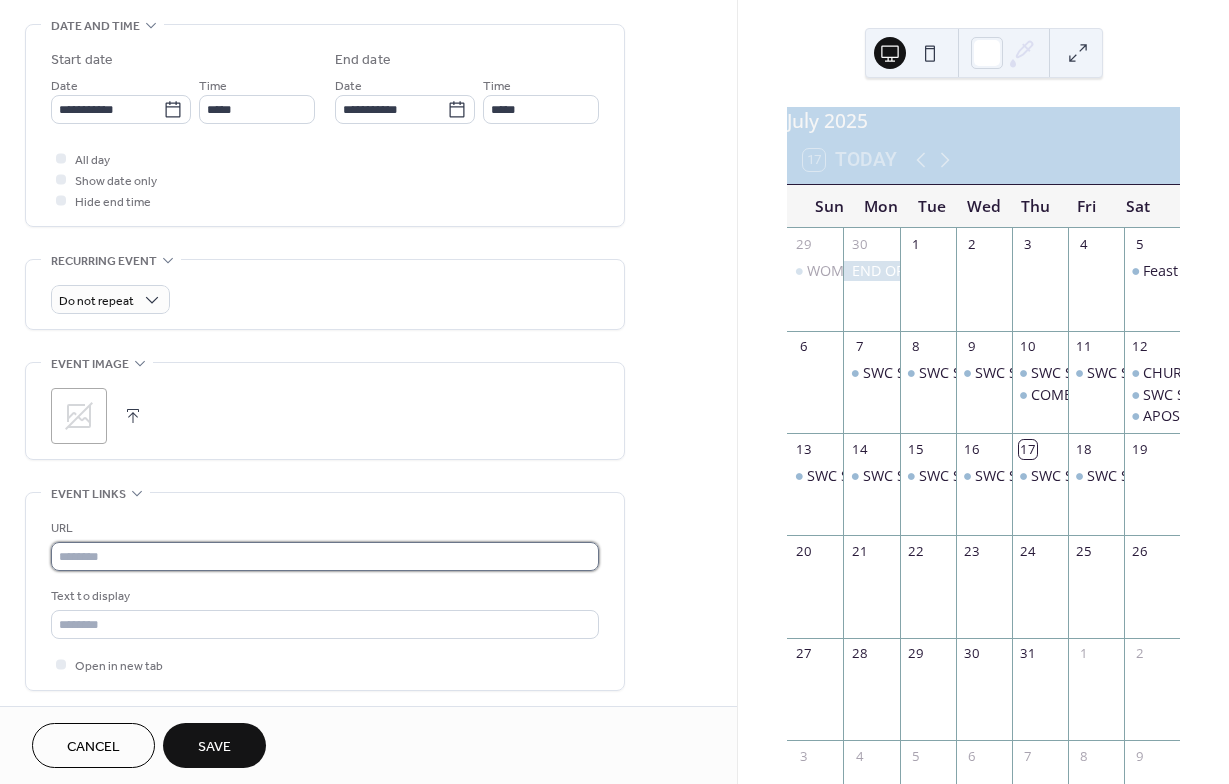 click at bounding box center [325, 556] 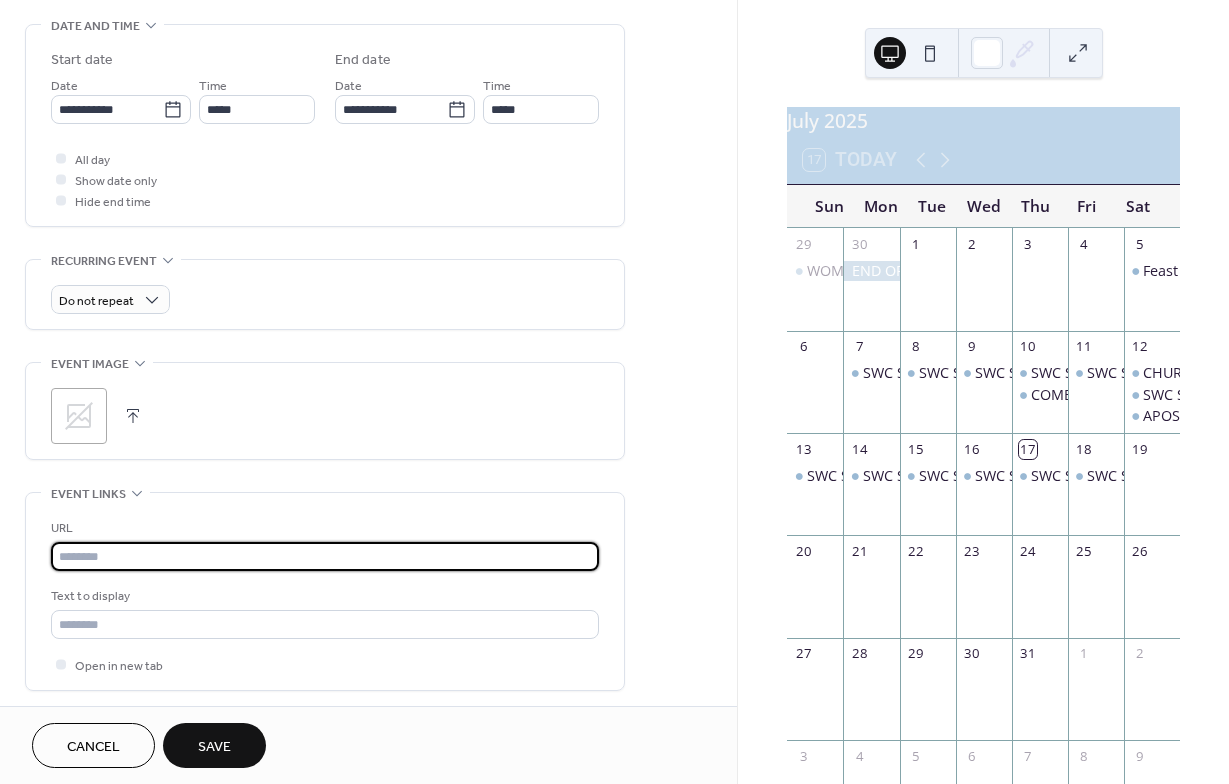 paste on "**********" 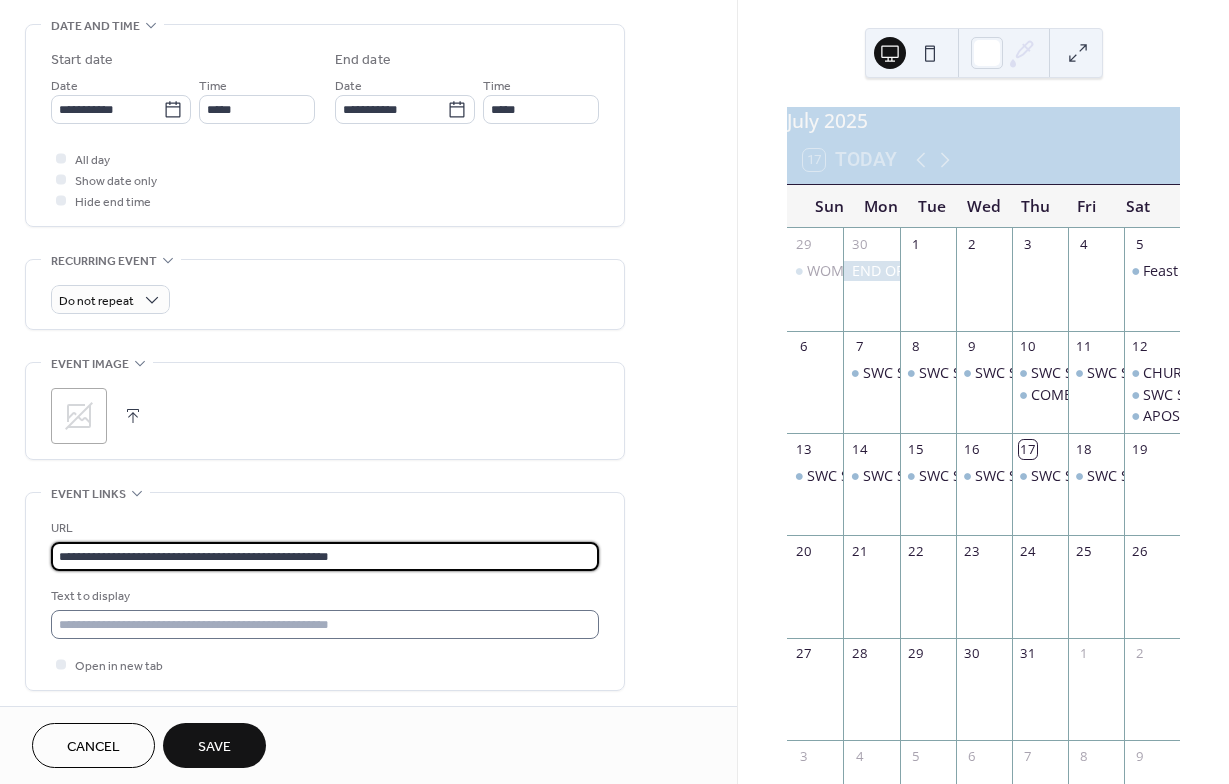 type on "**********" 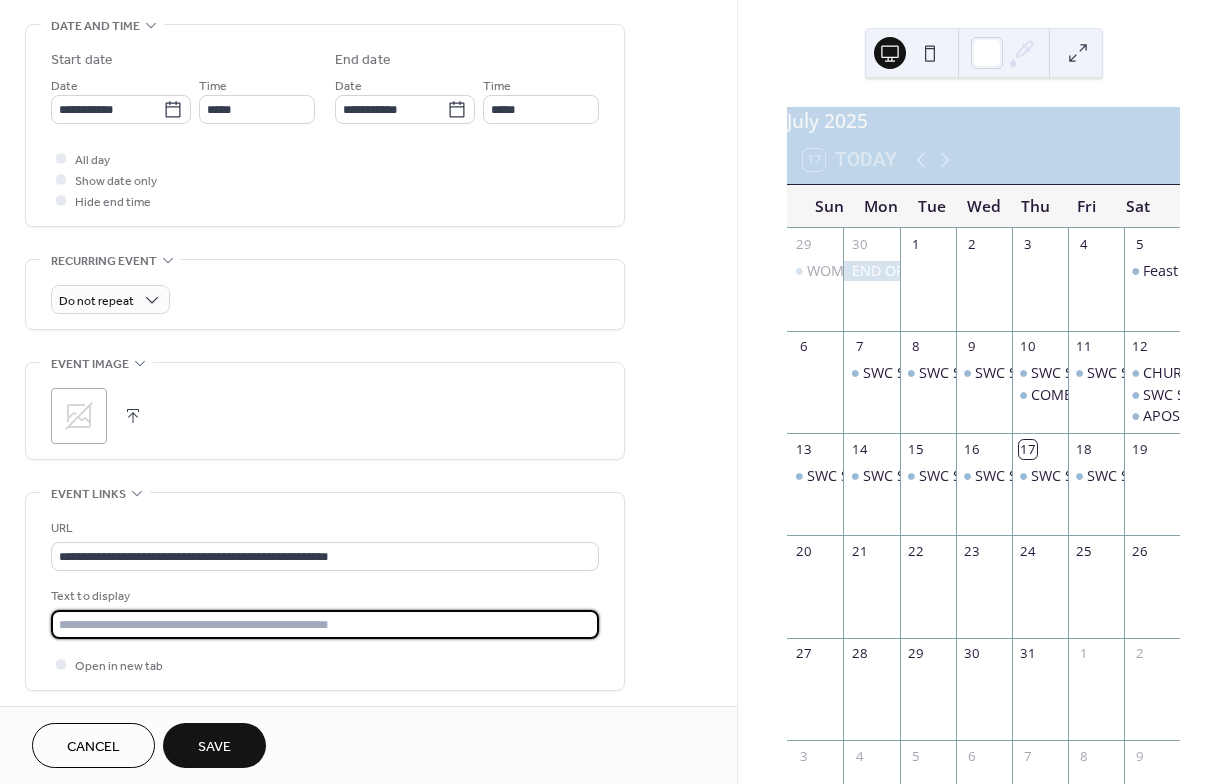 click at bounding box center [325, 624] 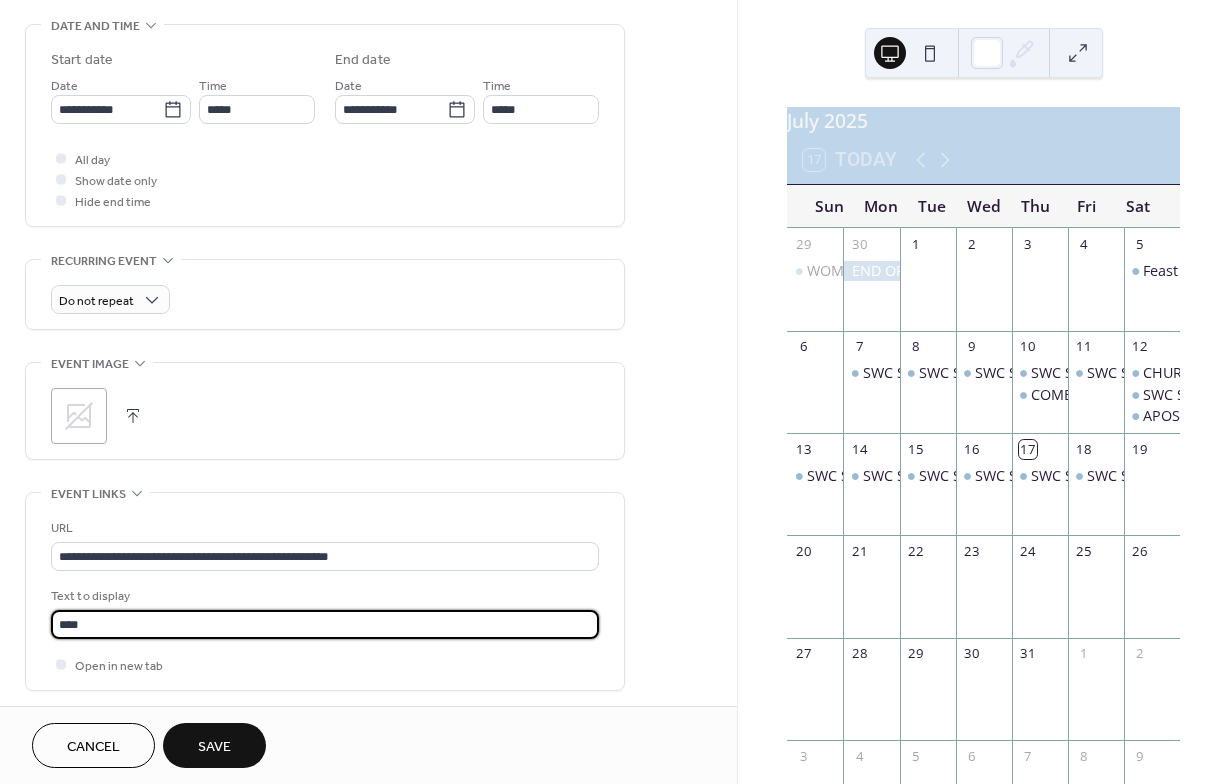 type on "****" 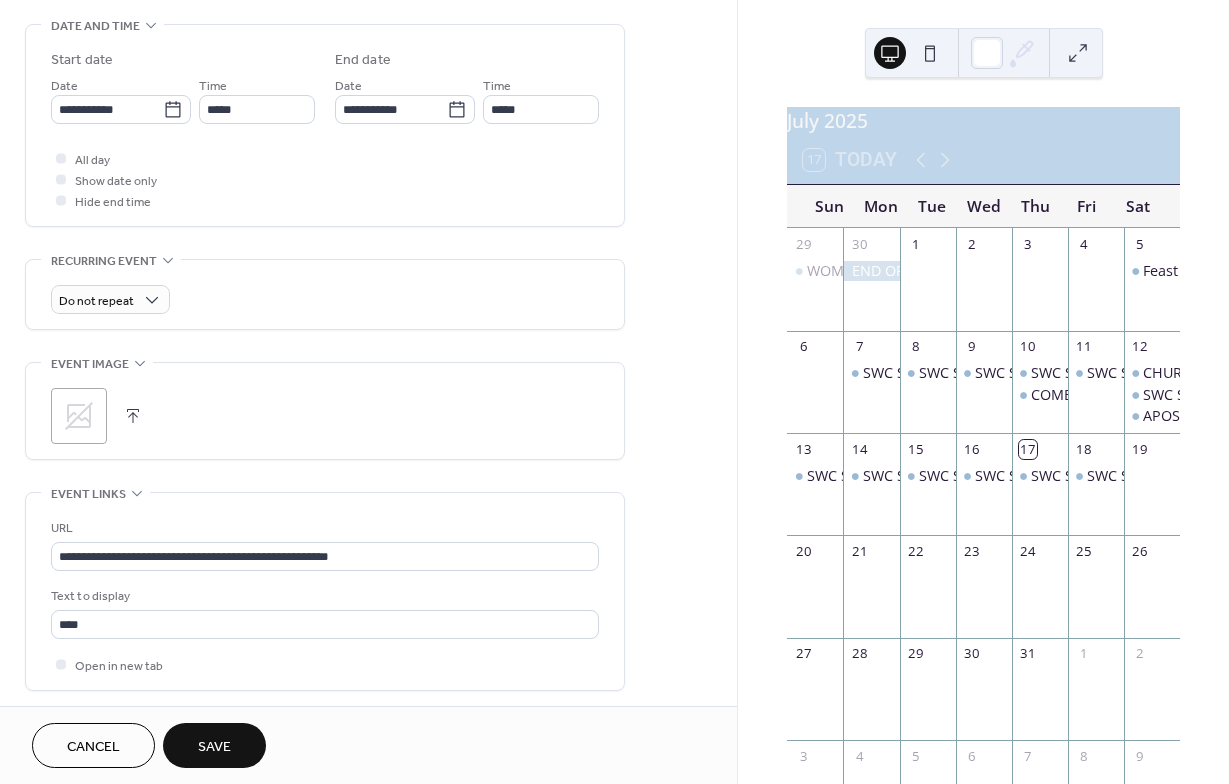 click at bounding box center [133, 416] 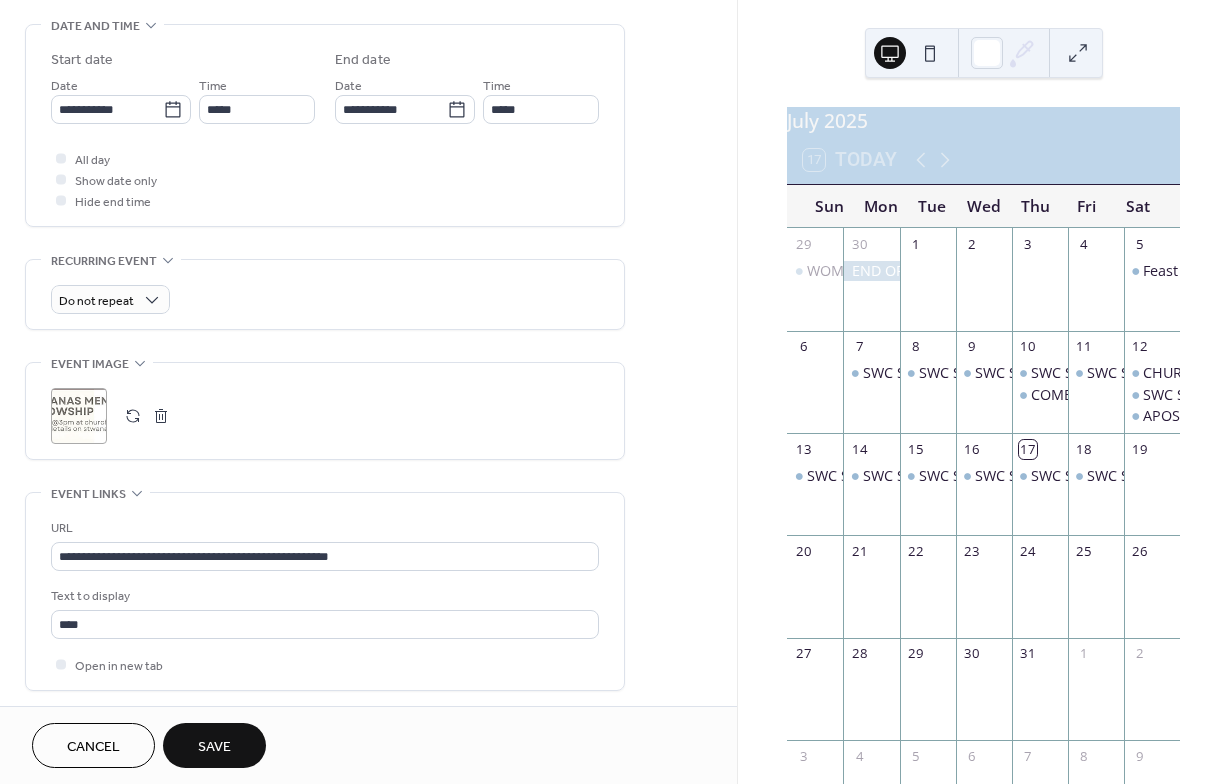 click on "Save" at bounding box center (214, 747) 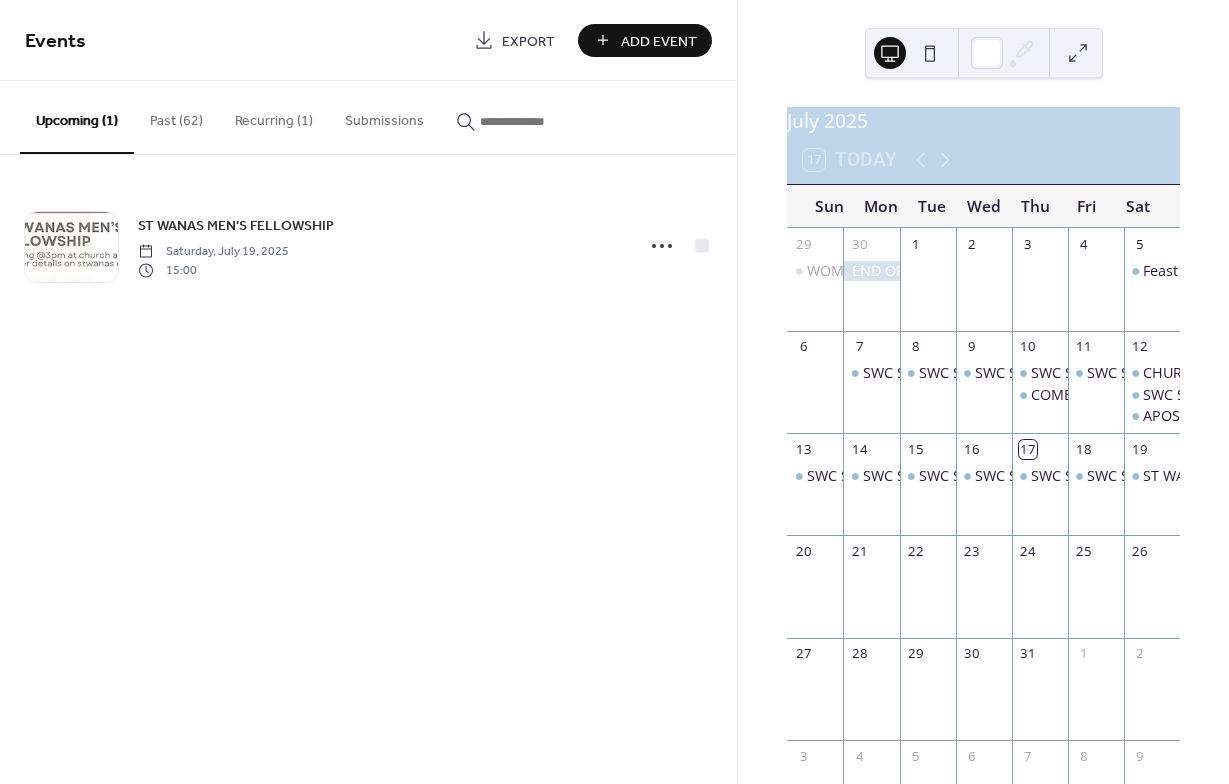 click on "Add Event" at bounding box center [659, 41] 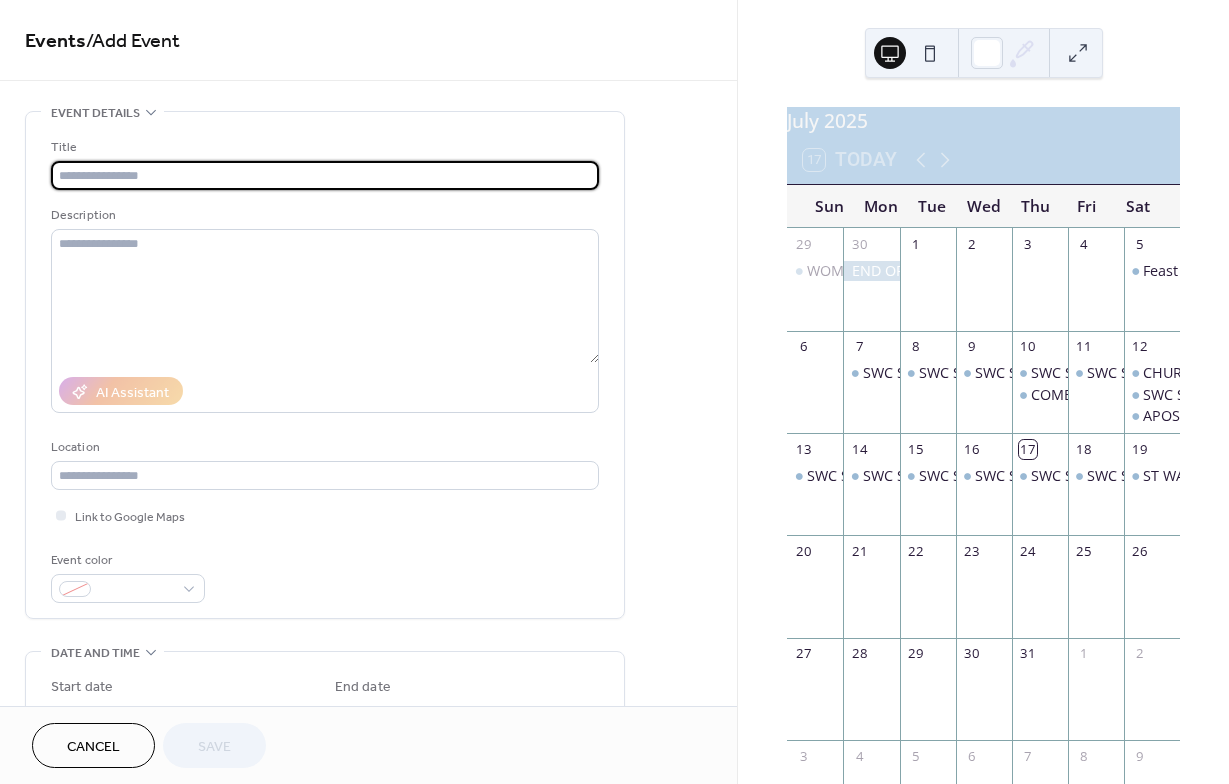 paste on "**********" 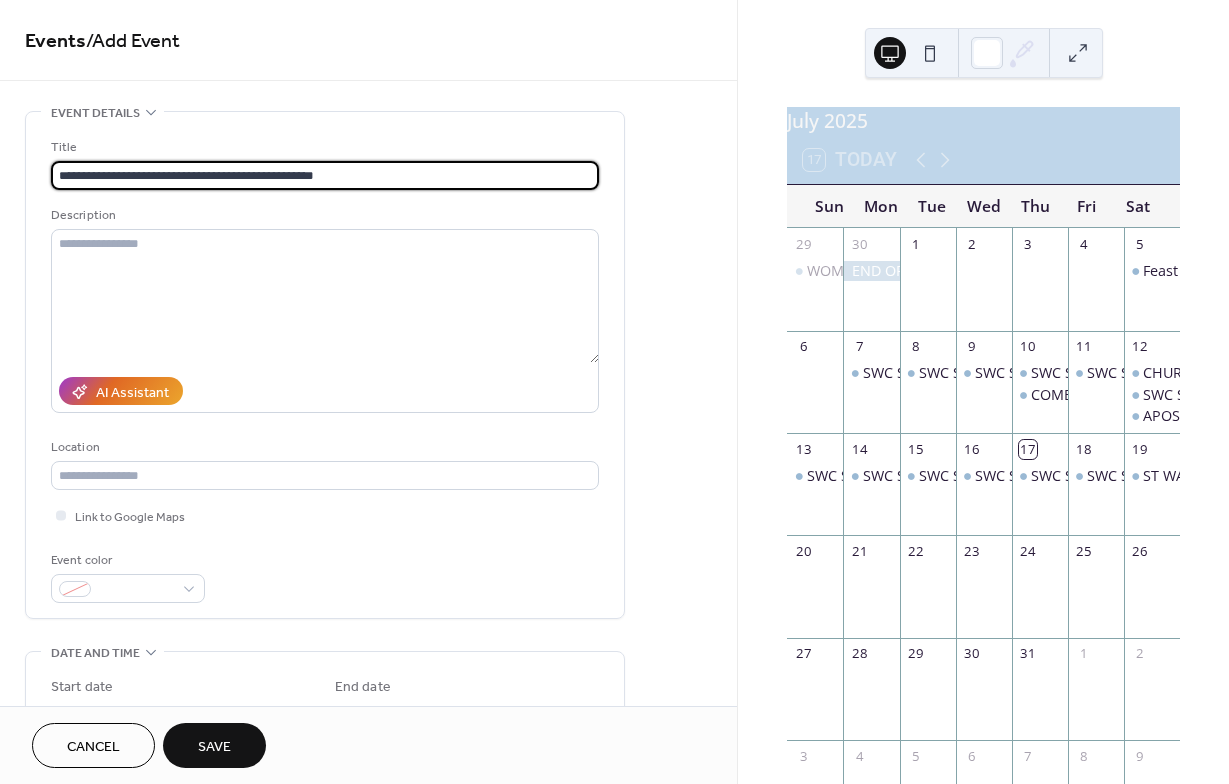 type on "**********" 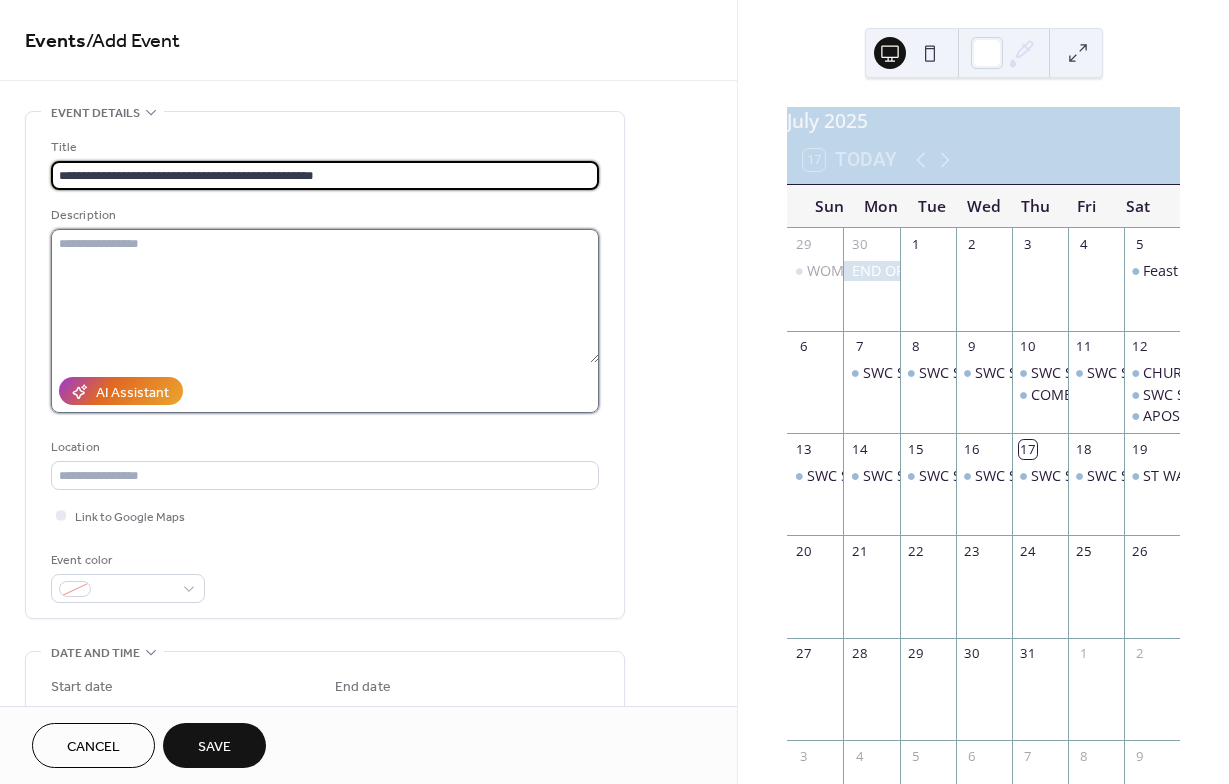 click at bounding box center (325, 296) 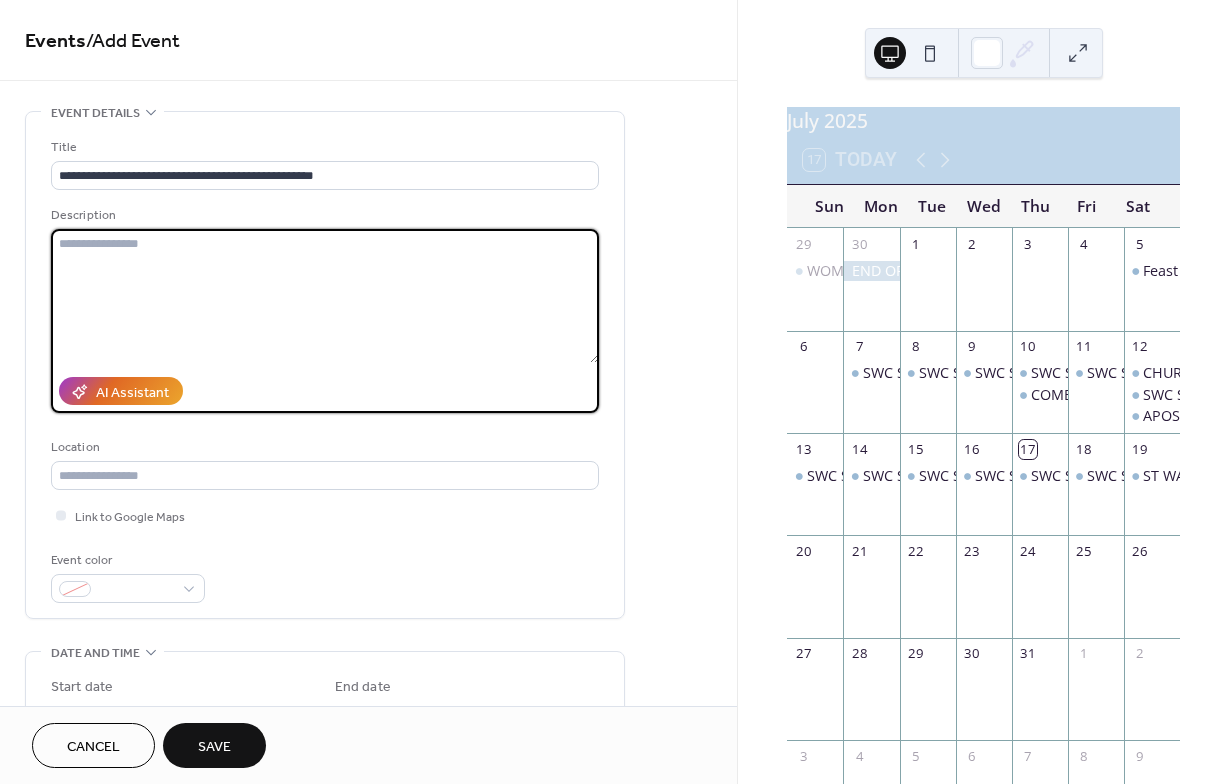 paste on "**********" 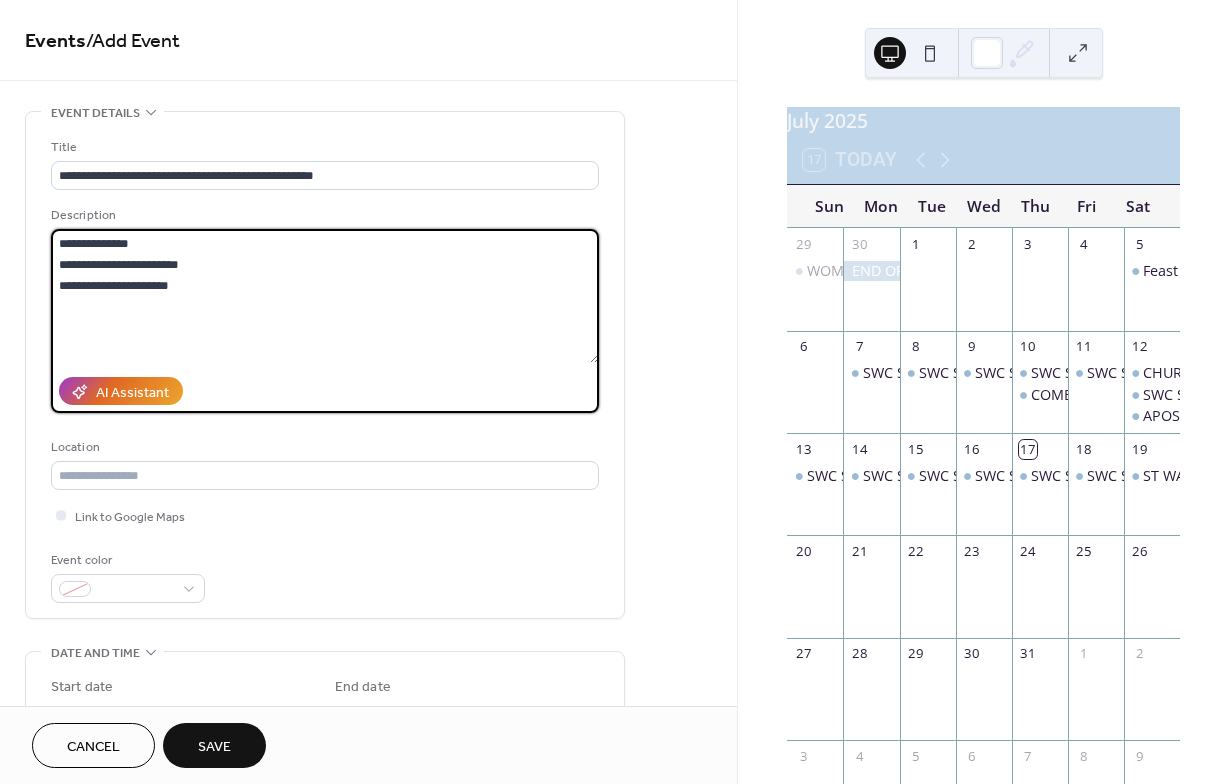 click on "**********" at bounding box center [325, 296] 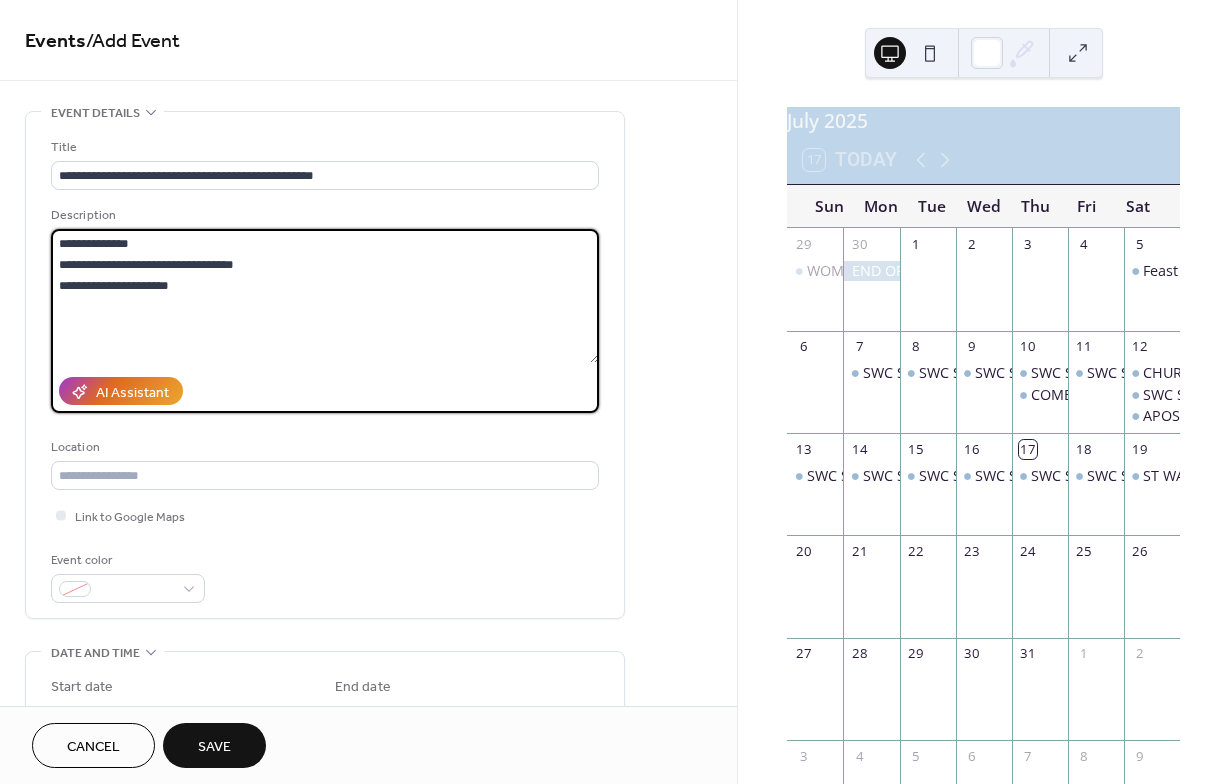 click on "**********" at bounding box center [325, 296] 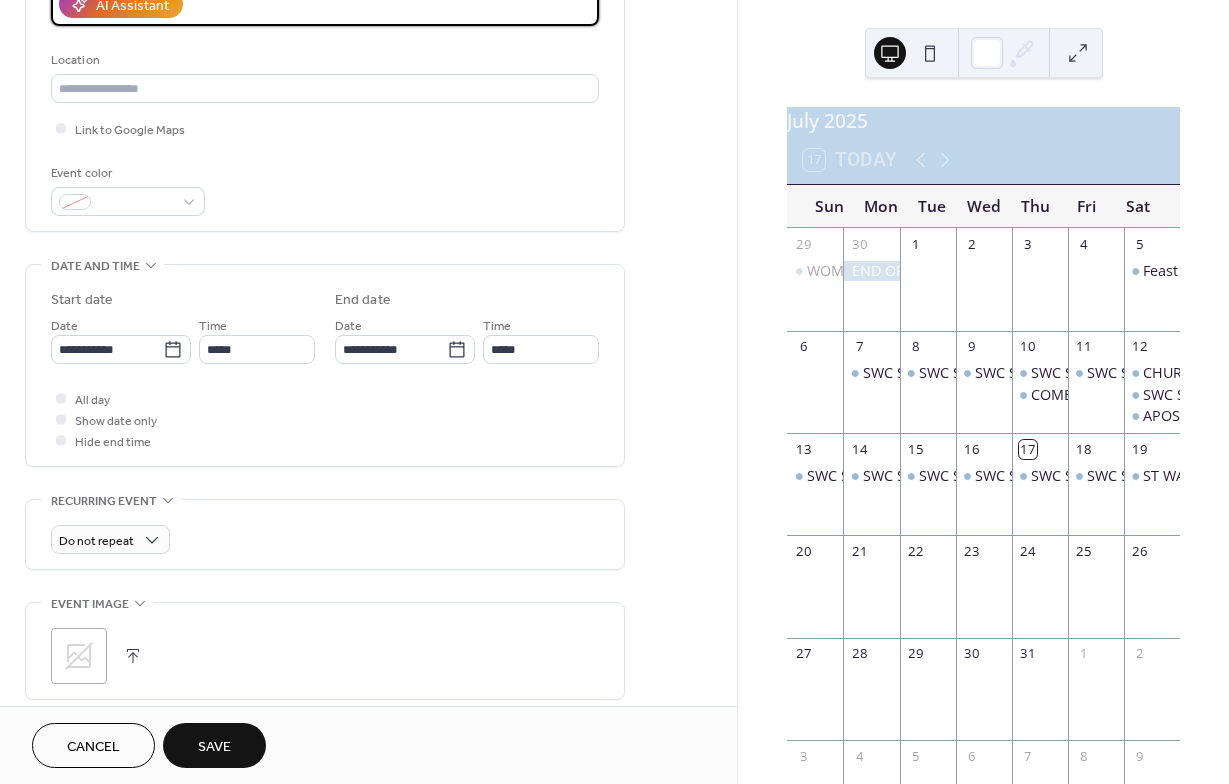 scroll, scrollTop: 389, scrollLeft: 0, axis: vertical 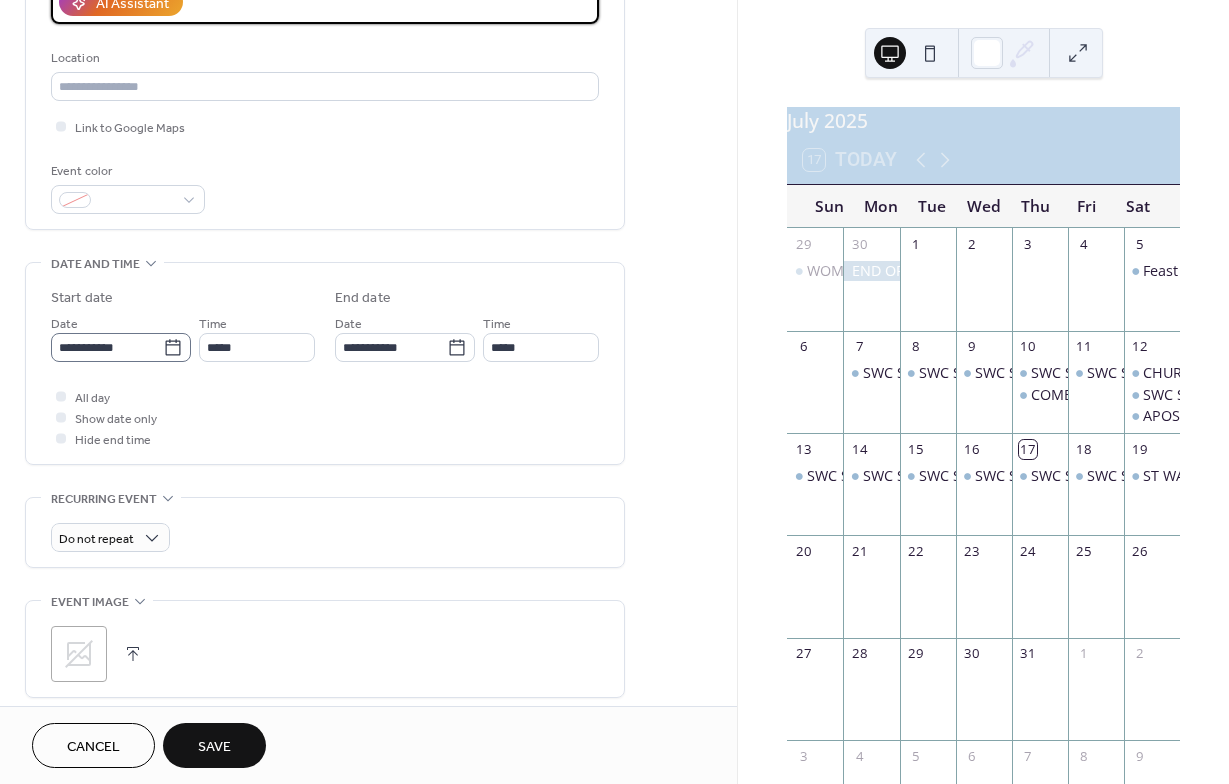 type on "**********" 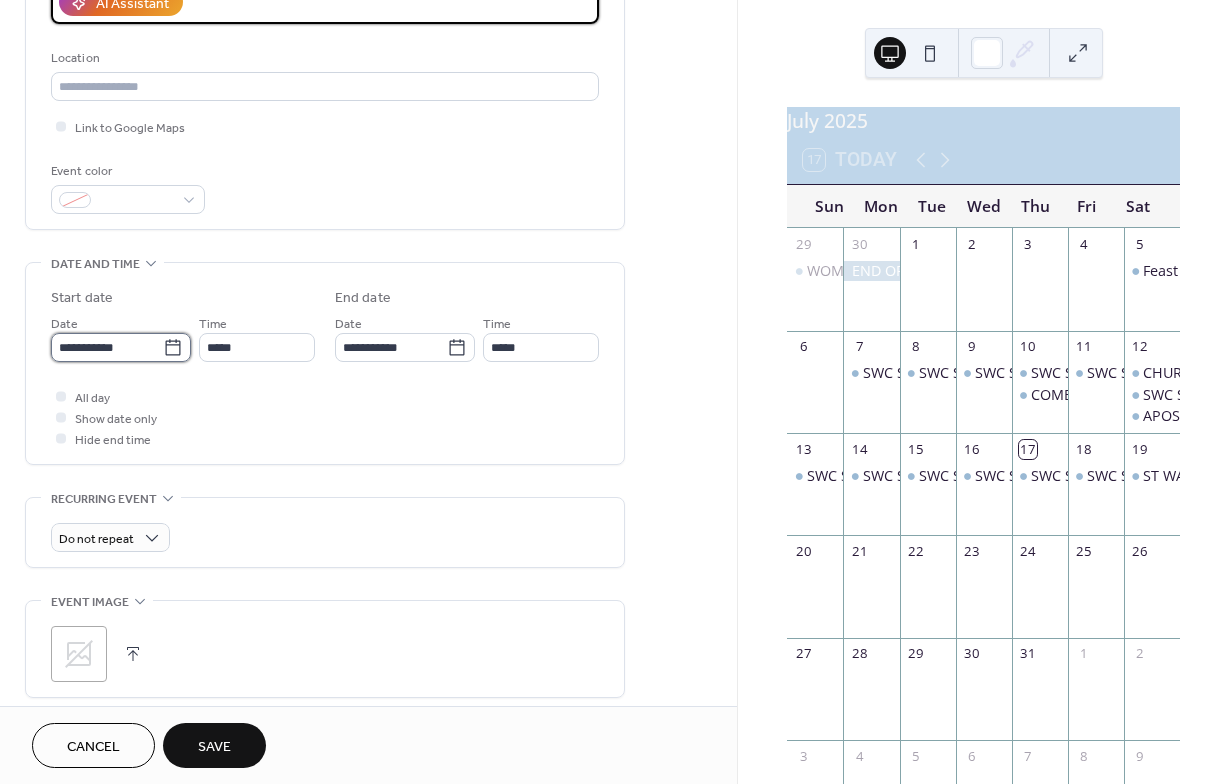 click on "**********" at bounding box center [107, 347] 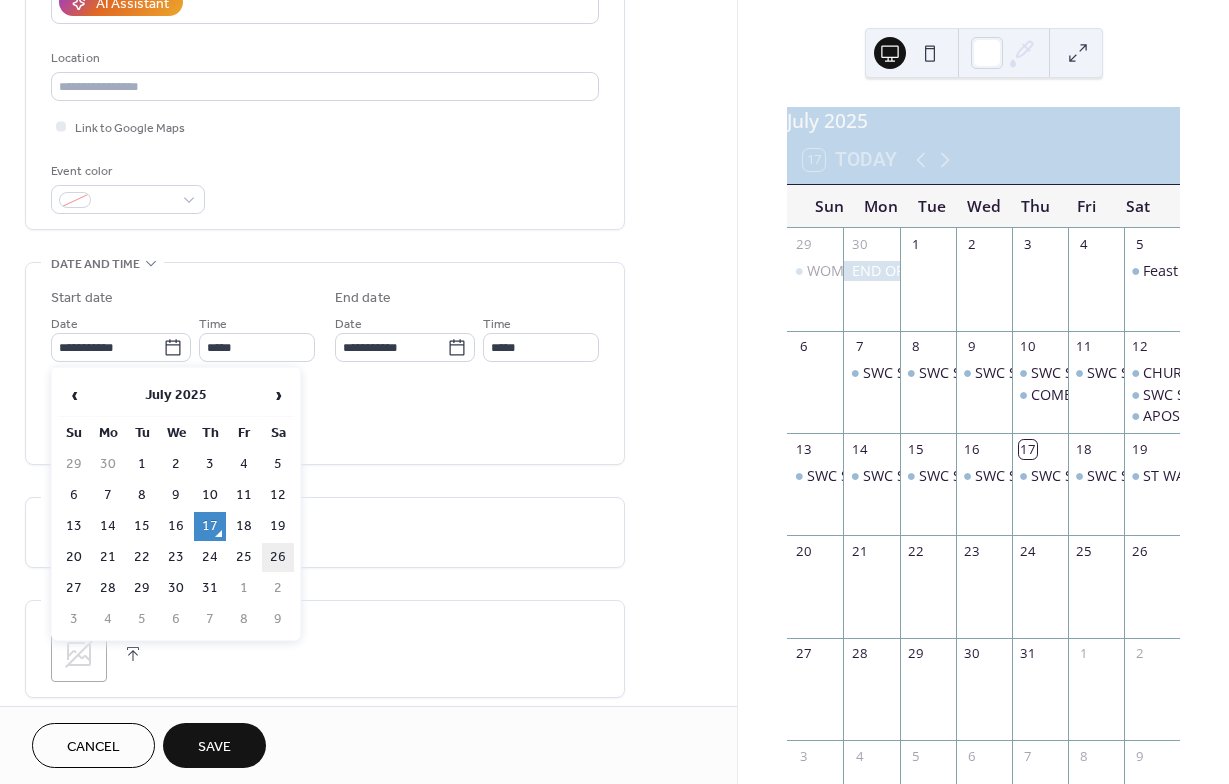 click on "26" at bounding box center (278, 557) 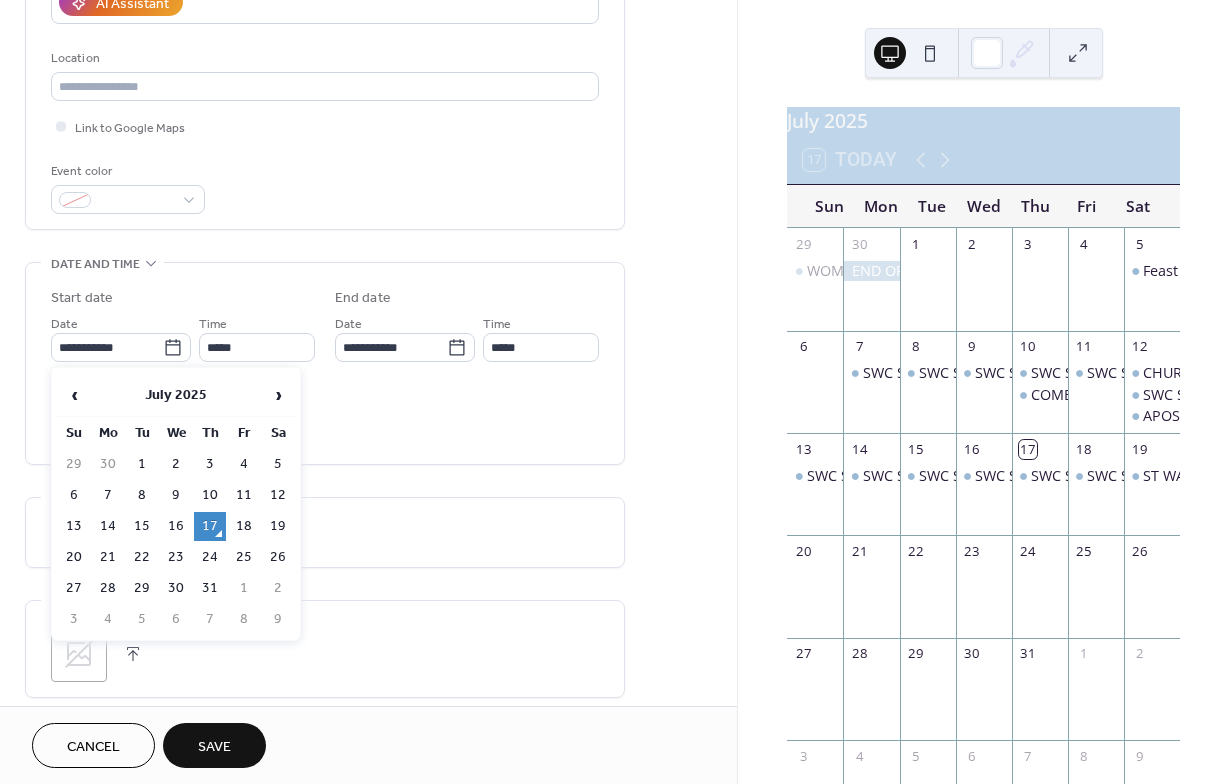type on "**********" 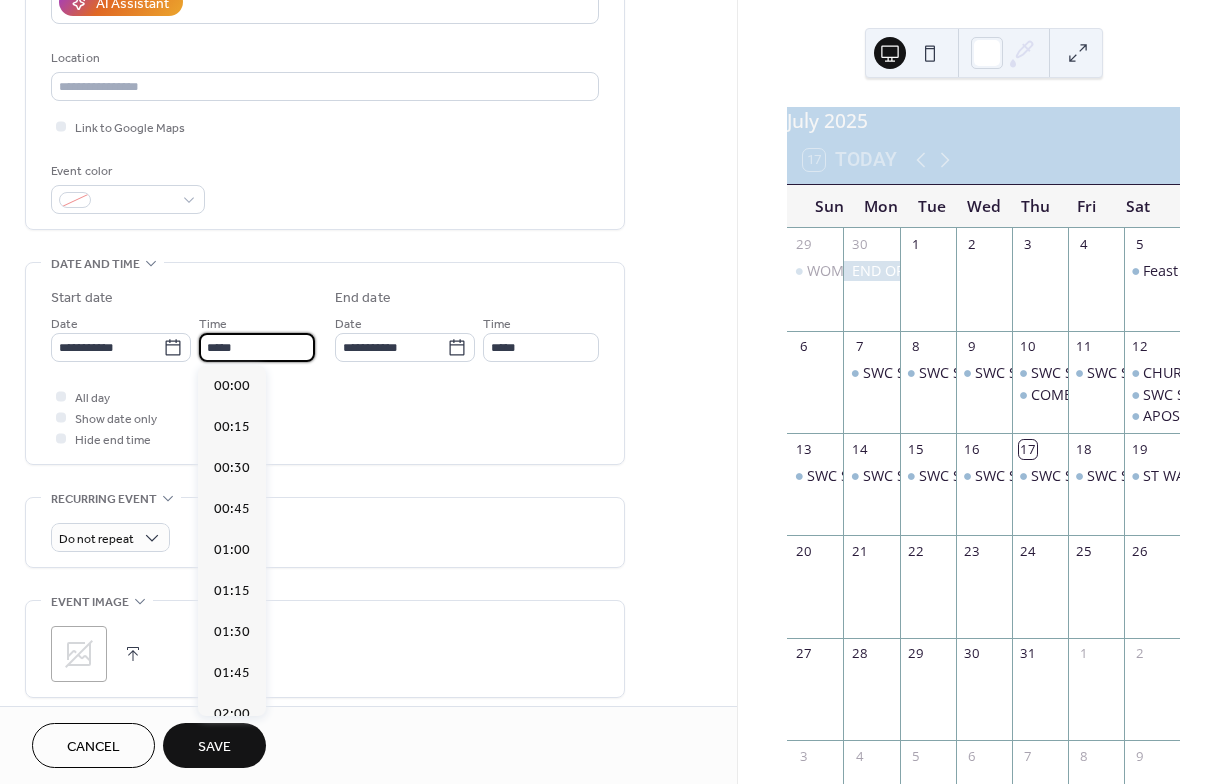 click on "*****" at bounding box center [257, 347] 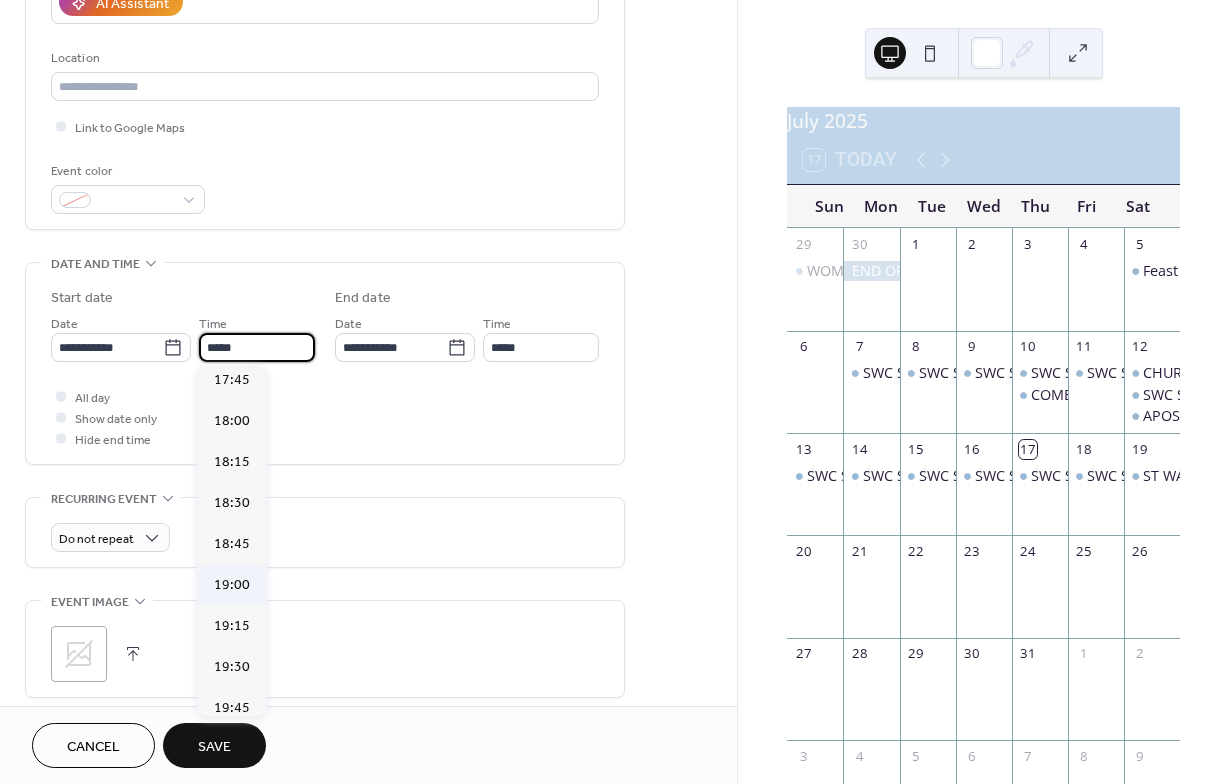 scroll, scrollTop: 2904, scrollLeft: 0, axis: vertical 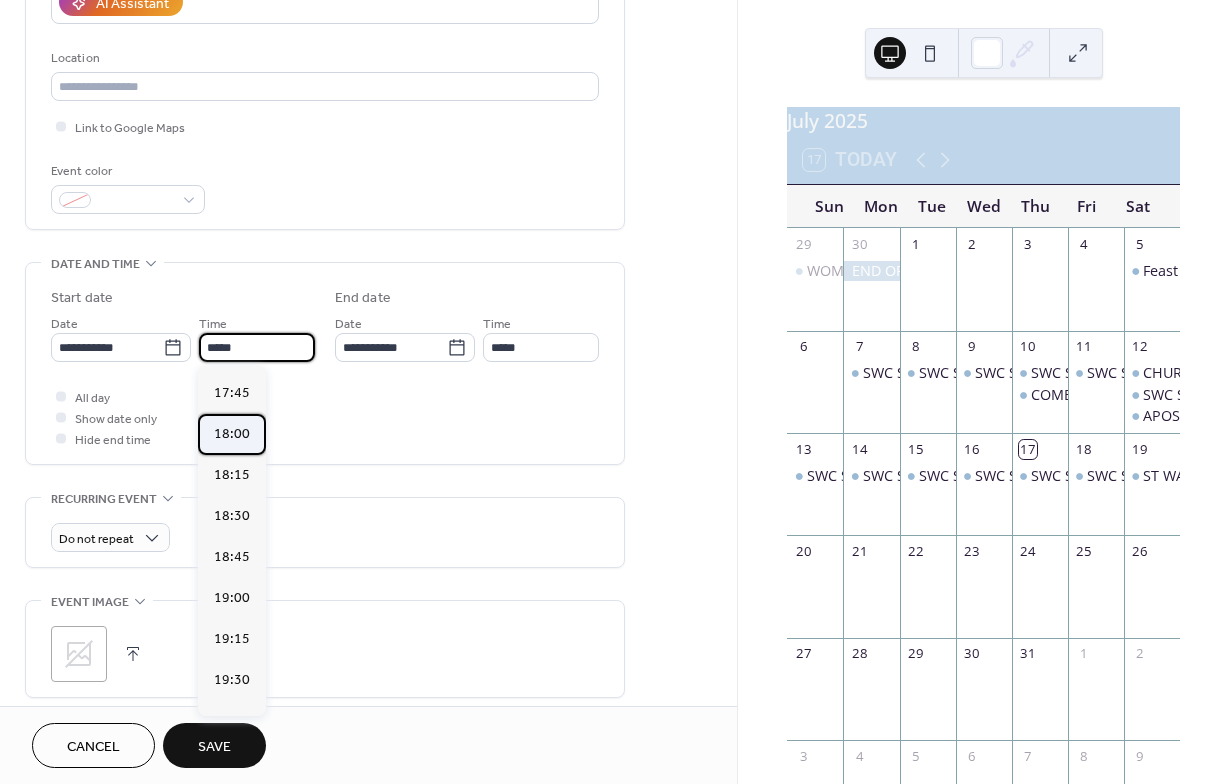 click on "18:00" at bounding box center (232, 434) 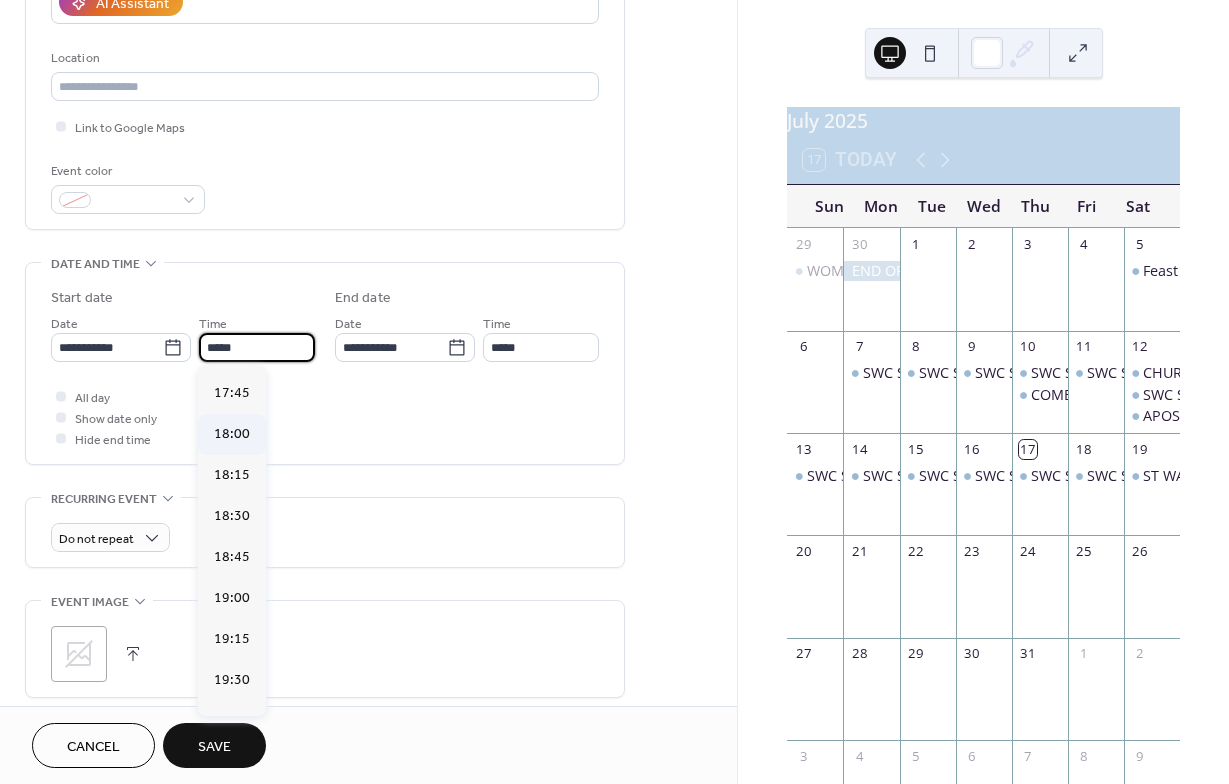 type on "*****" 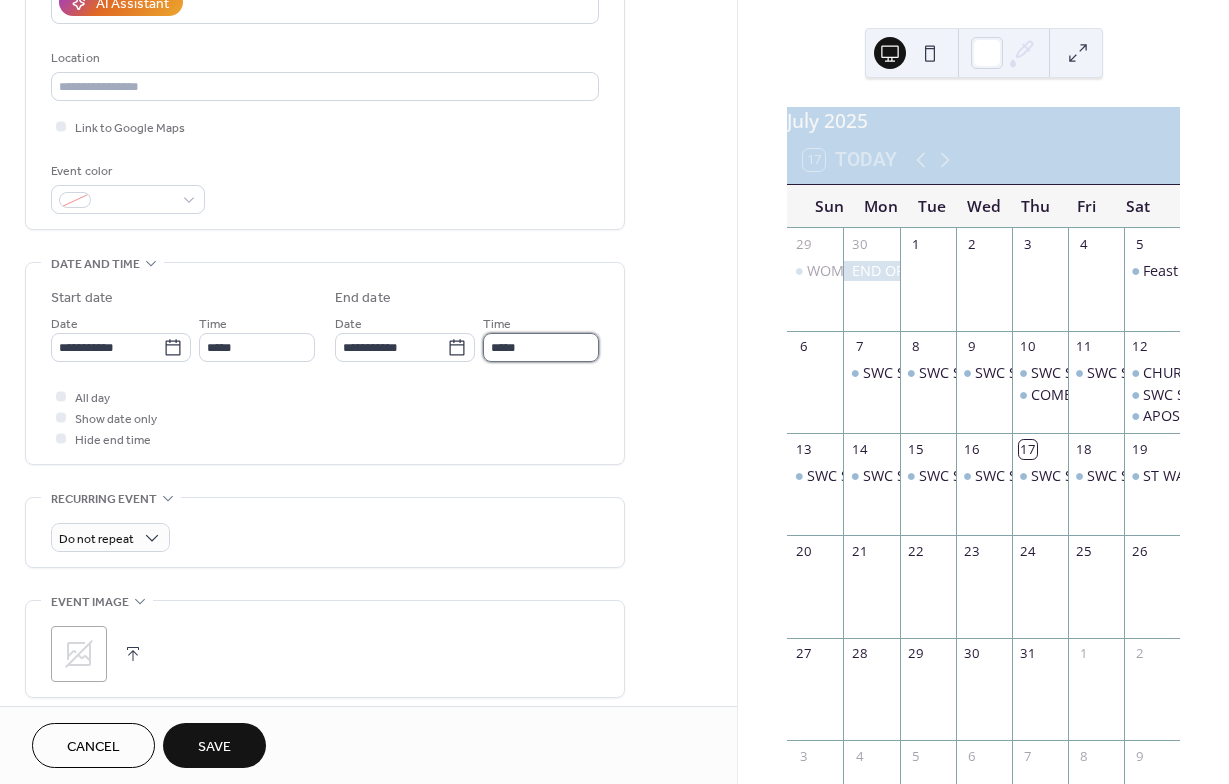 click on "*****" at bounding box center (541, 347) 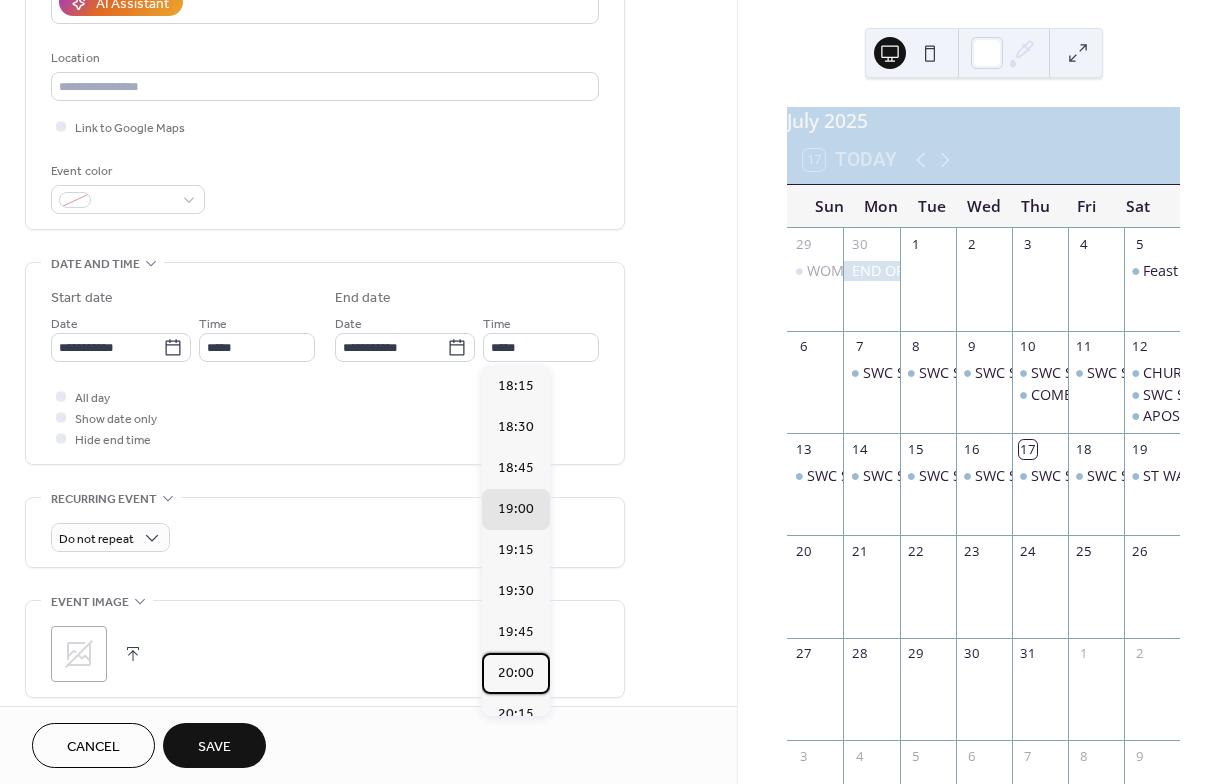 drag, startPoint x: 519, startPoint y: 666, endPoint x: 519, endPoint y: 654, distance: 12 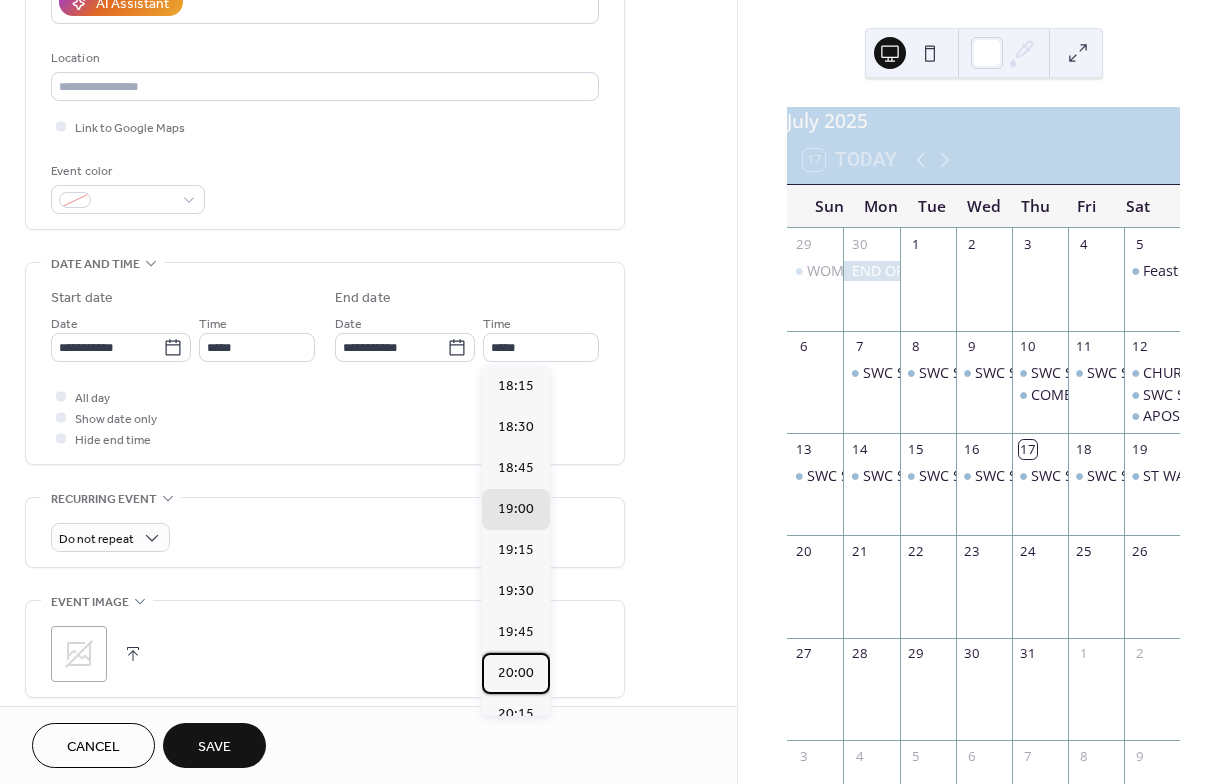 click on "20:00" at bounding box center [516, 673] 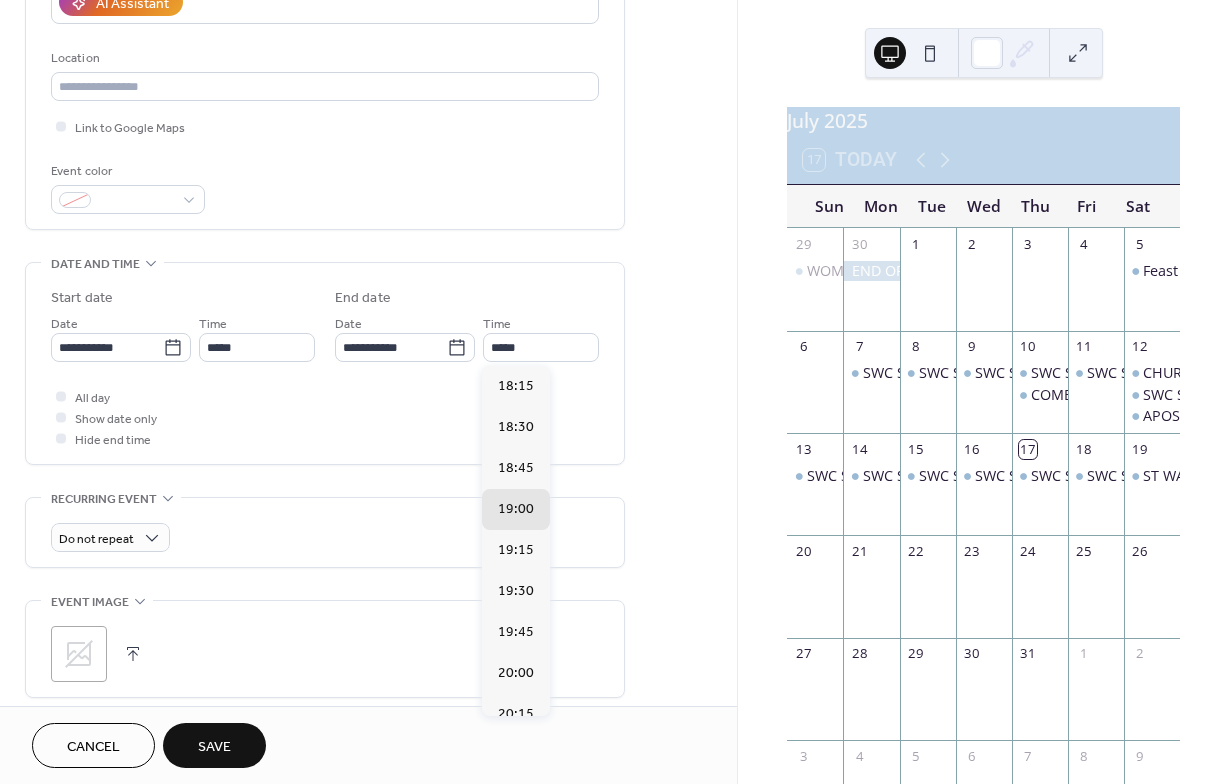 type on "*****" 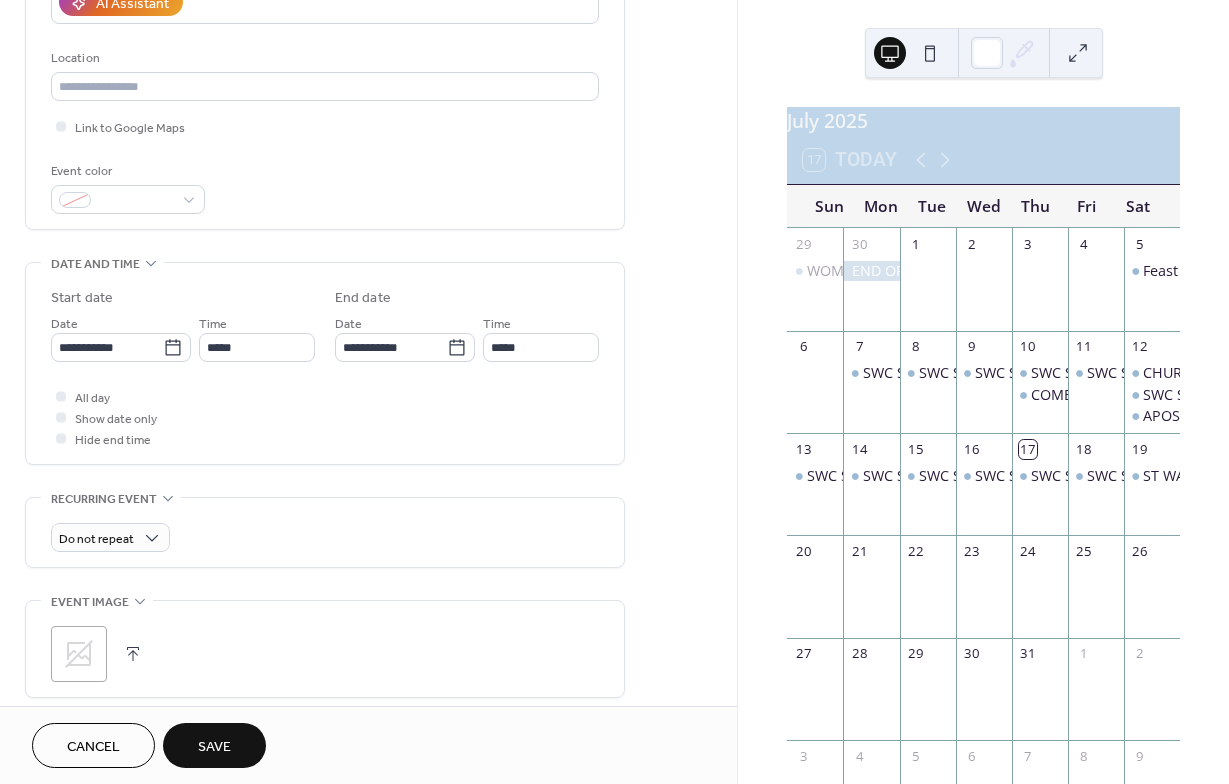 click at bounding box center [133, 654] 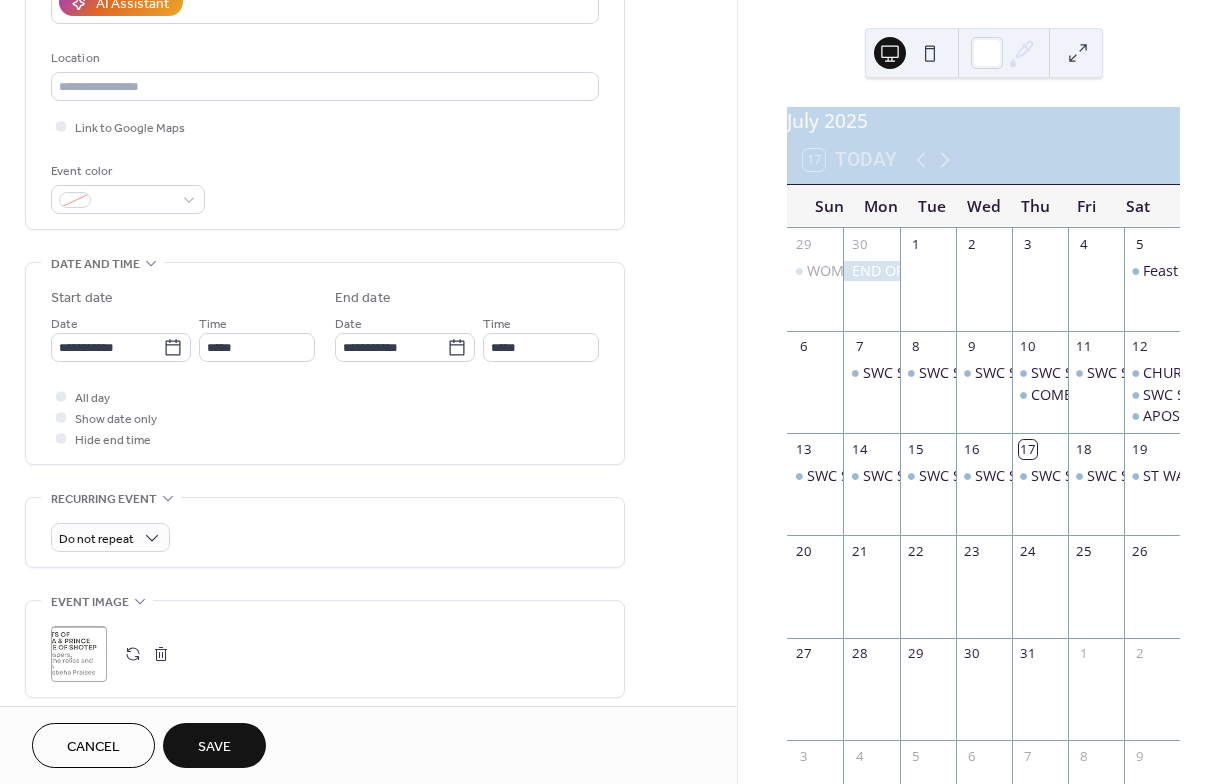 click on "Save" at bounding box center (214, 745) 